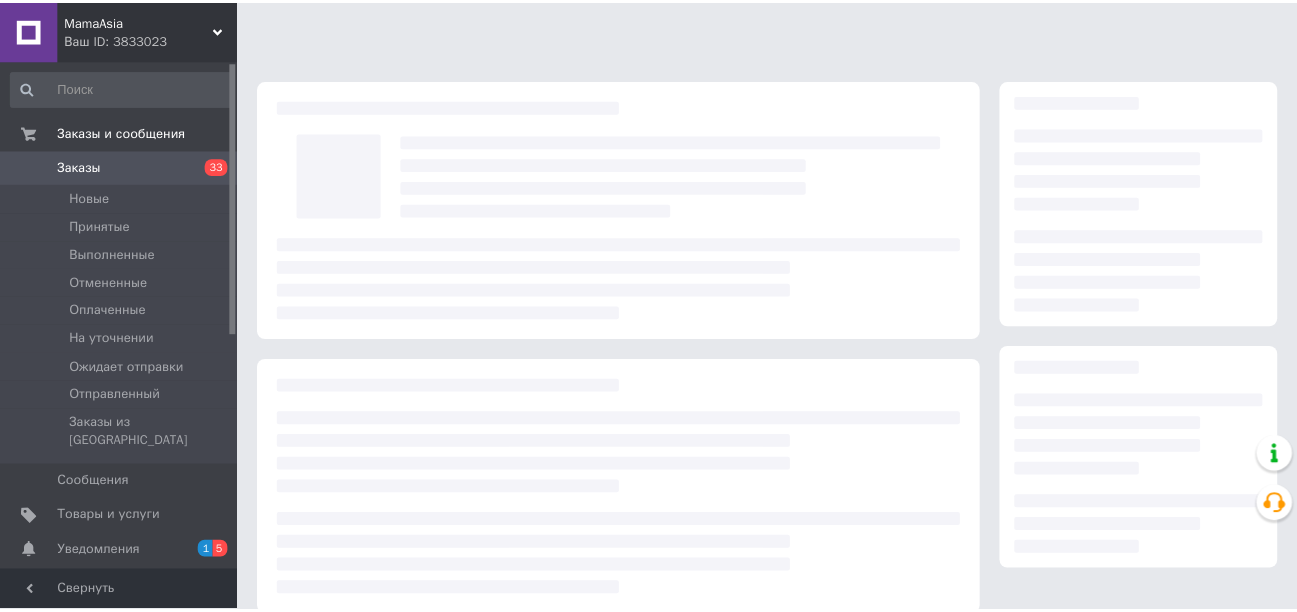 scroll, scrollTop: 0, scrollLeft: 0, axis: both 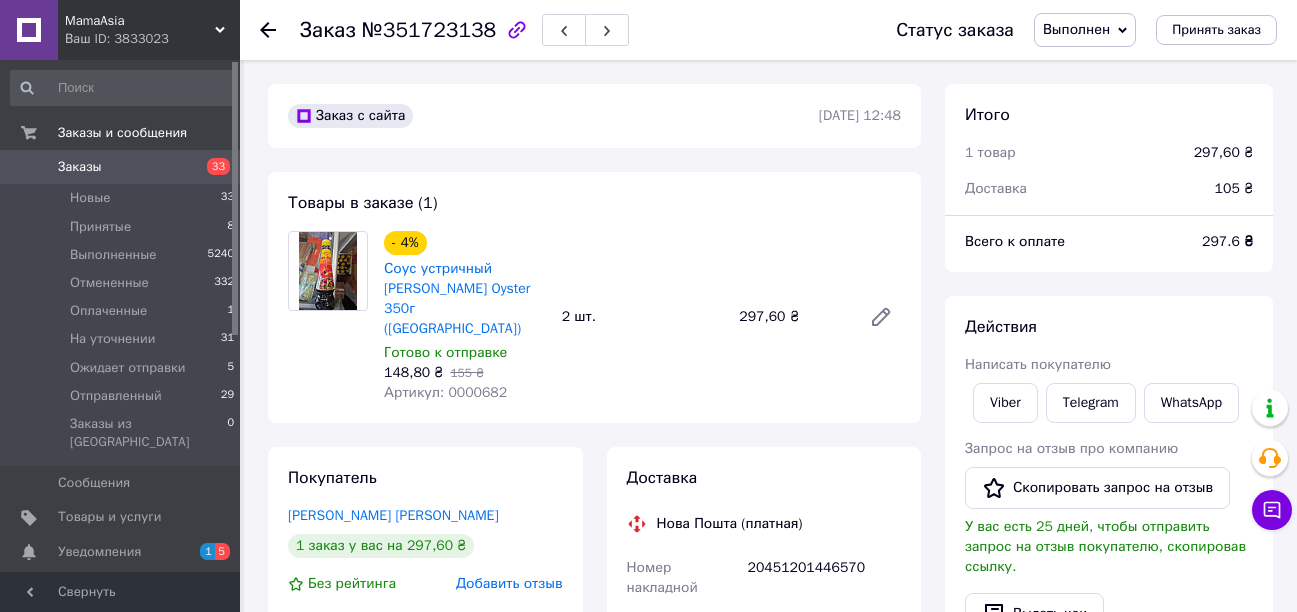 click 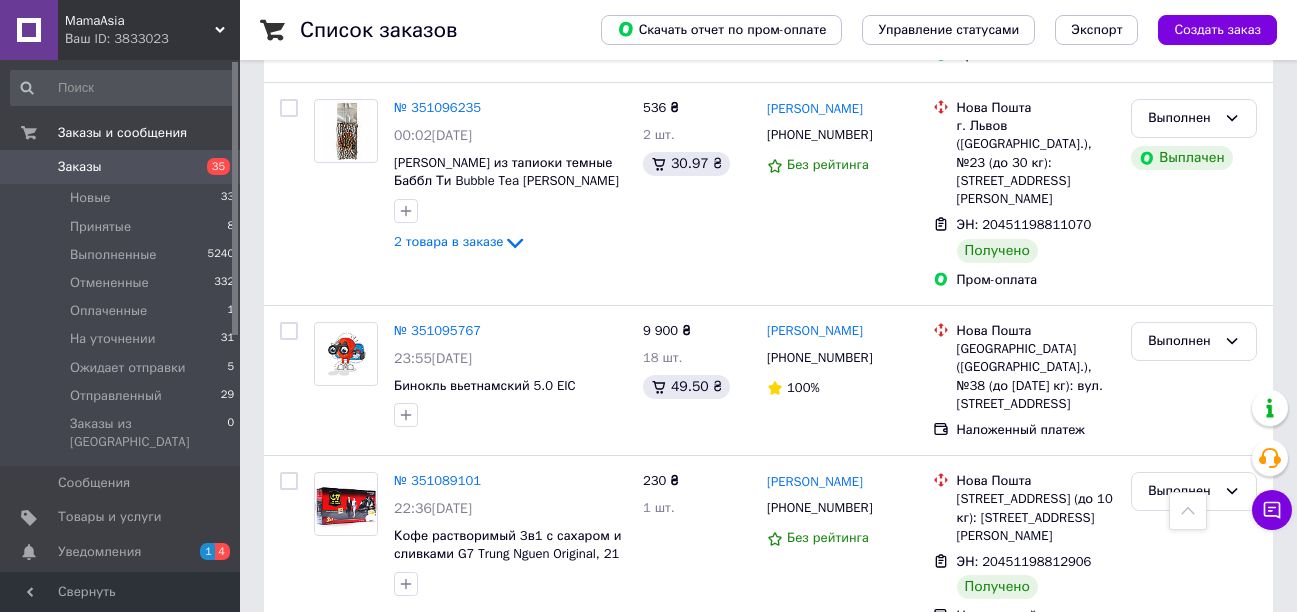 scroll, scrollTop: 15356, scrollLeft: 0, axis: vertical 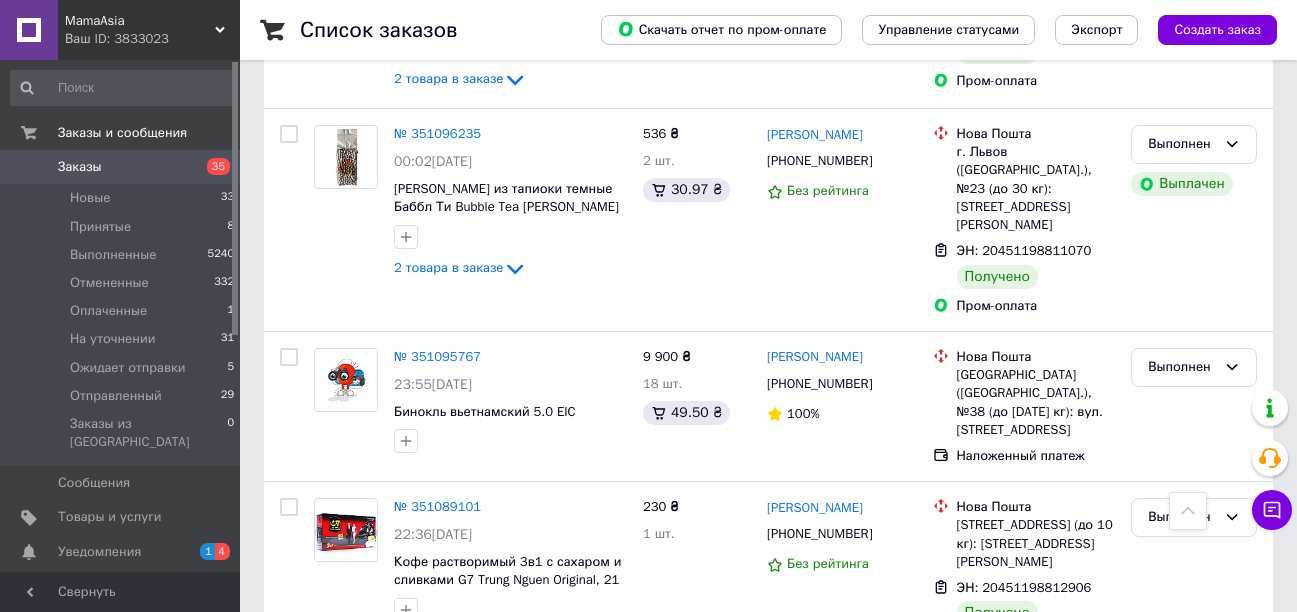 click 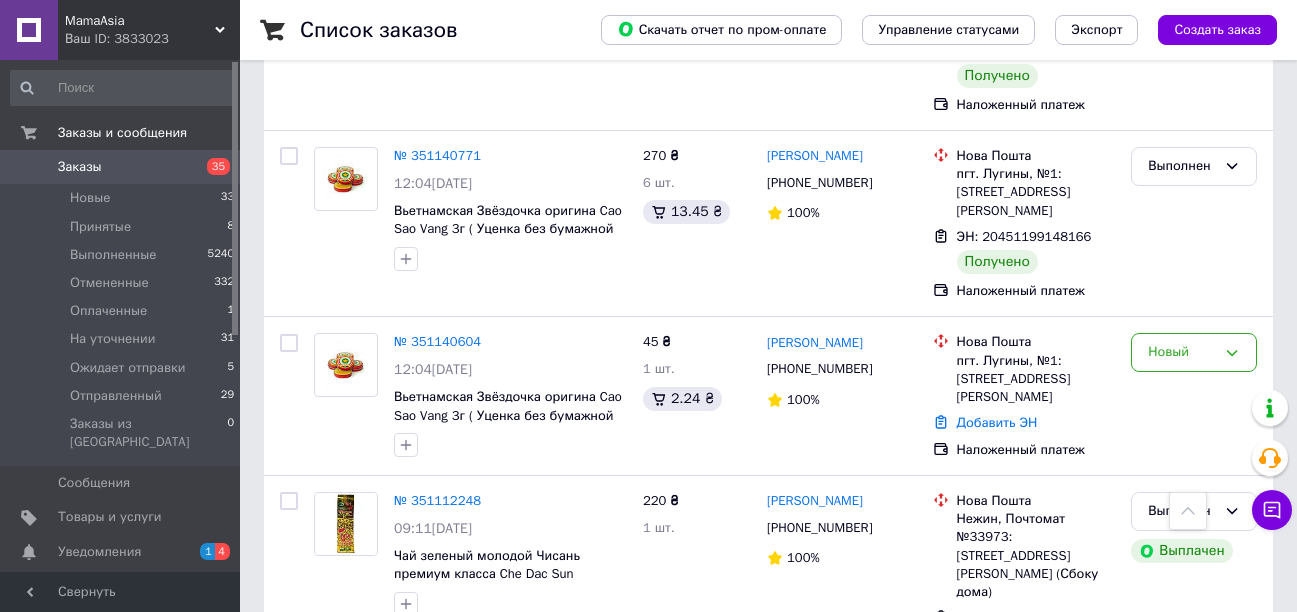 scroll, scrollTop: 14356, scrollLeft: 0, axis: vertical 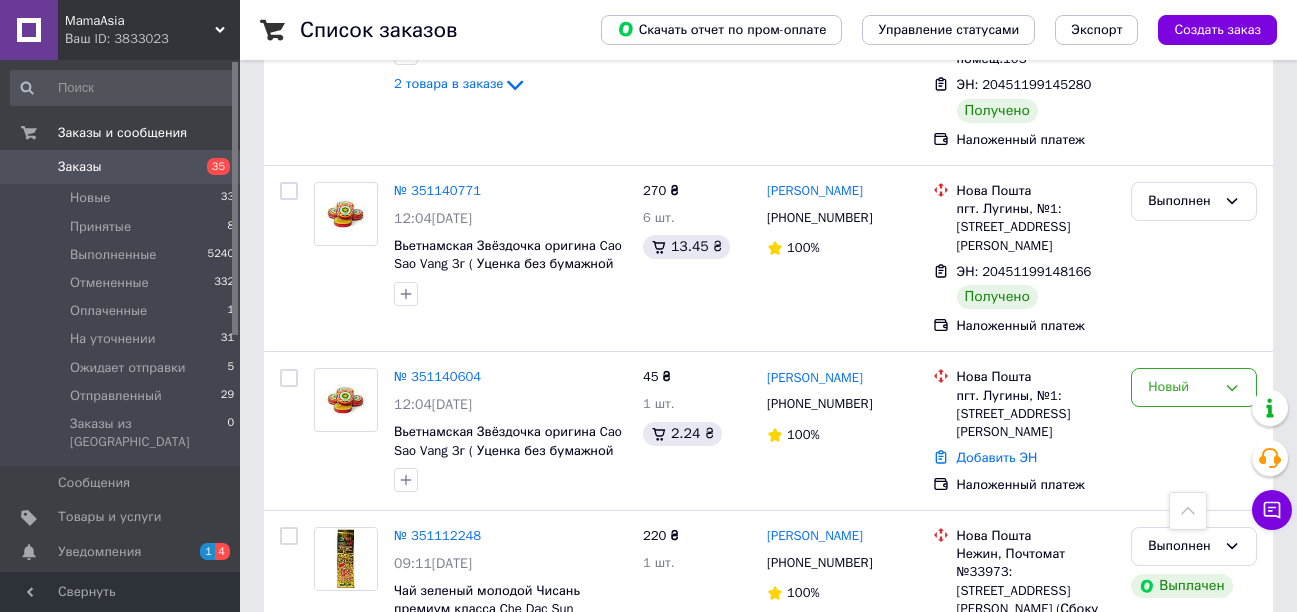 click 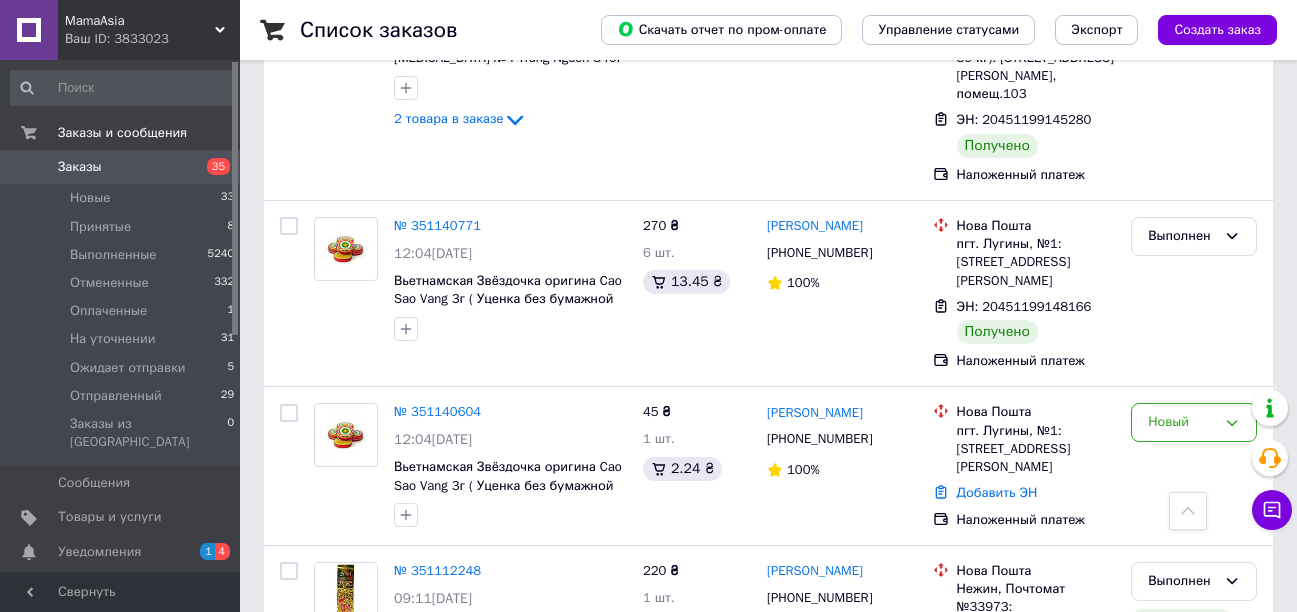 scroll, scrollTop: 14356, scrollLeft: 0, axis: vertical 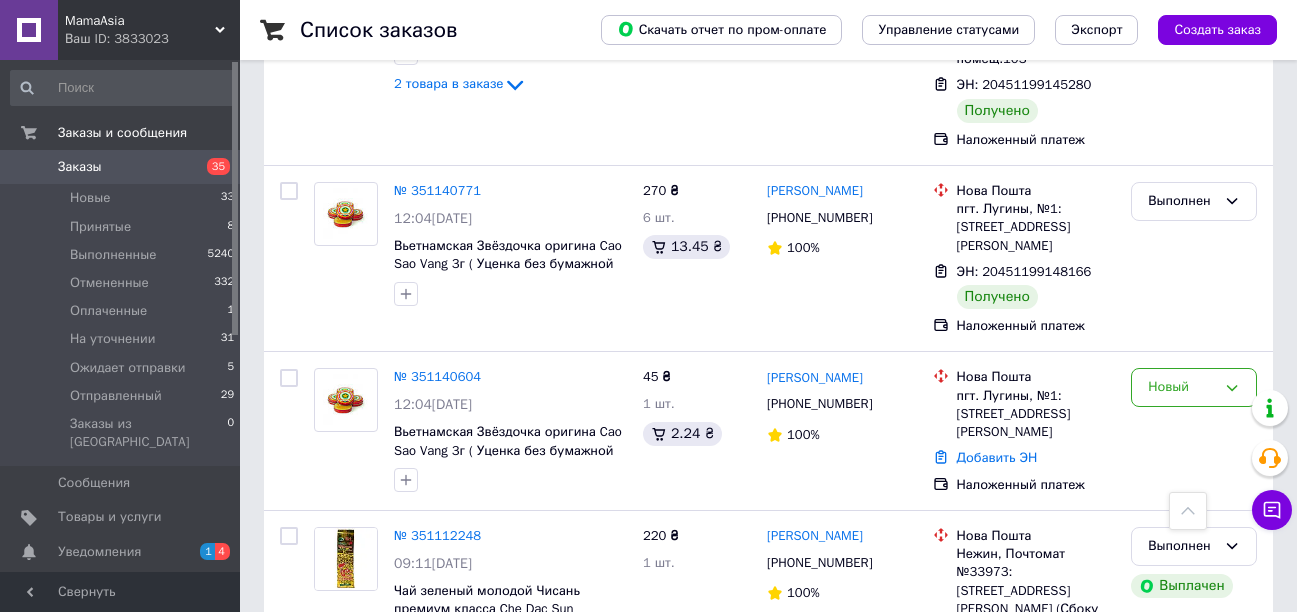 click 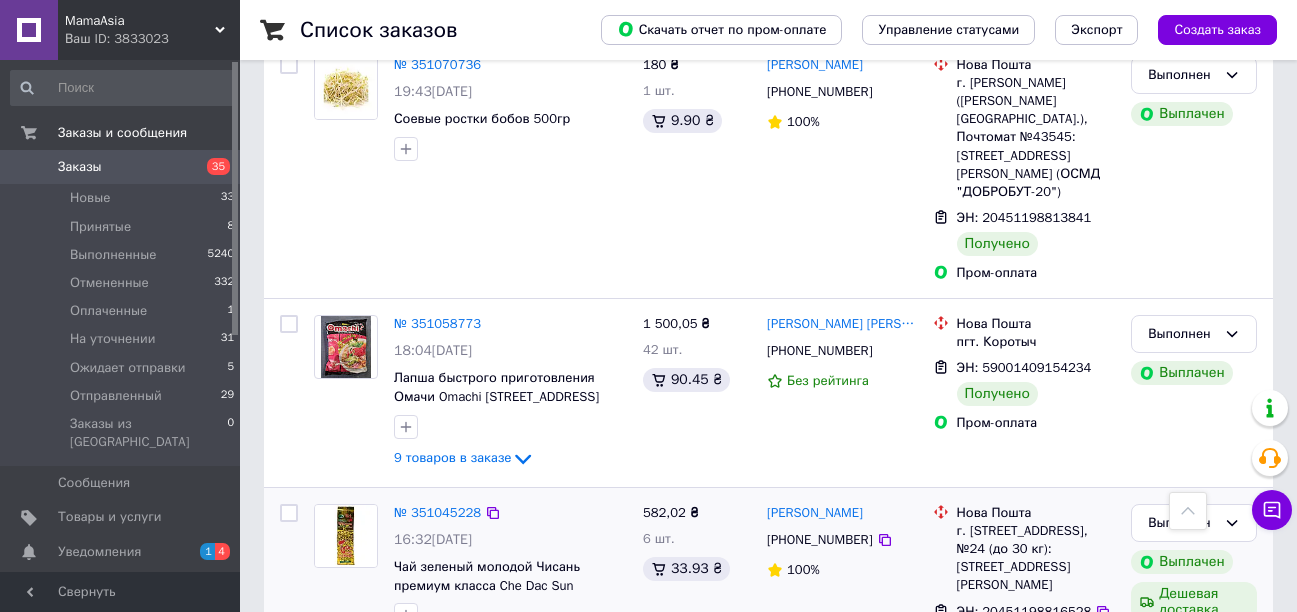 scroll, scrollTop: 16156, scrollLeft: 0, axis: vertical 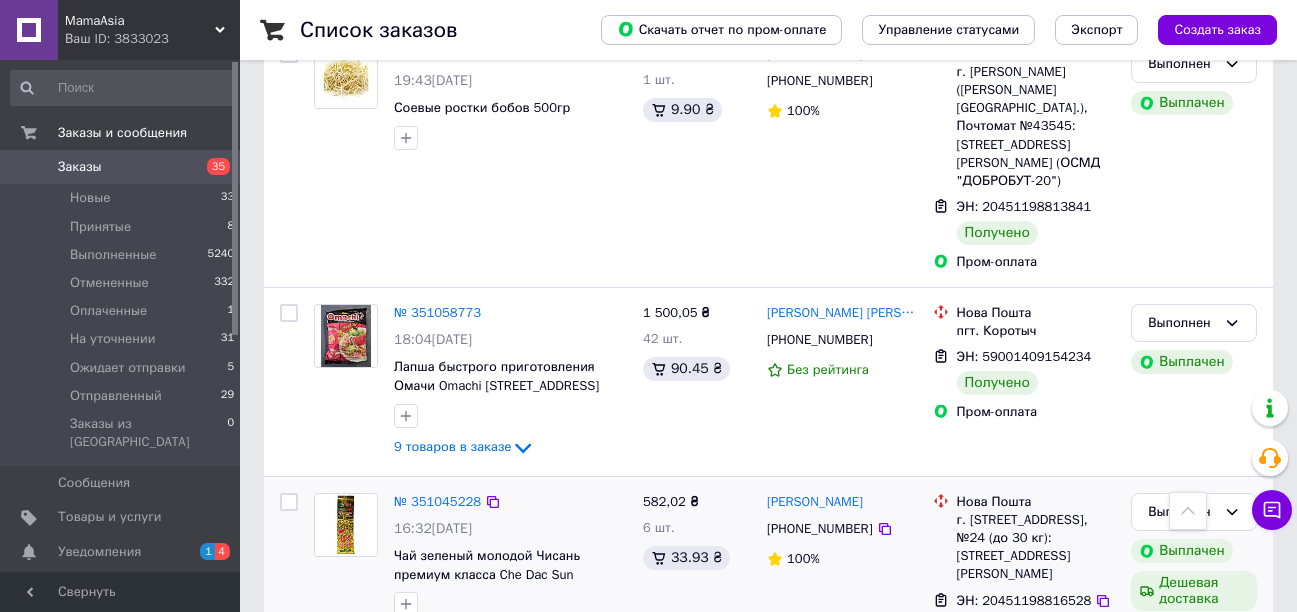 drag, startPoint x: 391, startPoint y: 334, endPoint x: 538, endPoint y: 379, distance: 153.73354 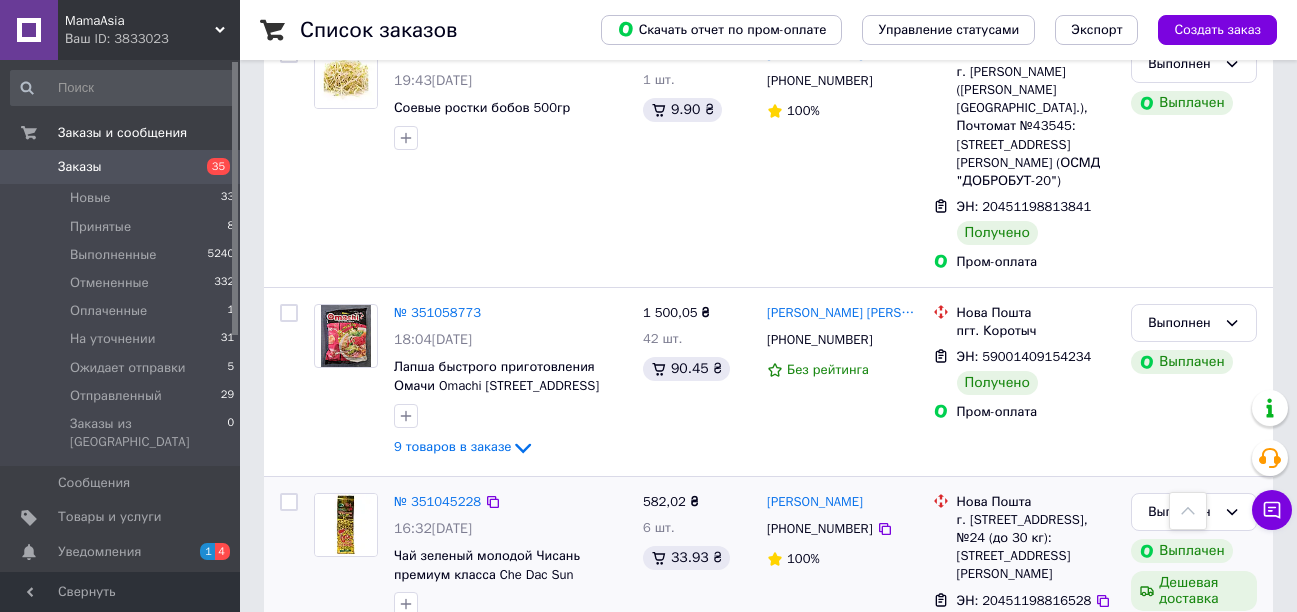 click 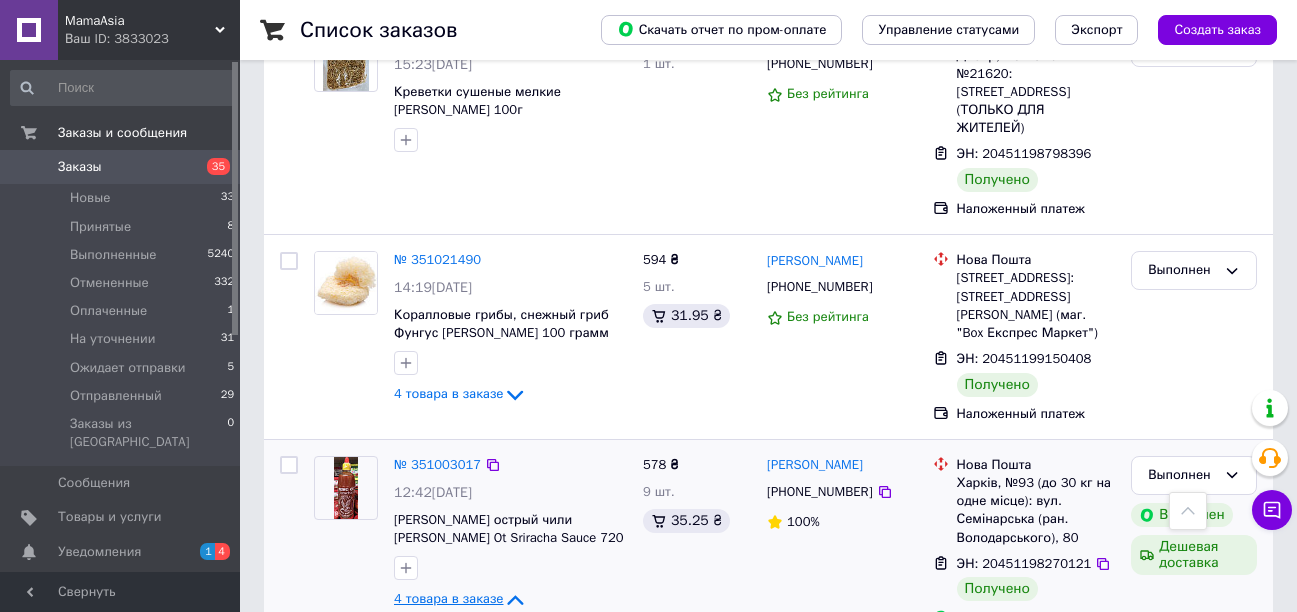 scroll, scrollTop: 17056, scrollLeft: 0, axis: vertical 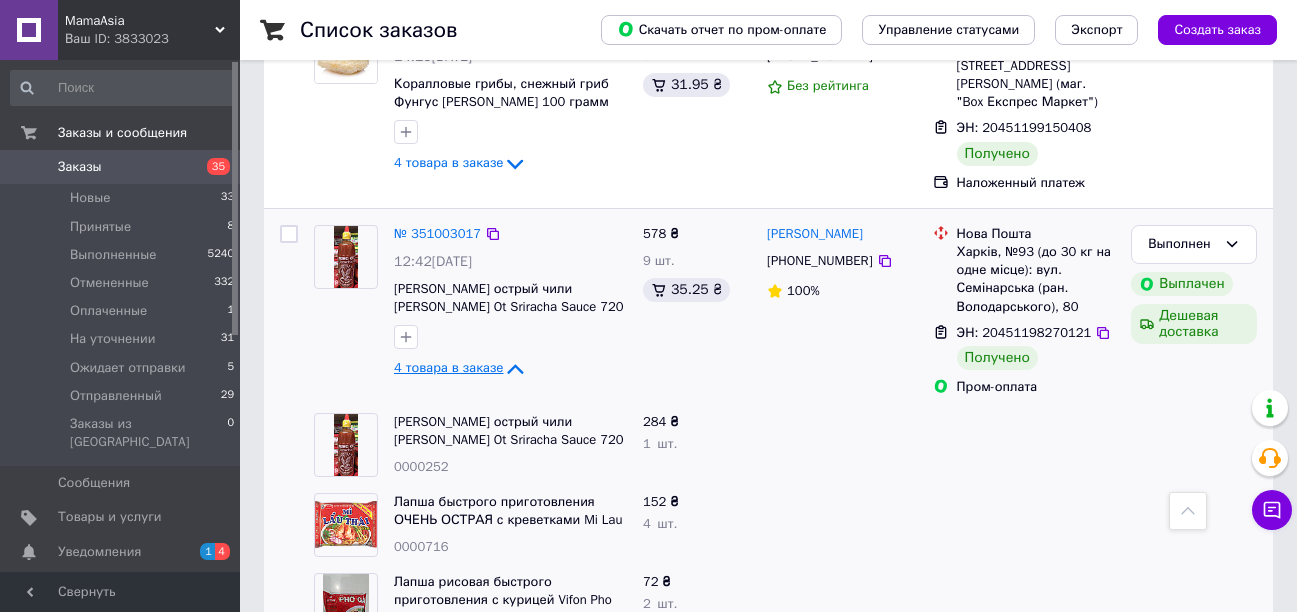 click 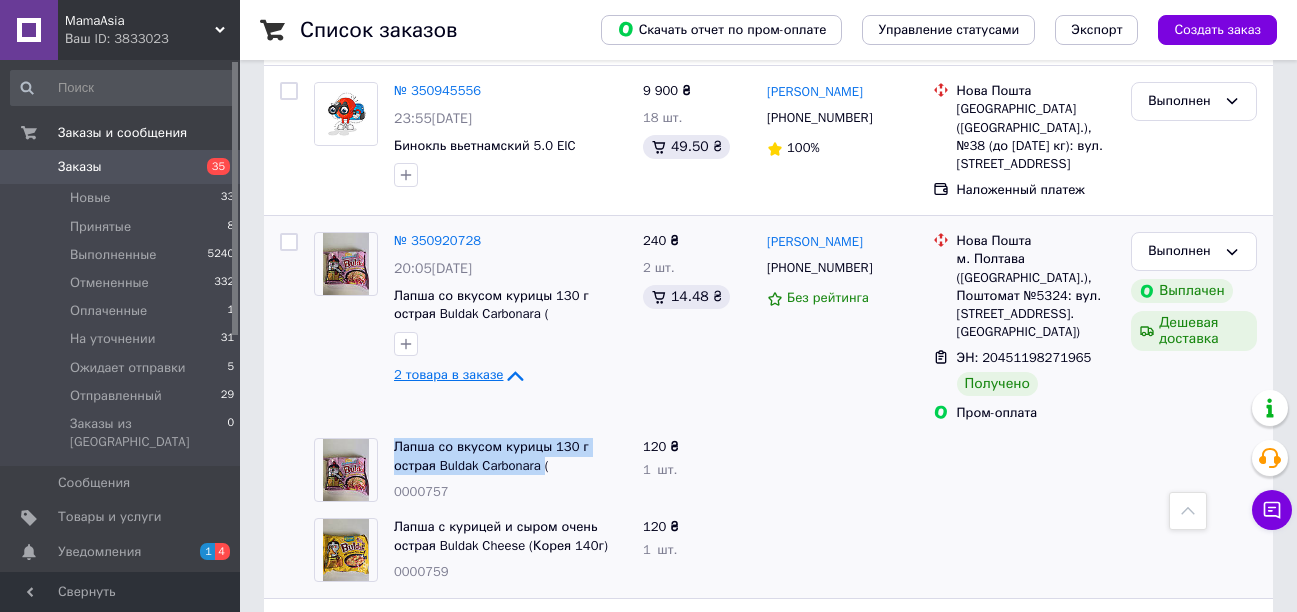 scroll, scrollTop: 17956, scrollLeft: 0, axis: vertical 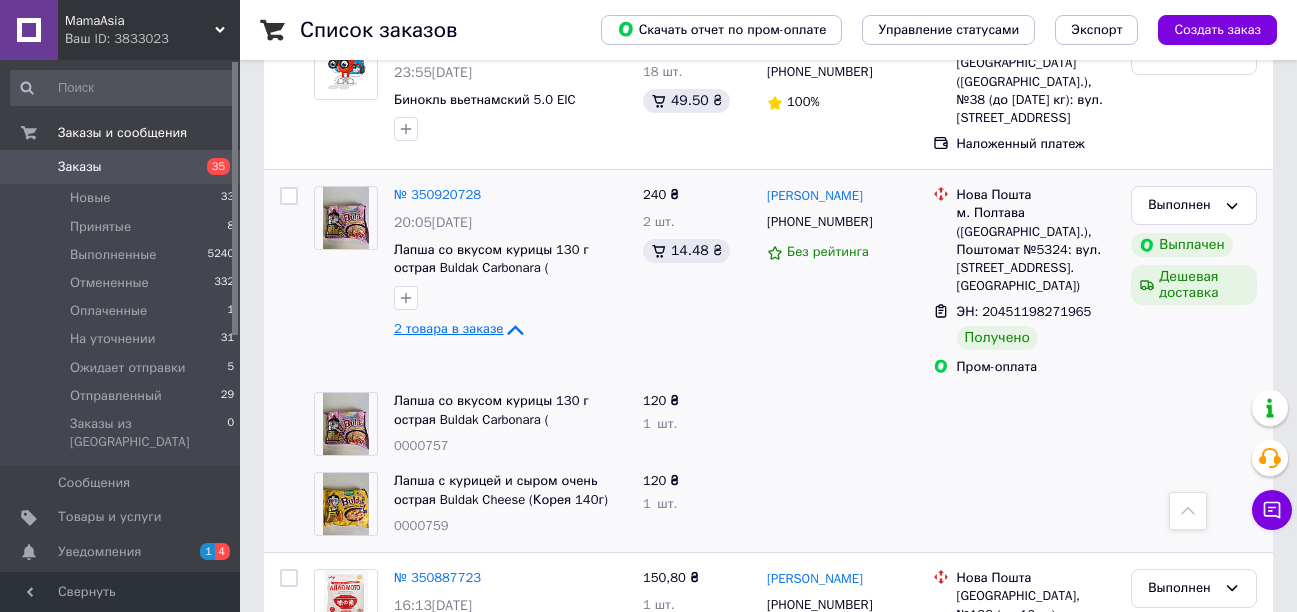 drag, startPoint x: 392, startPoint y: 115, endPoint x: 605, endPoint y: 150, distance: 215.85643 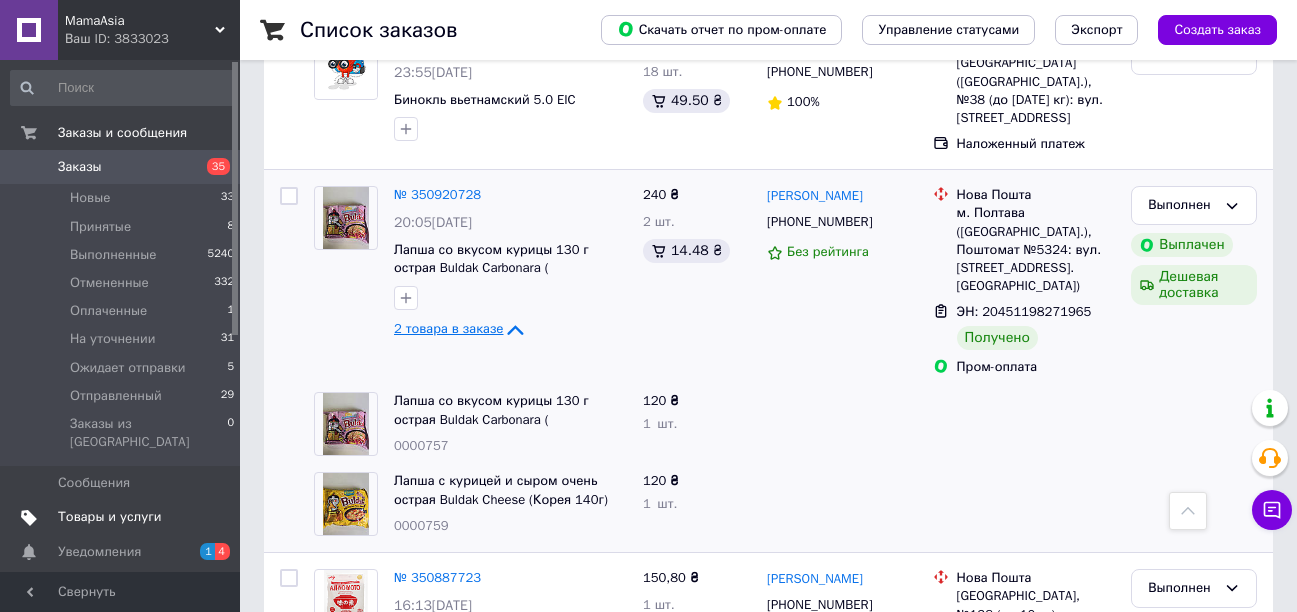 click on "Товары и услуги" at bounding box center [110, 517] 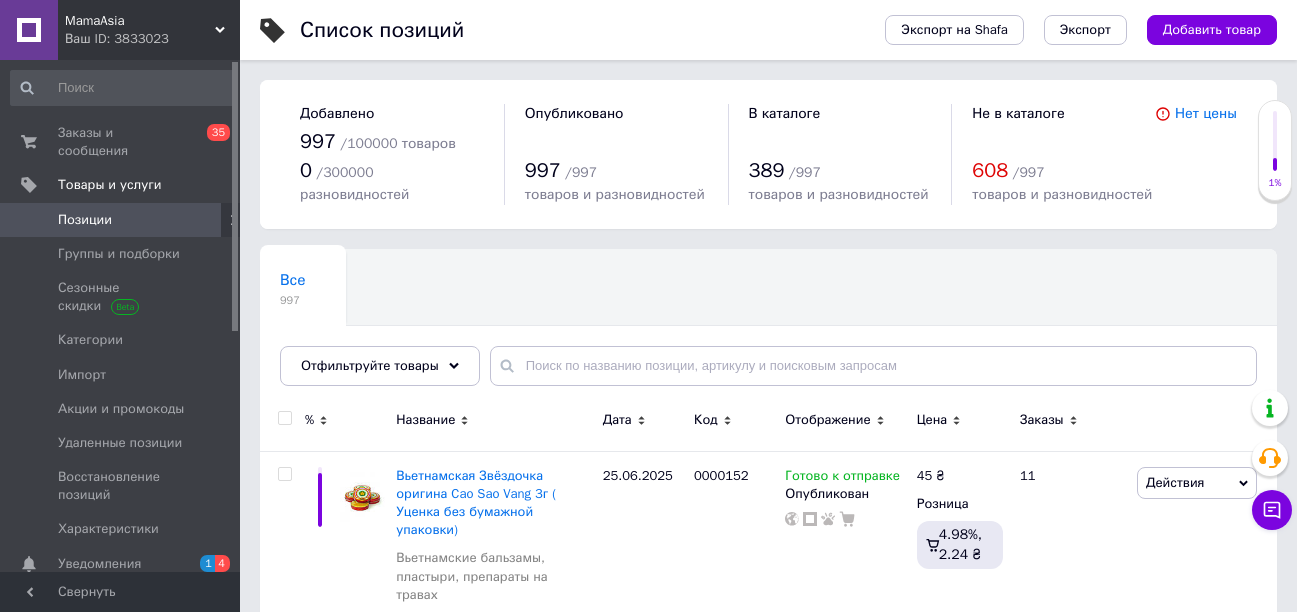 scroll, scrollTop: 100, scrollLeft: 0, axis: vertical 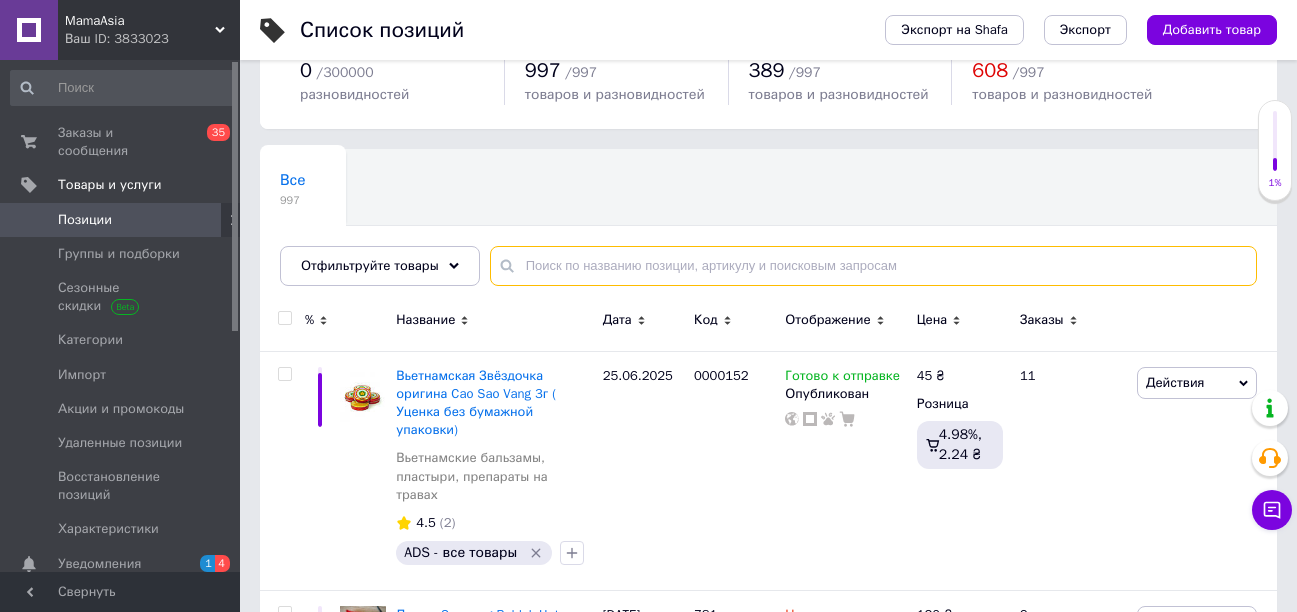 paste on "Бальзам лечебный со змеиным ядом Hong Linh Cot Вьетнам Оригинал 20г" 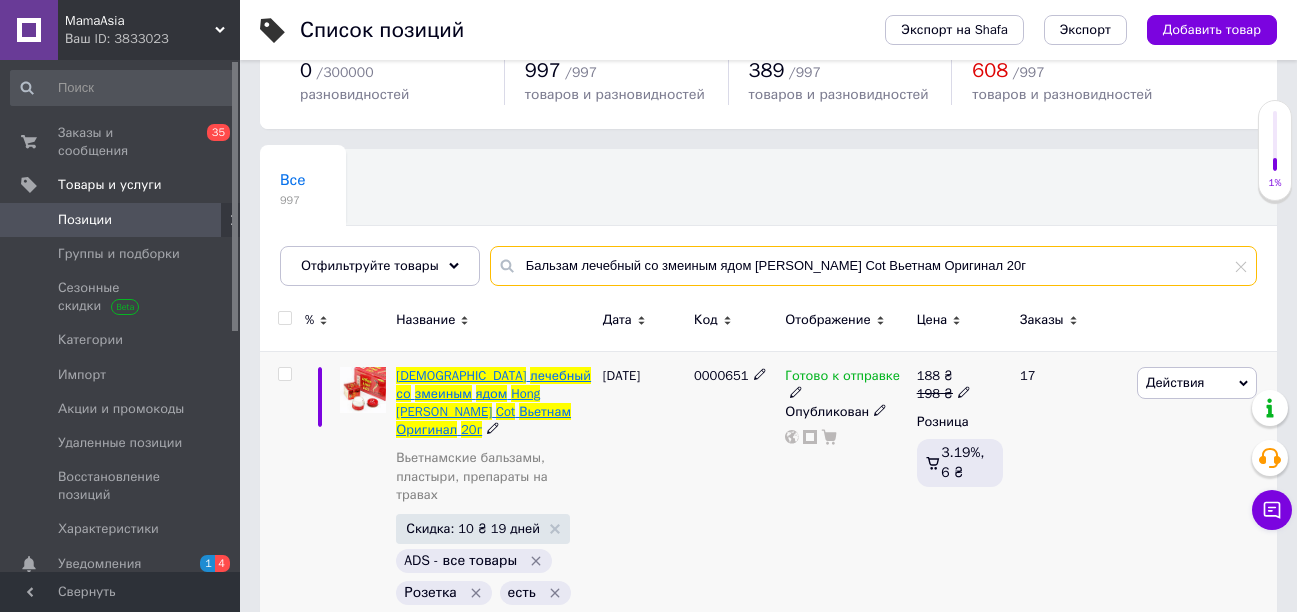 type on "Бальзам лечебный со змеиным ядом Hong Linh Cot Вьетнам Оригинал 20г" 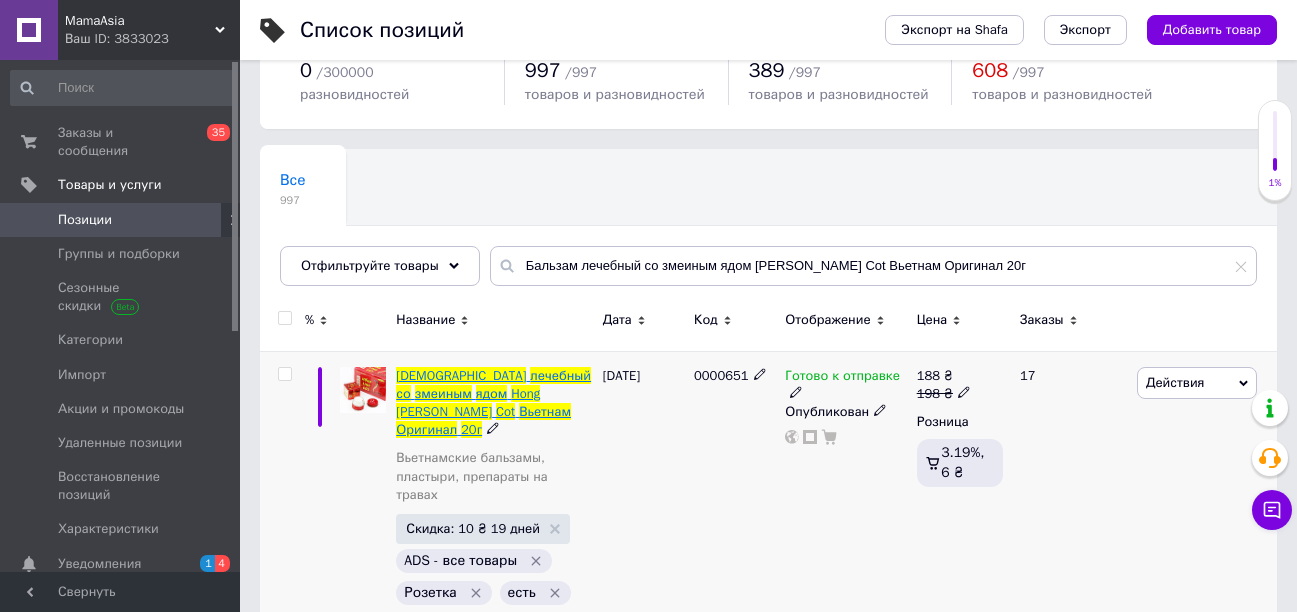 click on "лечебный" at bounding box center [560, 375] 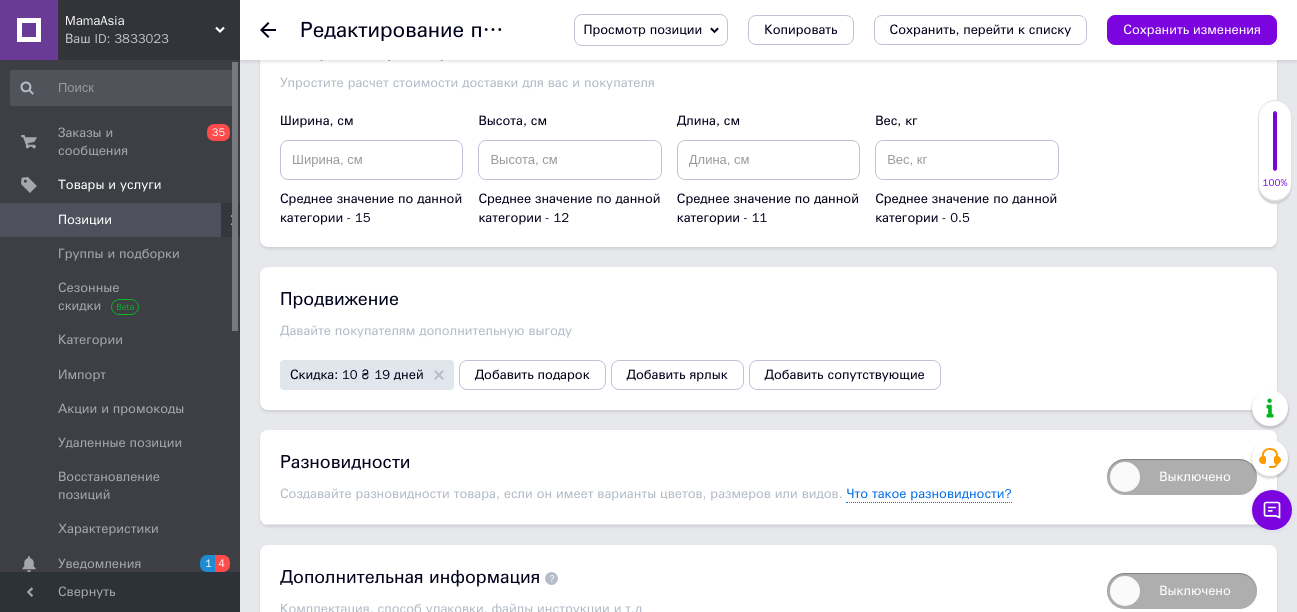 scroll, scrollTop: 2355, scrollLeft: 0, axis: vertical 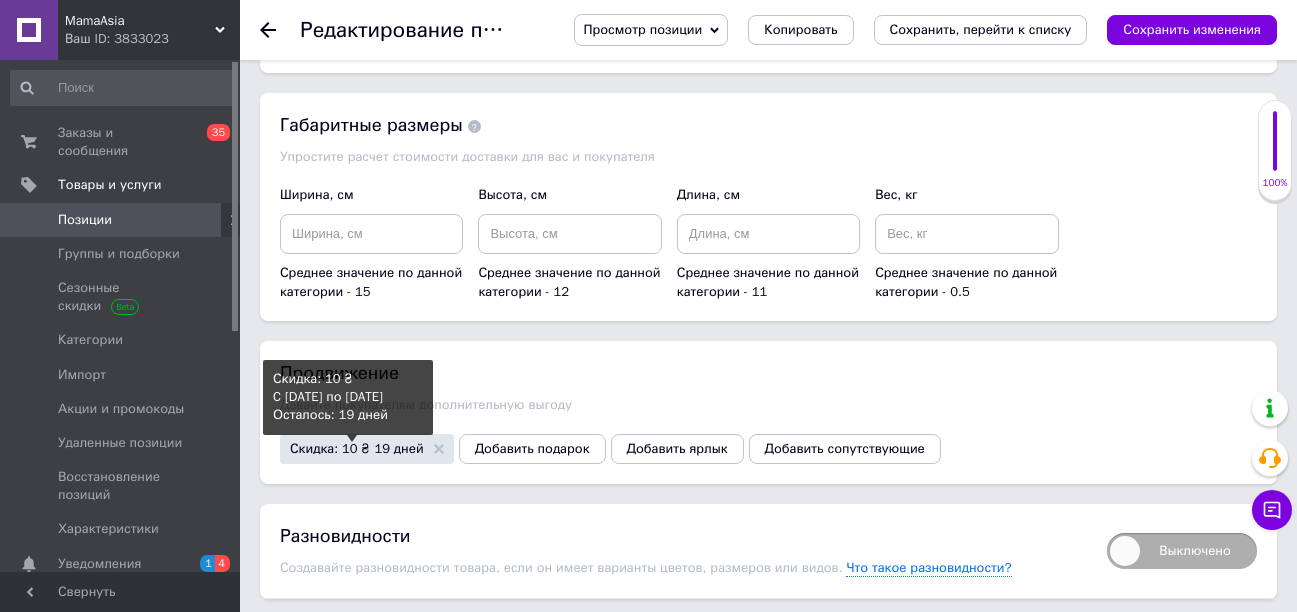 click on "Скидка: 10 ₴ 19 дней" at bounding box center (357, 448) 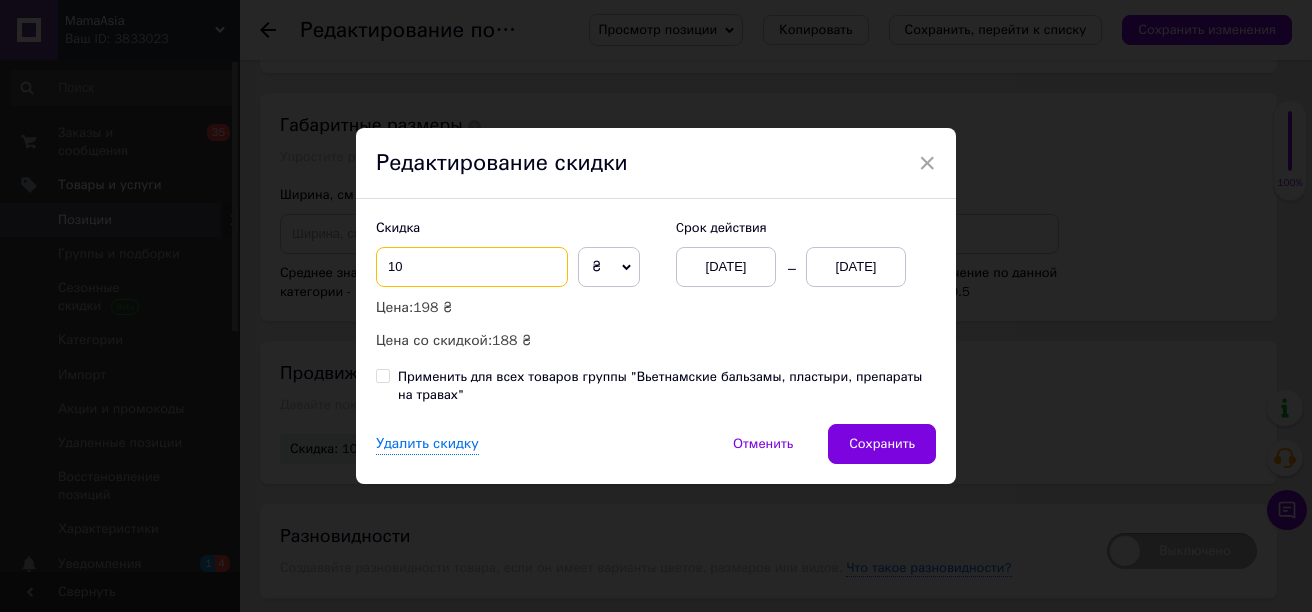 click on "10" at bounding box center (472, 267) 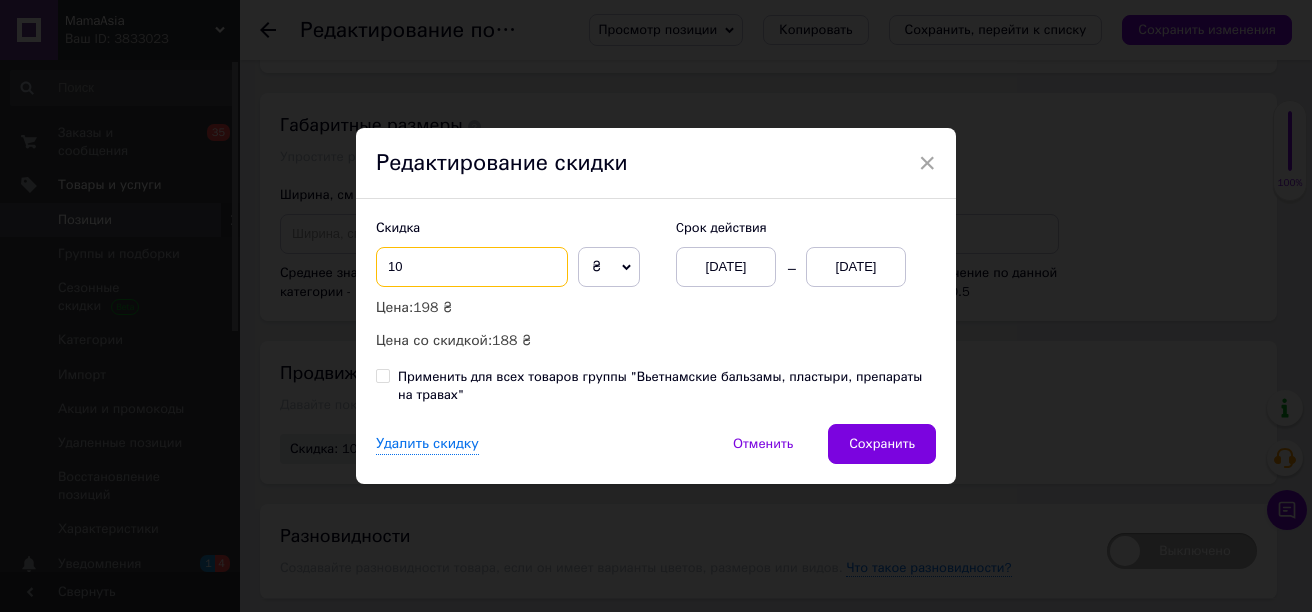 type on "1" 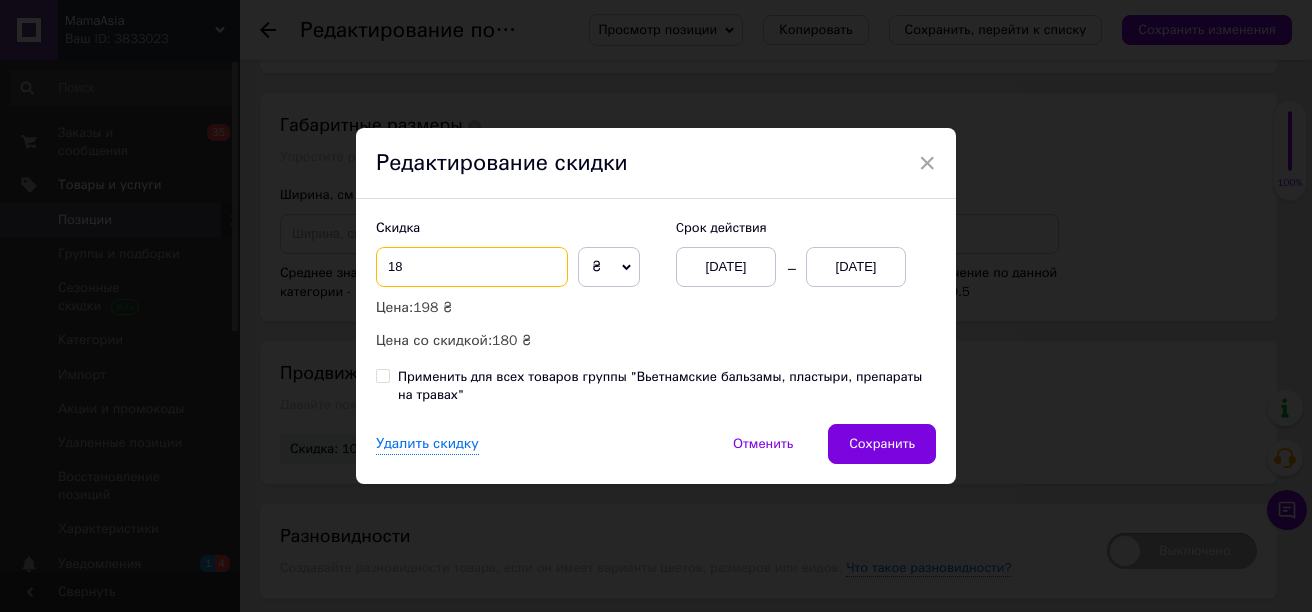 type on "18" 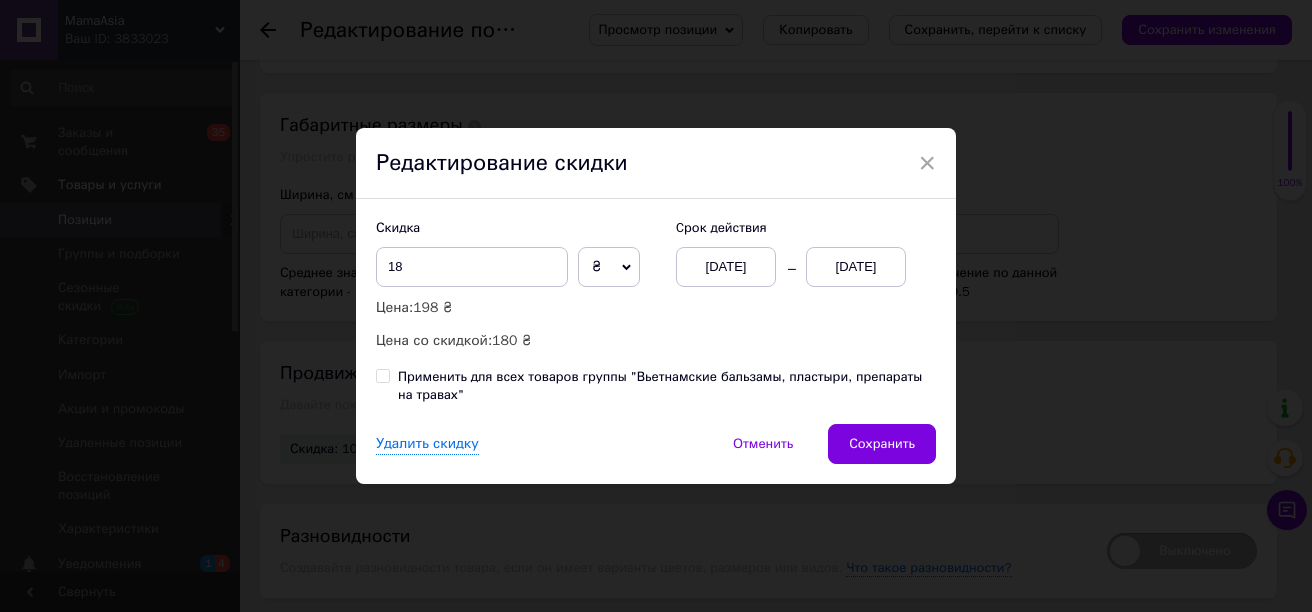 click on "Сохранить" at bounding box center [882, 444] 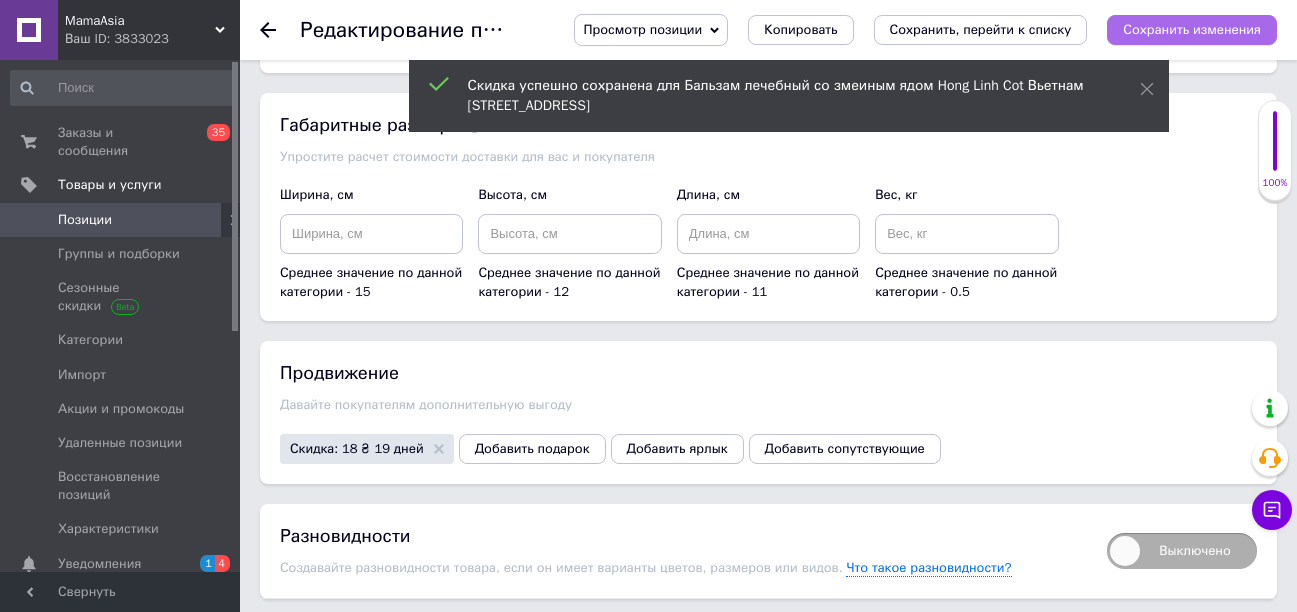 click on "Сохранить изменения" at bounding box center (1192, 29) 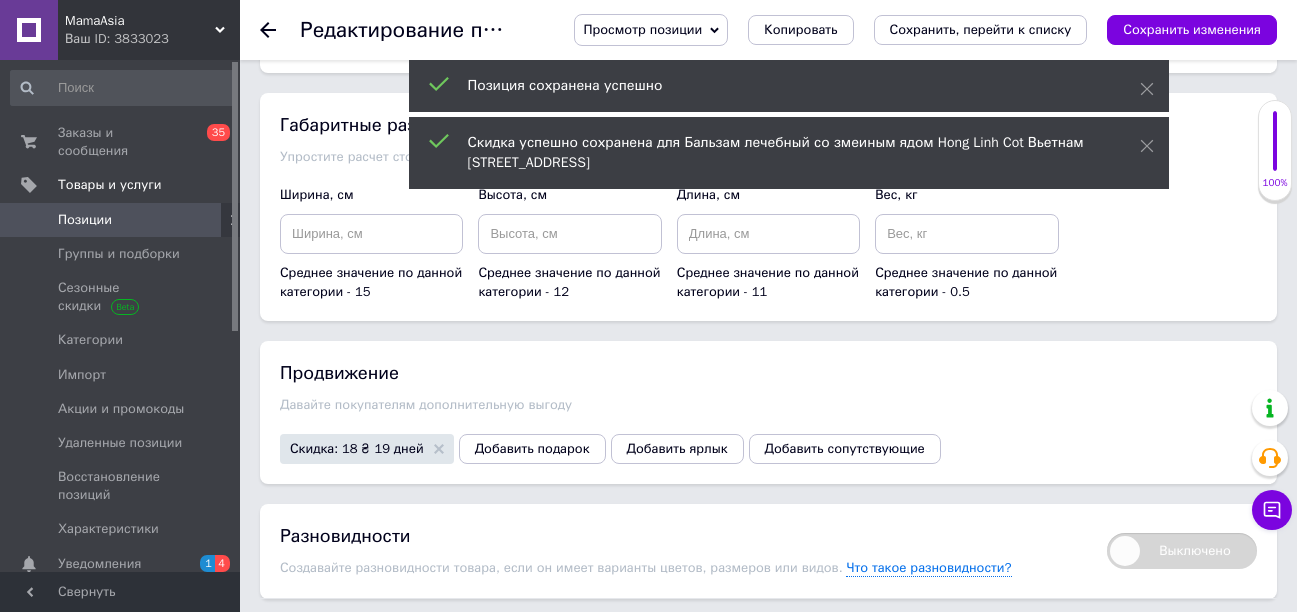 click 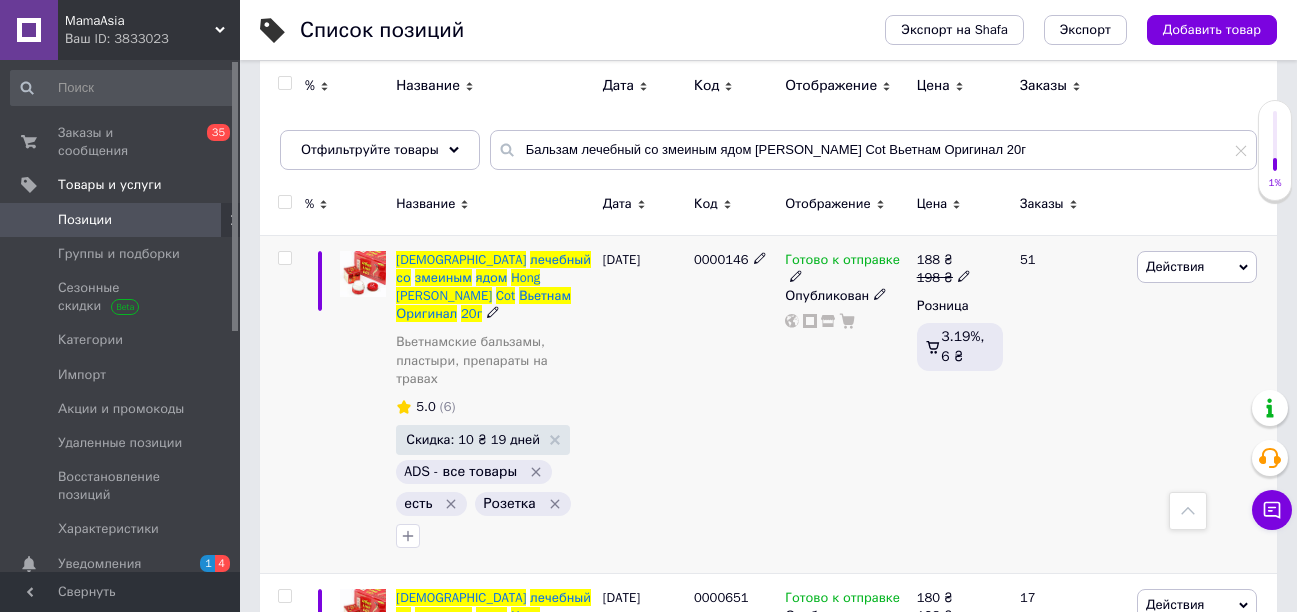 scroll, scrollTop: 215, scrollLeft: 0, axis: vertical 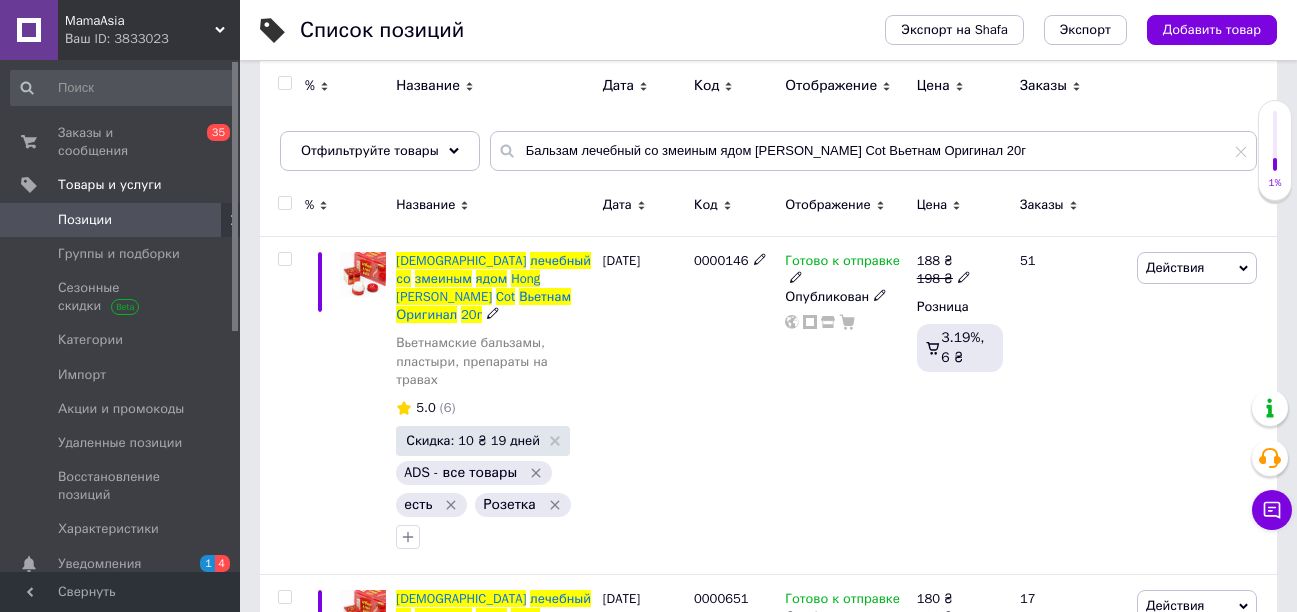 click on "Бальзам   лечебный   со   змеиным   ядом    Hong   Linh   Cot   Вьетнам   Оригинал   20г" at bounding box center [493, 288] 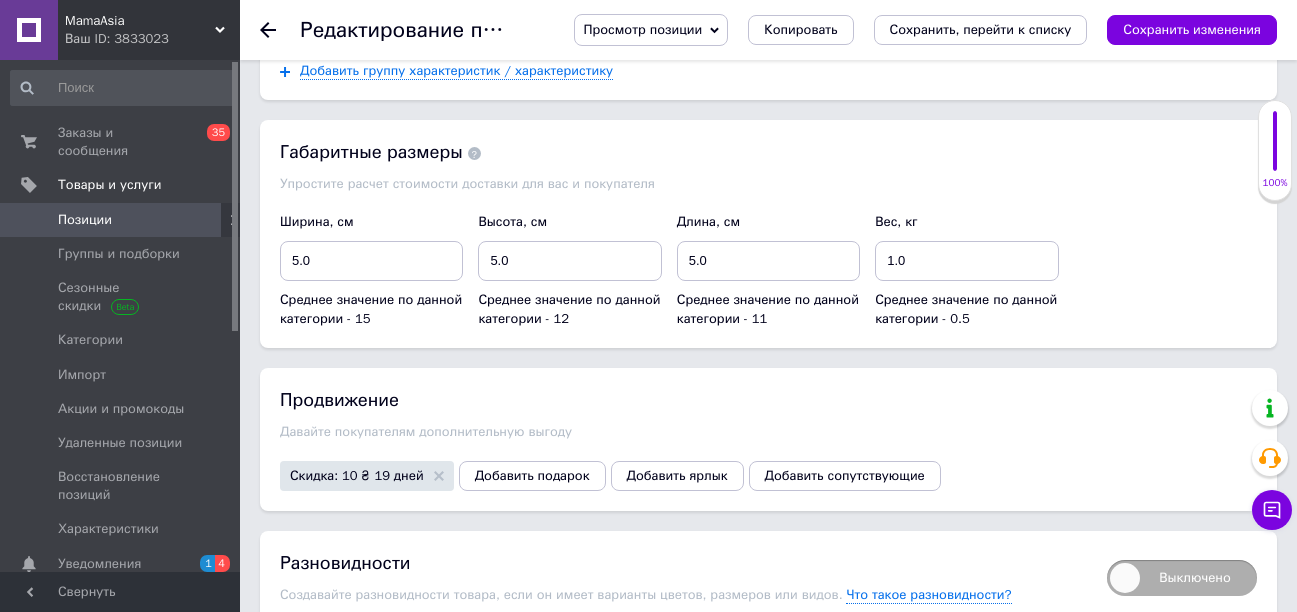 scroll, scrollTop: 2400, scrollLeft: 0, axis: vertical 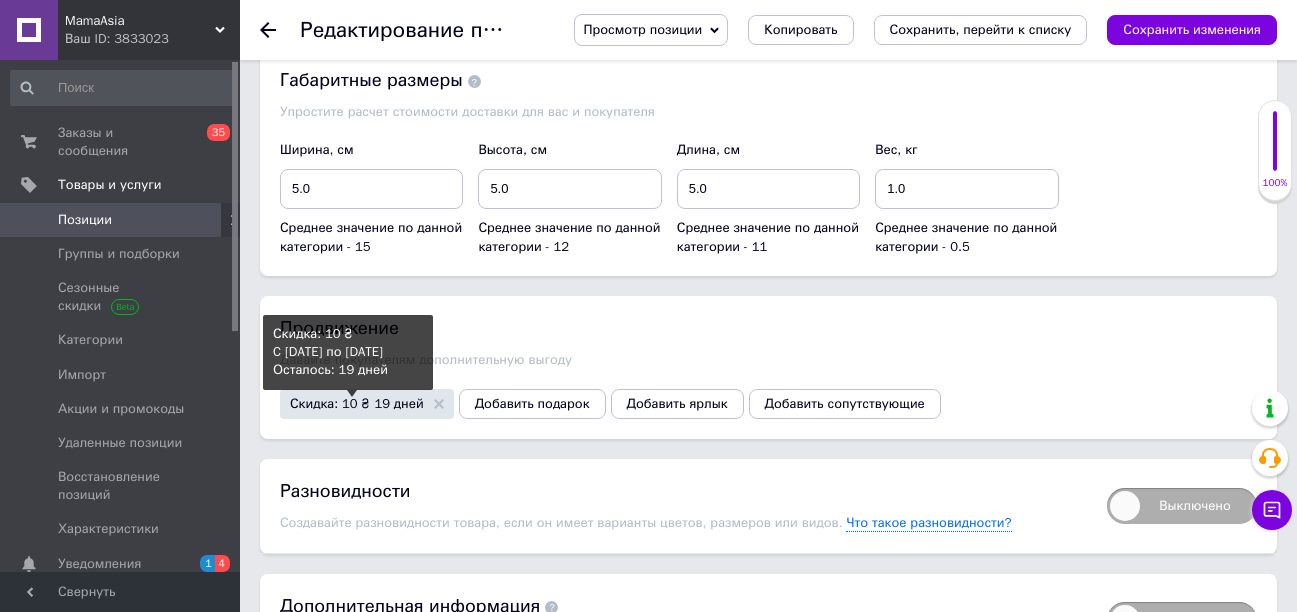 click on "Скидка: 10 ₴ 19 дней" at bounding box center (357, 403) 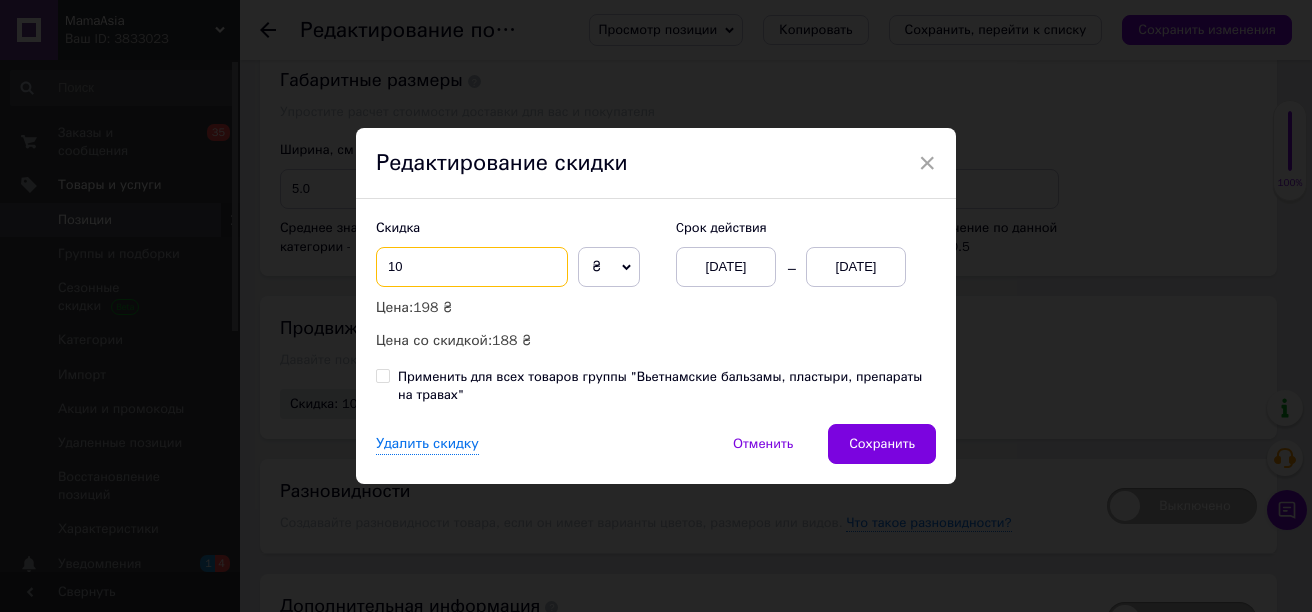 click on "10" at bounding box center (472, 267) 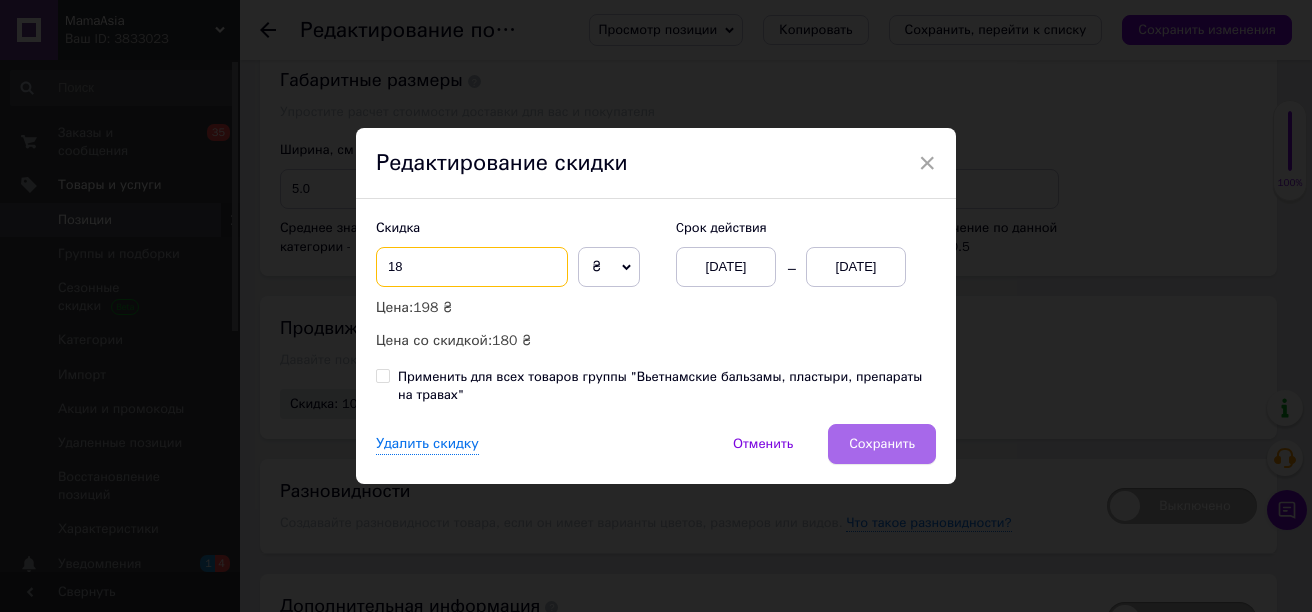 type on "18" 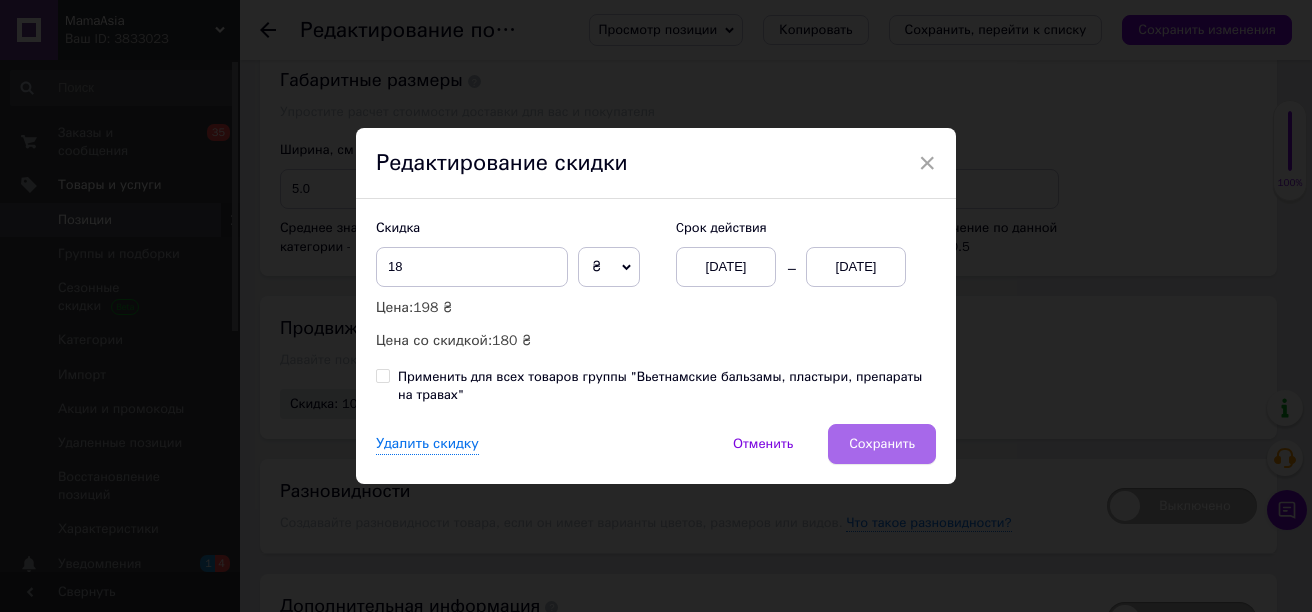 click on "Сохранить" at bounding box center [882, 444] 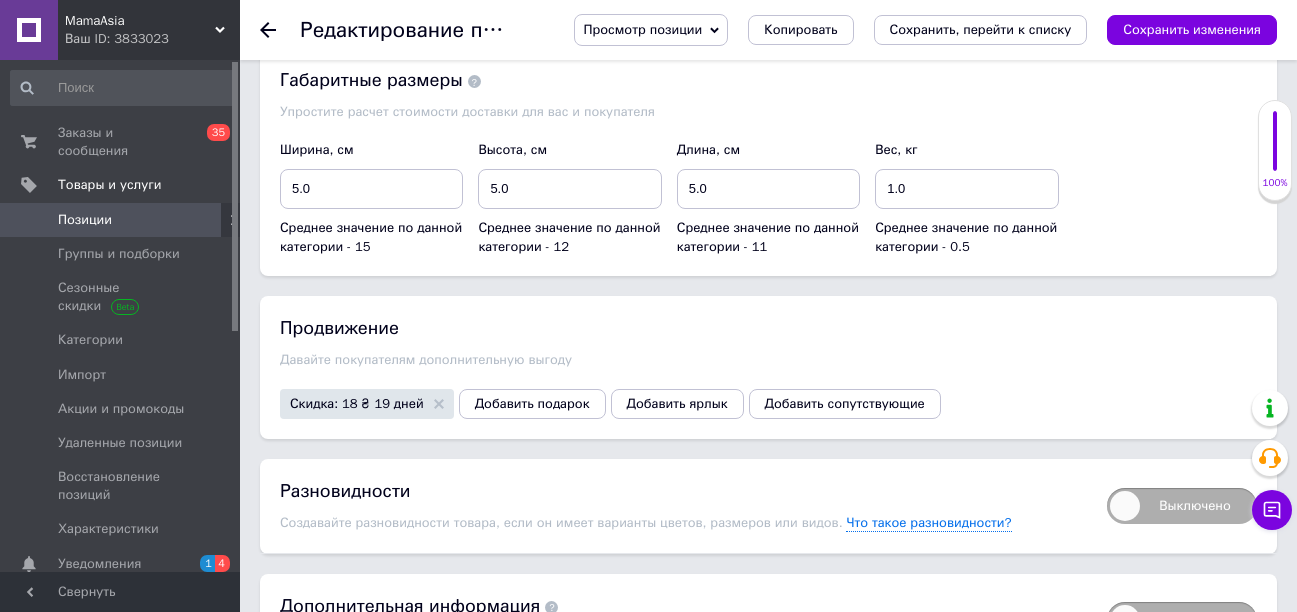 click on "Сохранить изменения" at bounding box center (1192, 29) 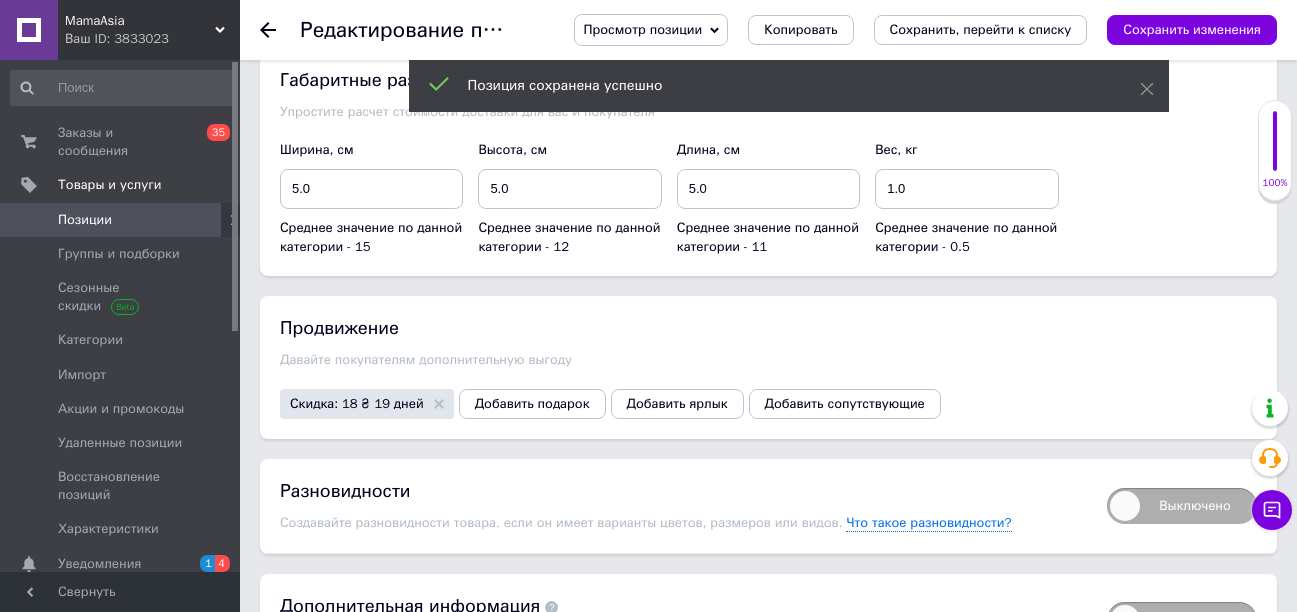 click 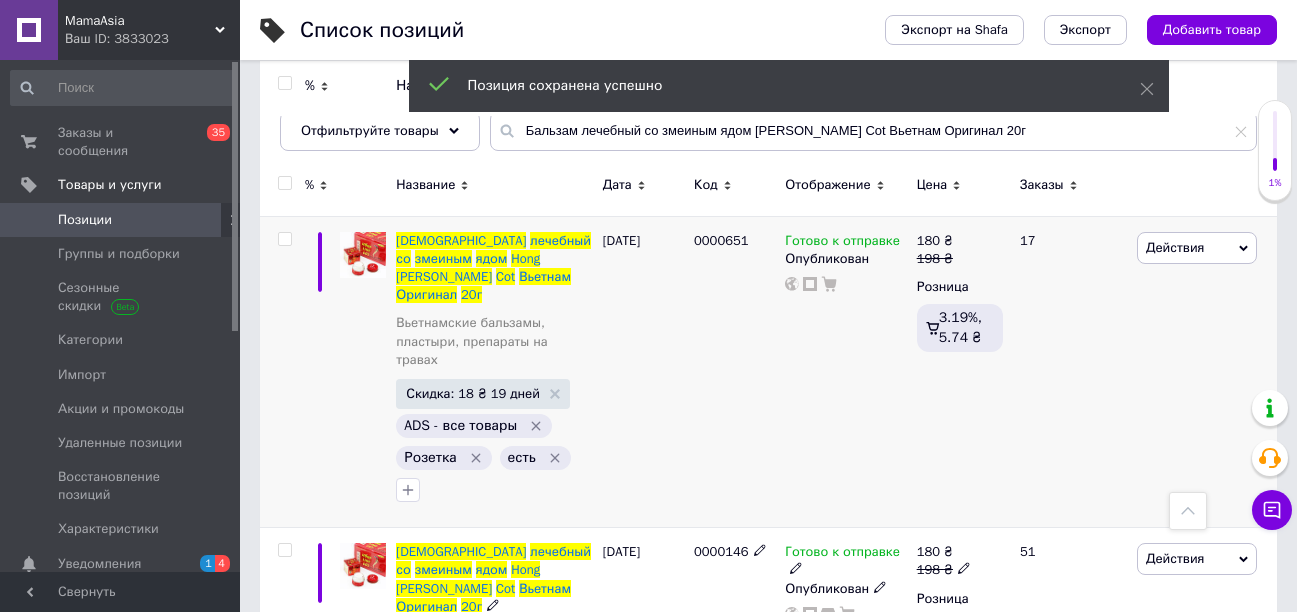 scroll, scrollTop: 215, scrollLeft: 0, axis: vertical 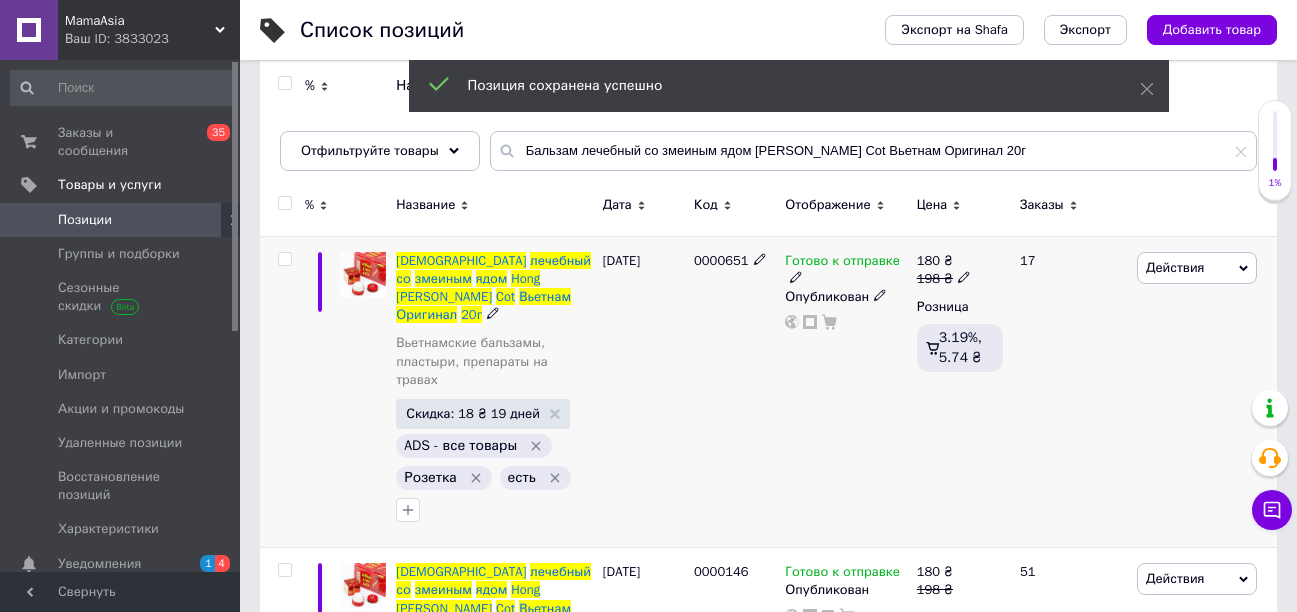 click 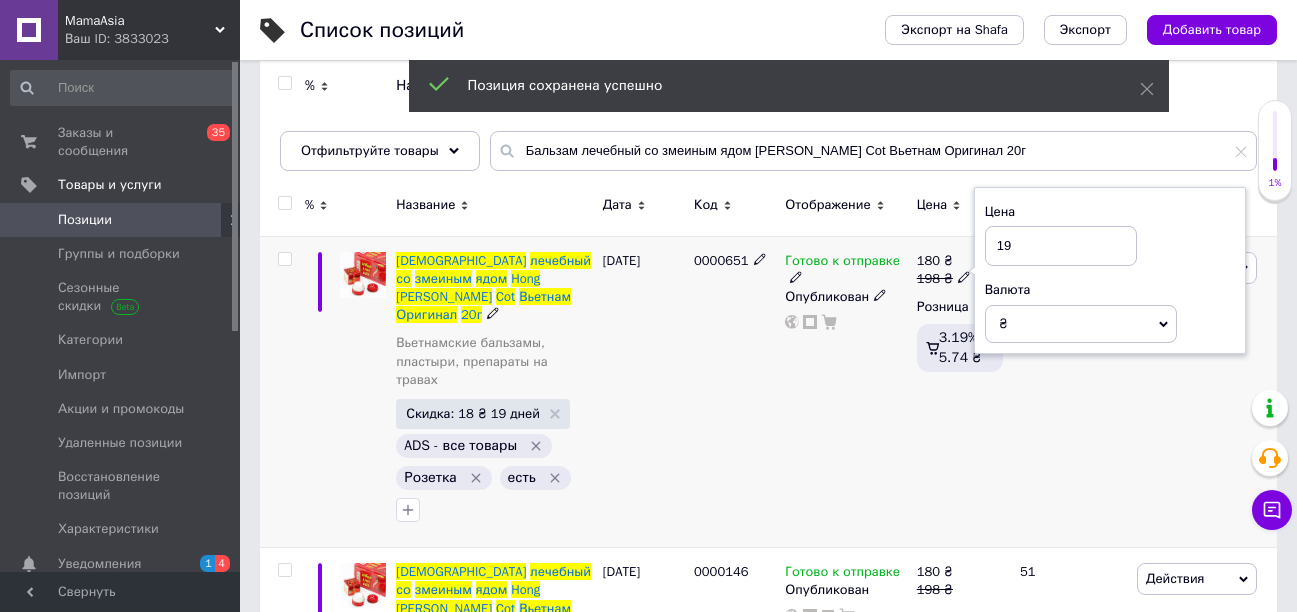 type on "1" 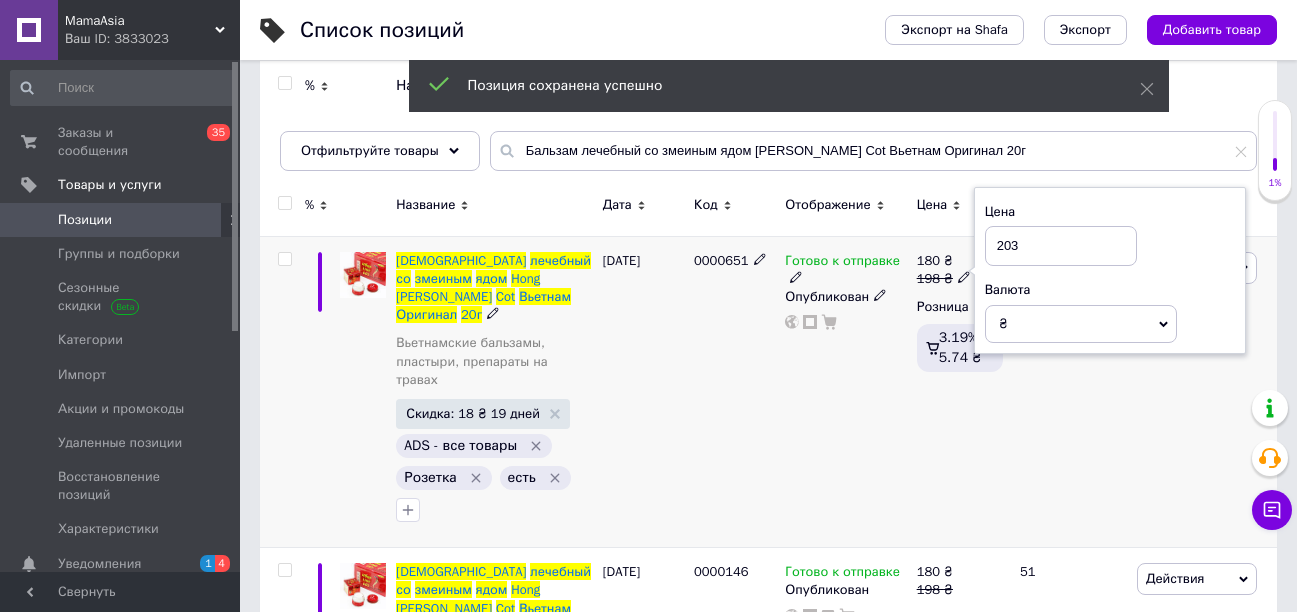 type on "203" 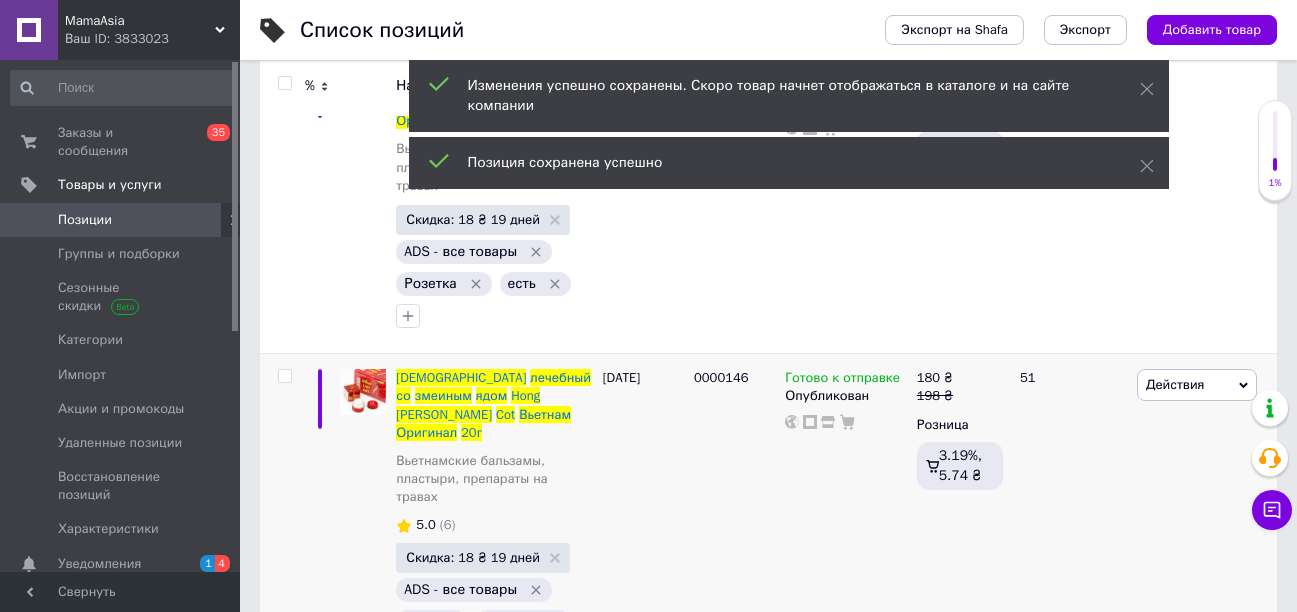 scroll, scrollTop: 415, scrollLeft: 0, axis: vertical 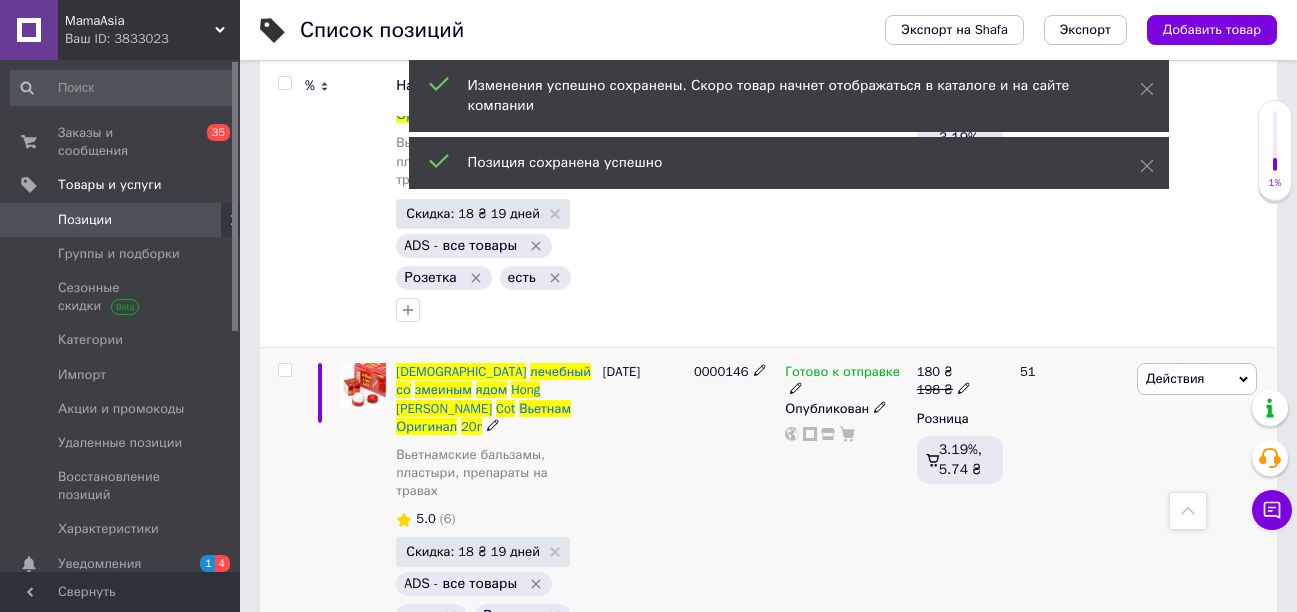 click 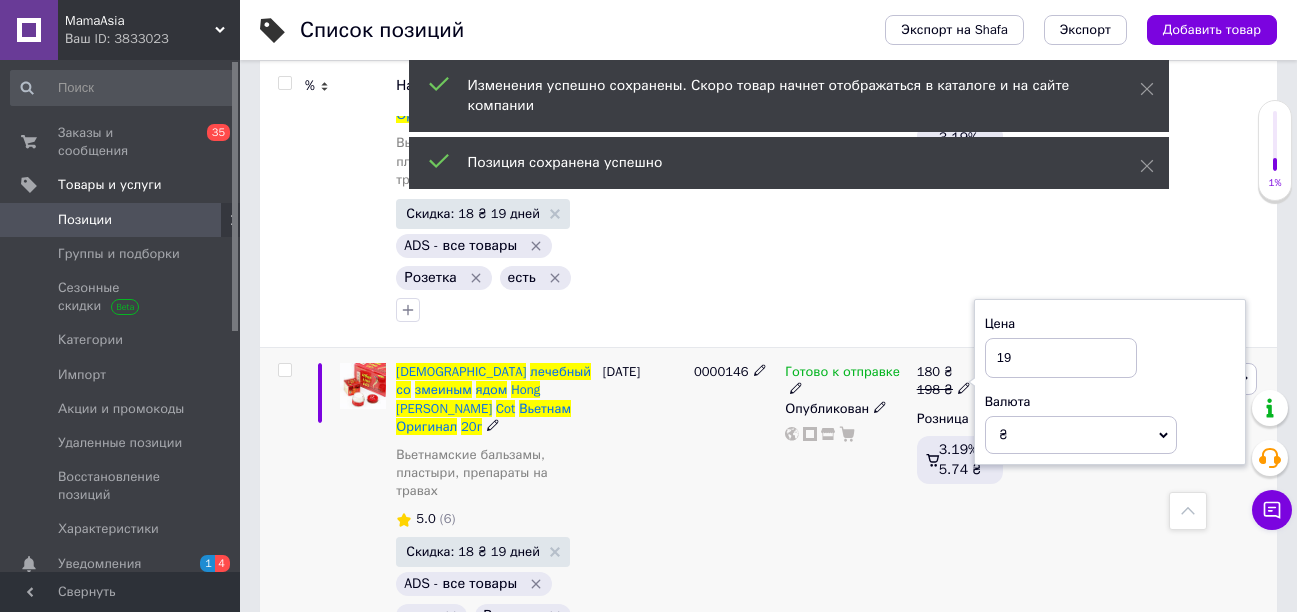 type on "1" 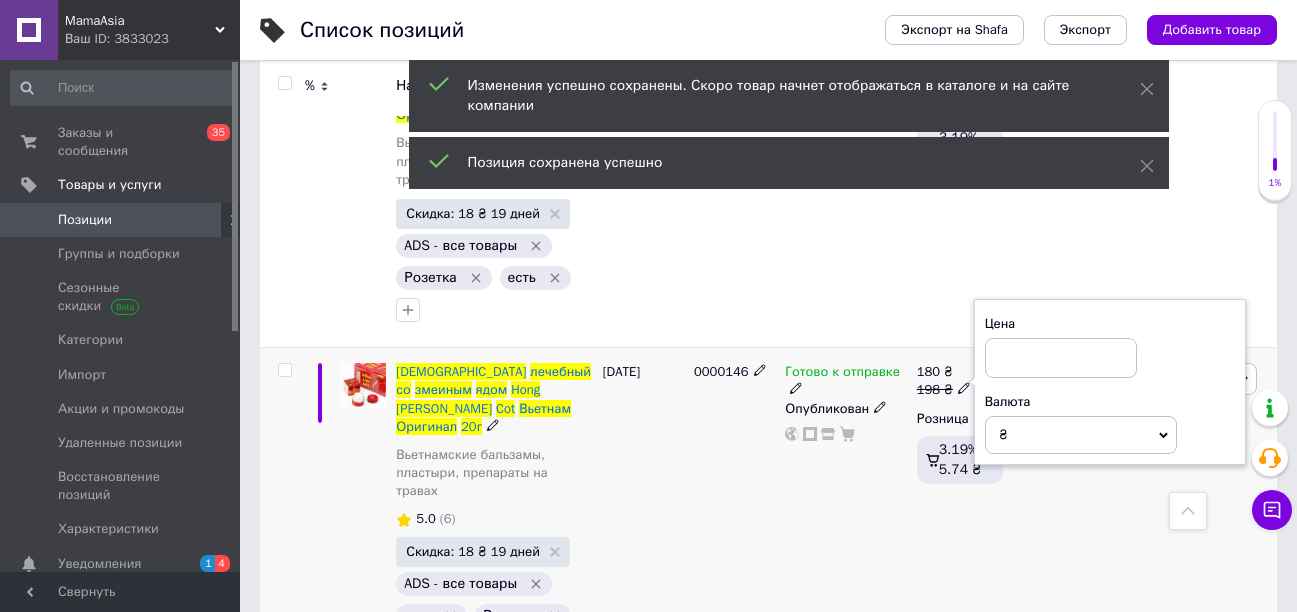 type on "0" 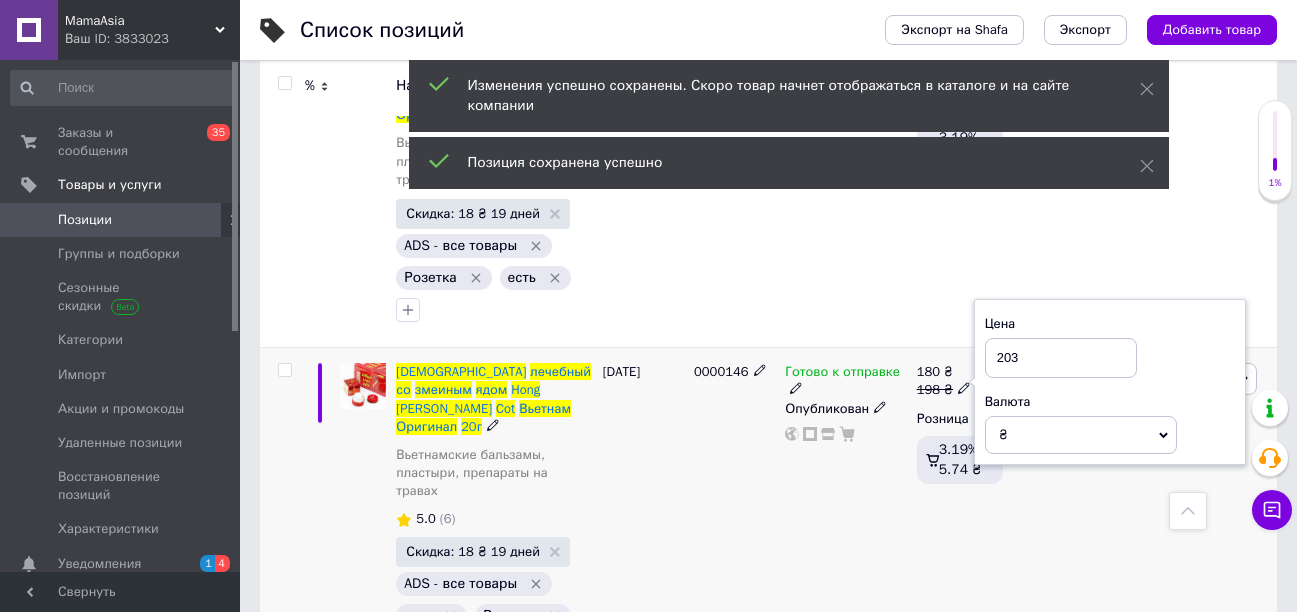 type on "203" 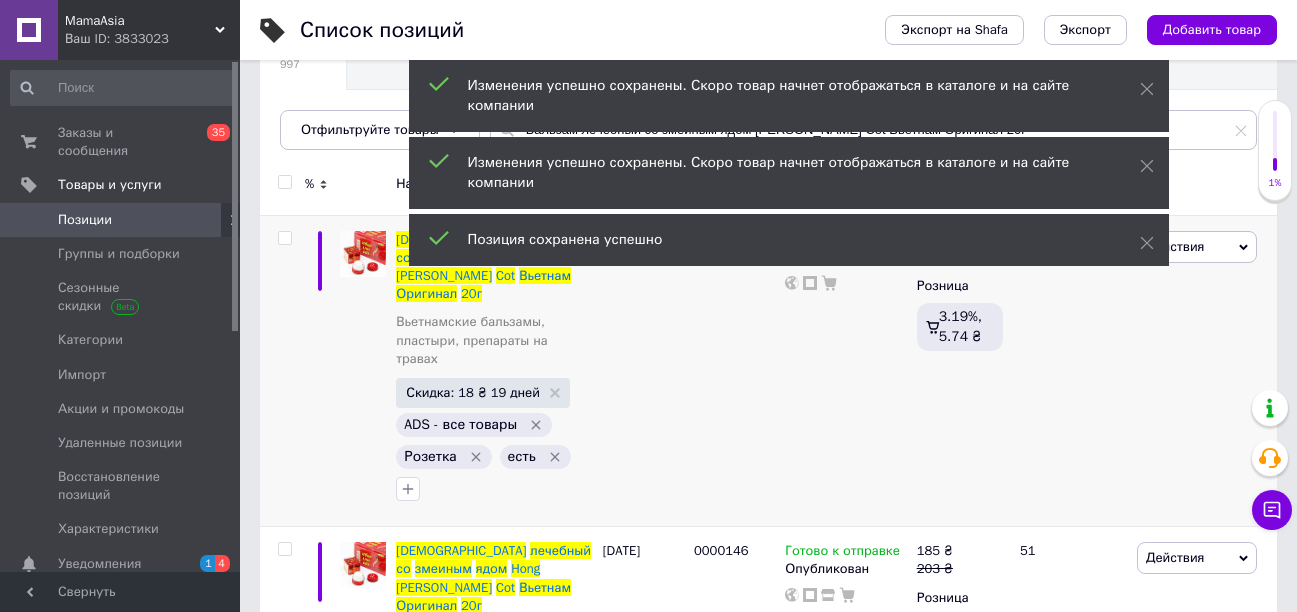 scroll, scrollTop: 315, scrollLeft: 0, axis: vertical 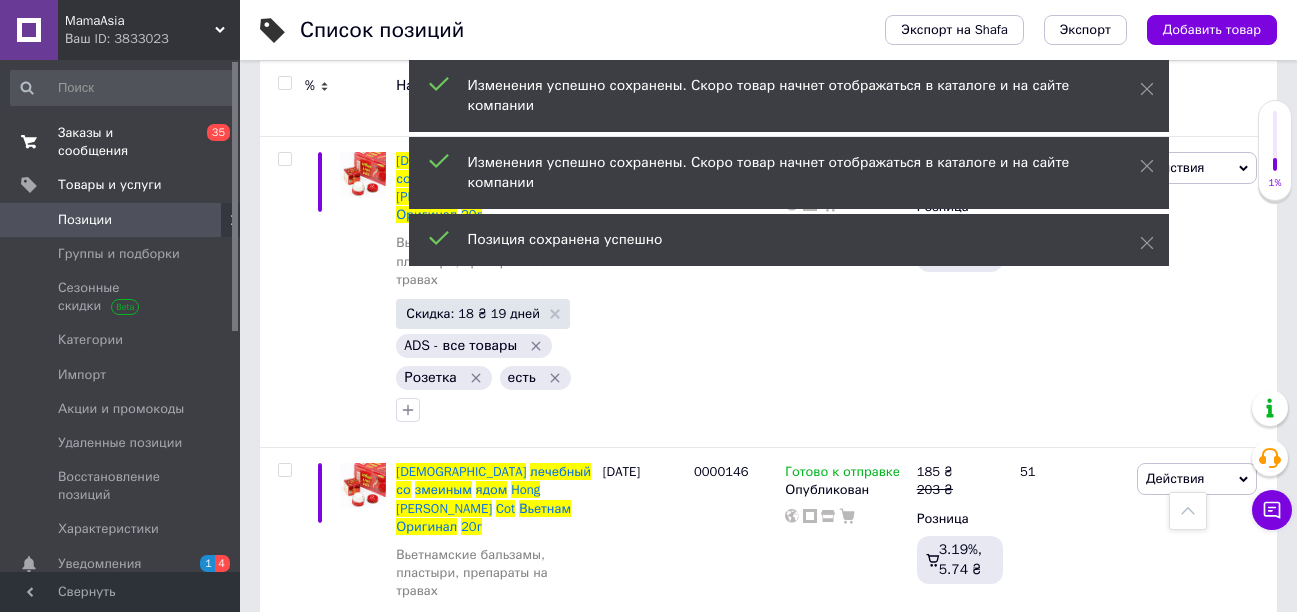 click on "Заказы и сообщения" at bounding box center (121, 142) 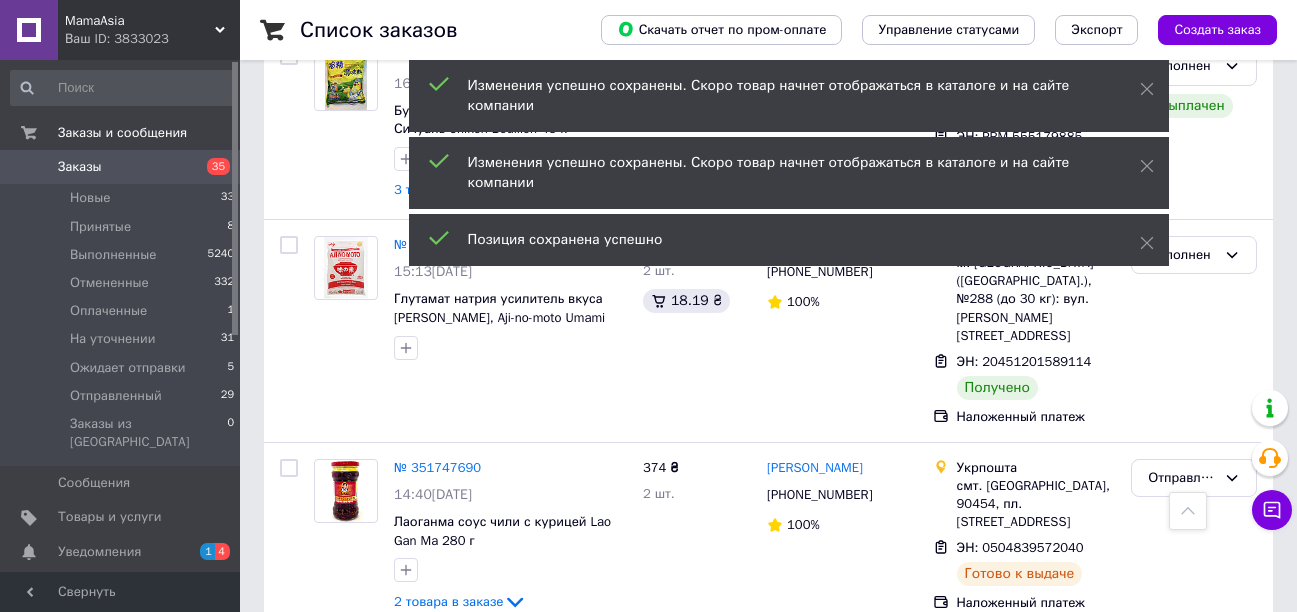 scroll, scrollTop: 8500, scrollLeft: 0, axis: vertical 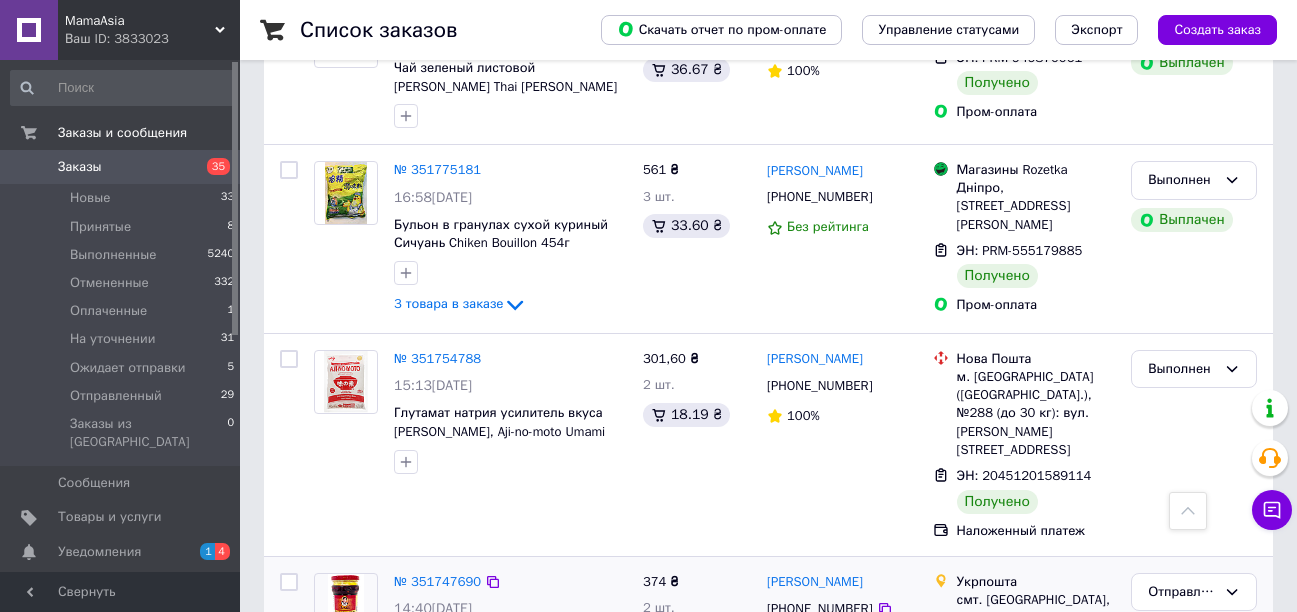 drag, startPoint x: 392, startPoint y: 146, endPoint x: 475, endPoint y: 166, distance: 85.37564 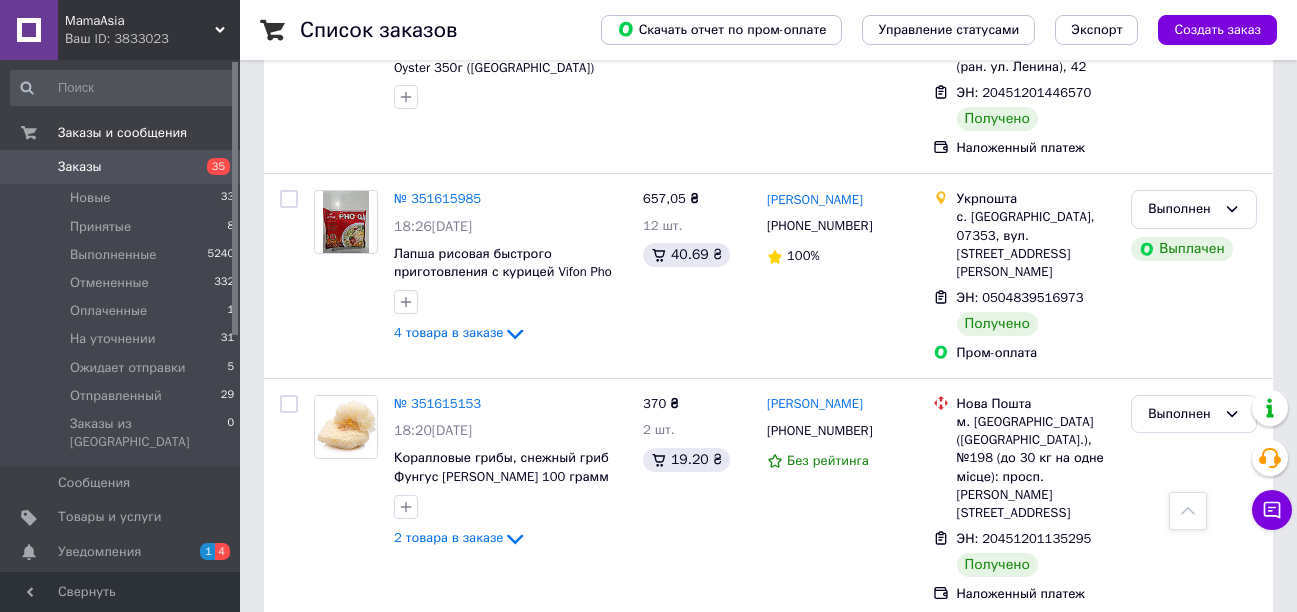 scroll, scrollTop: 9100, scrollLeft: 0, axis: vertical 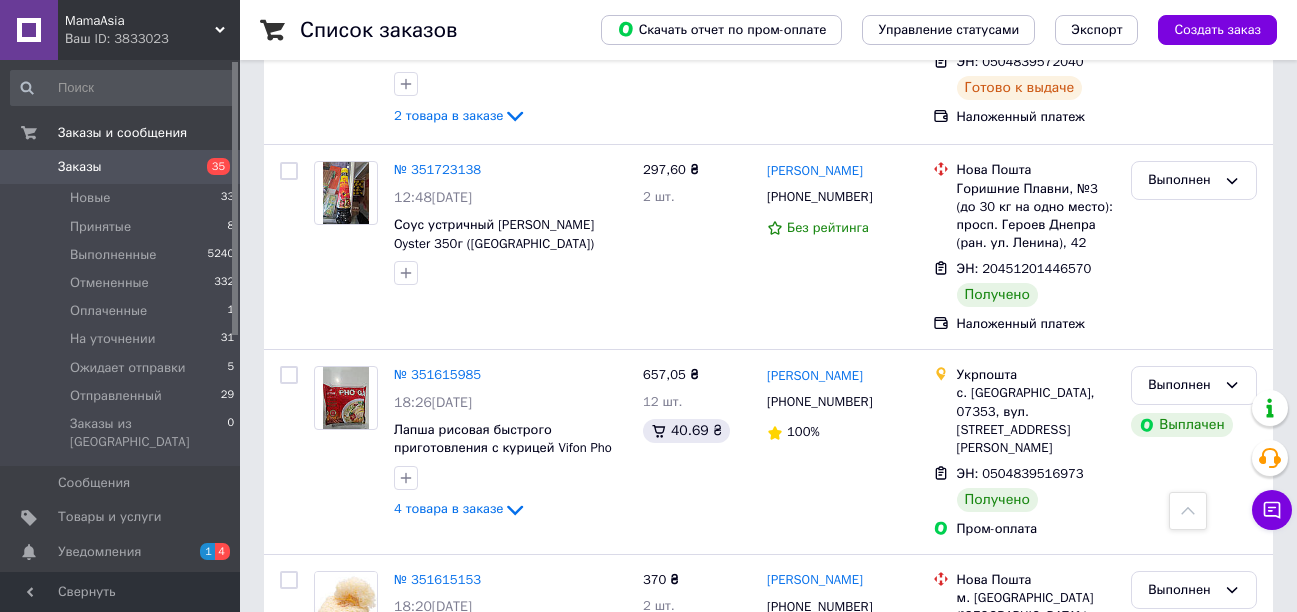 drag, startPoint x: 389, startPoint y: 328, endPoint x: 531, endPoint y: 369, distance: 147.80054 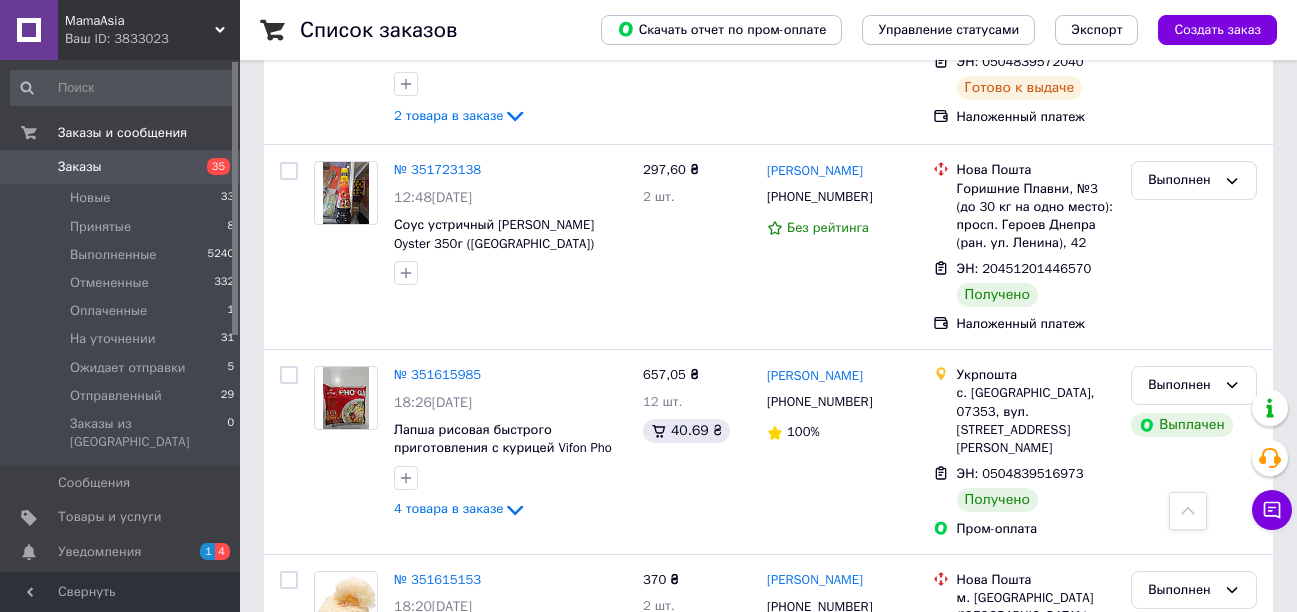 click 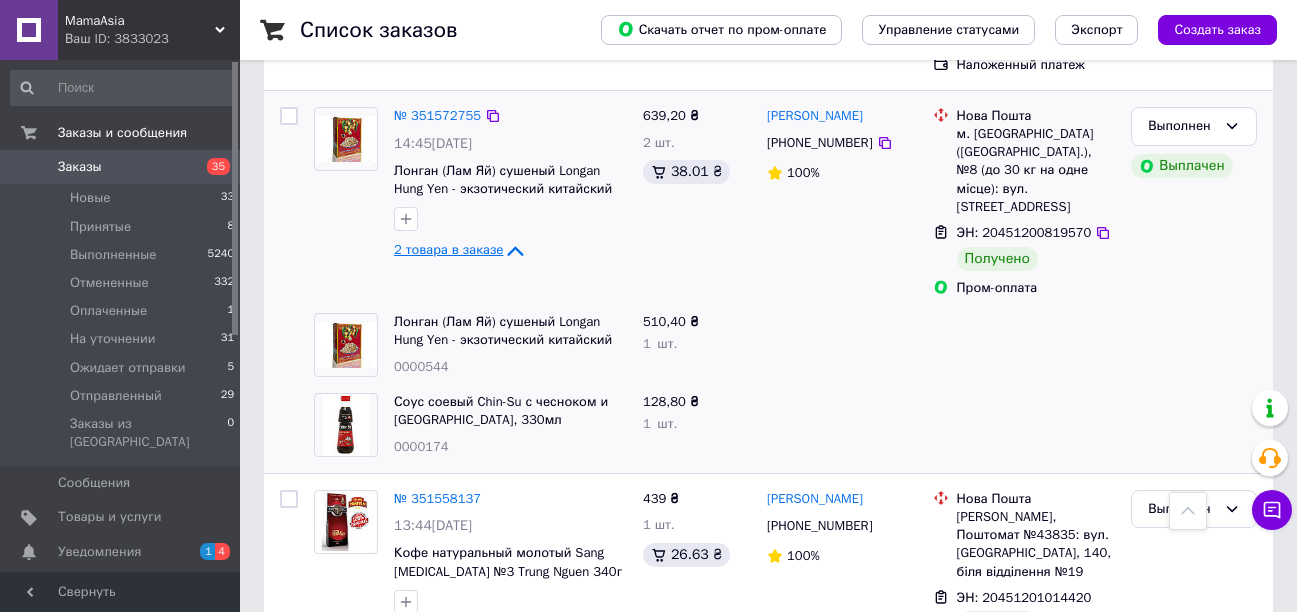 scroll, scrollTop: 9900, scrollLeft: 0, axis: vertical 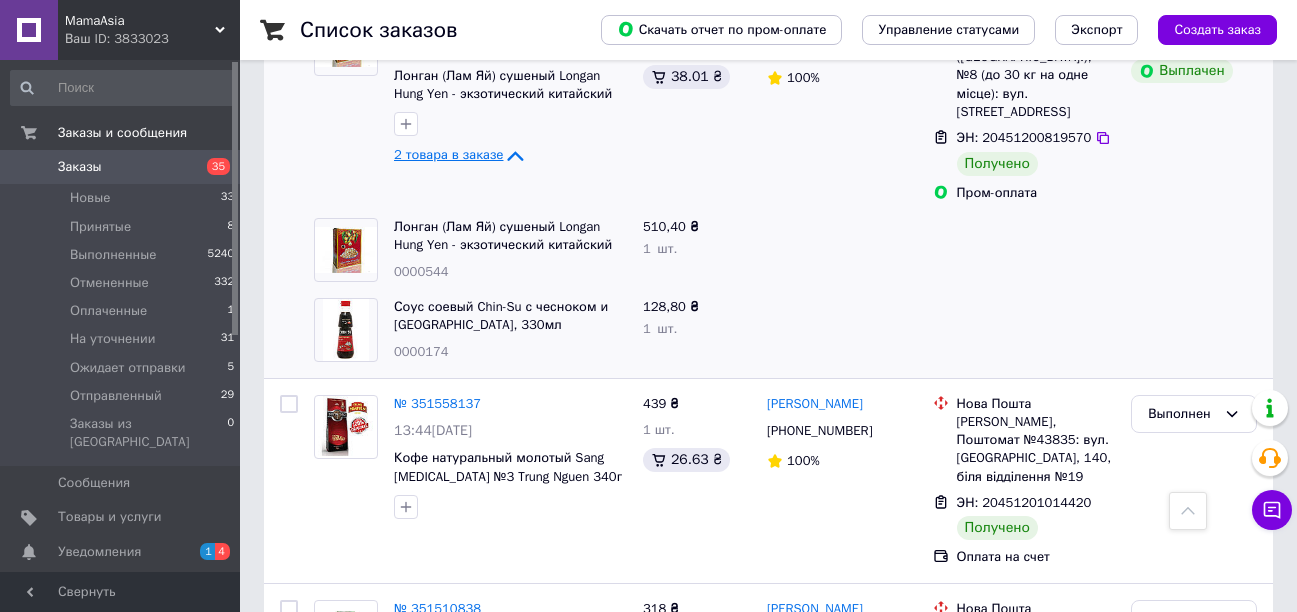 drag, startPoint x: 392, startPoint y: 285, endPoint x: 568, endPoint y: 336, distance: 183.24028 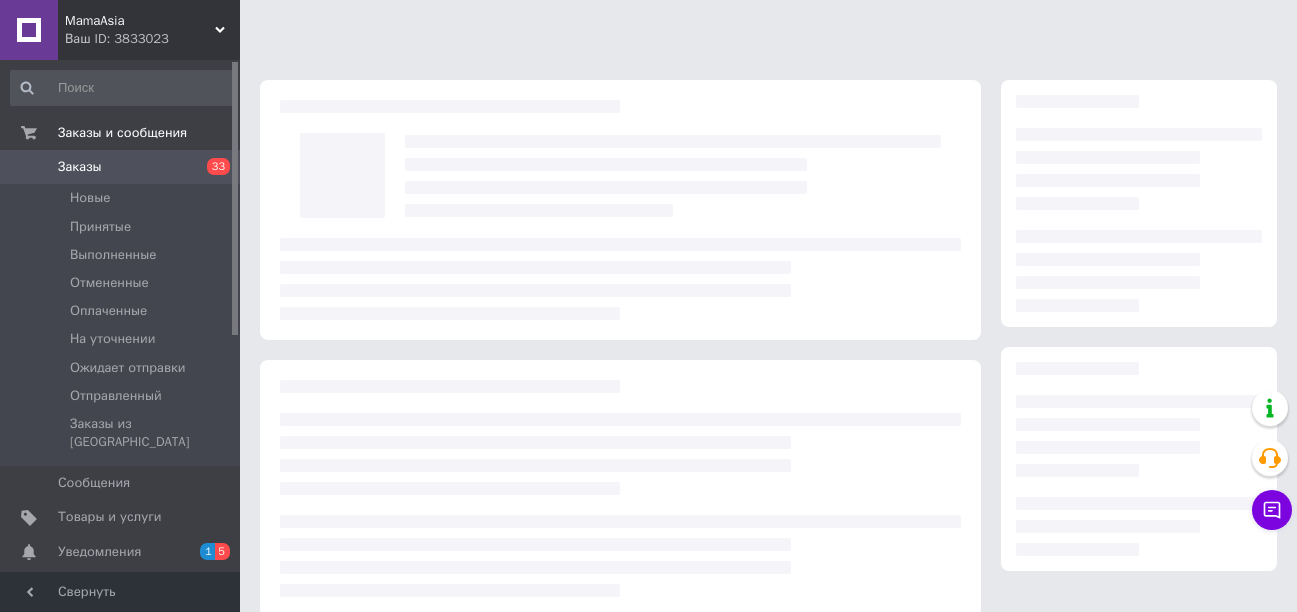 scroll, scrollTop: 100, scrollLeft: 0, axis: vertical 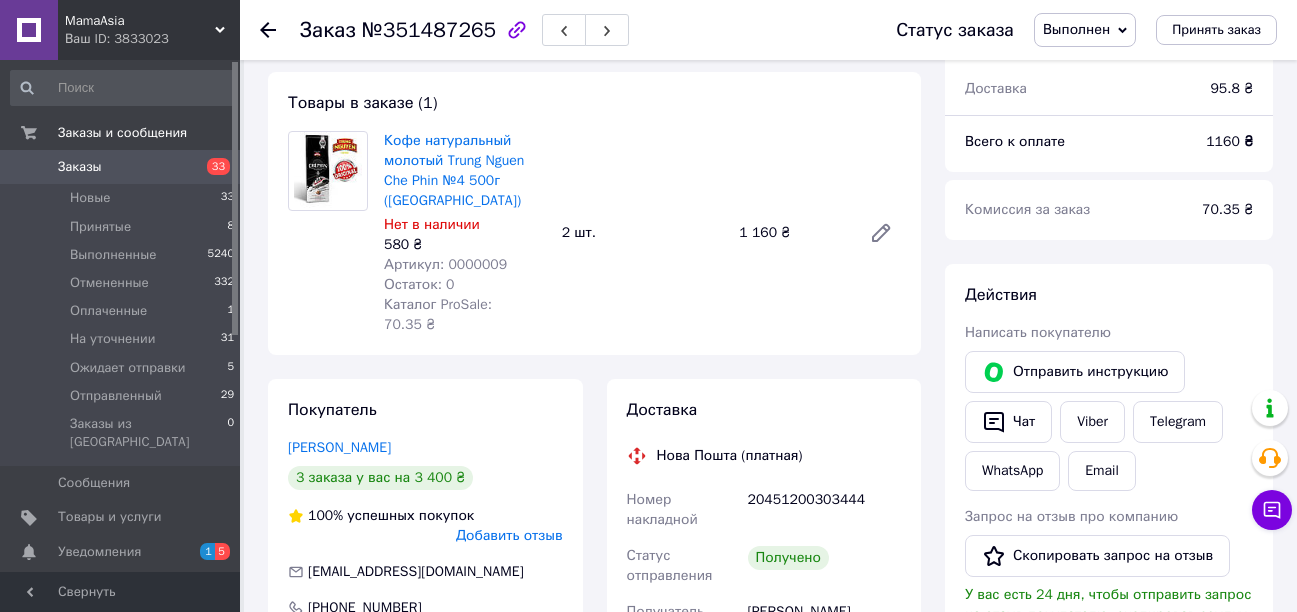 click 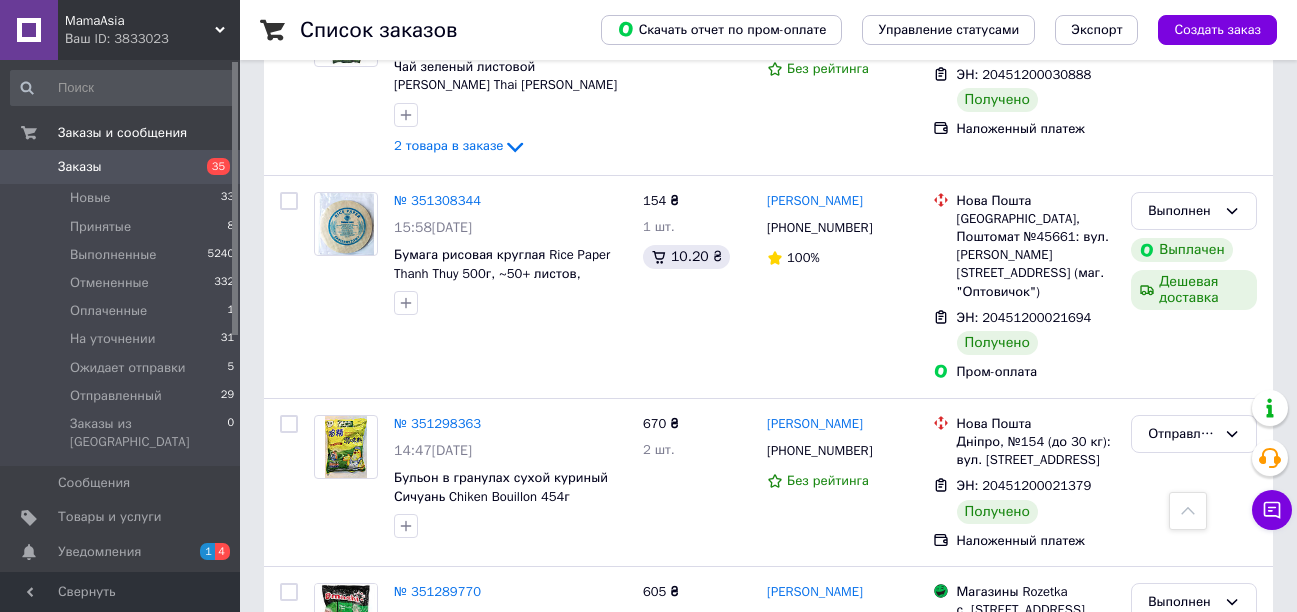 scroll, scrollTop: 12018, scrollLeft: 0, axis: vertical 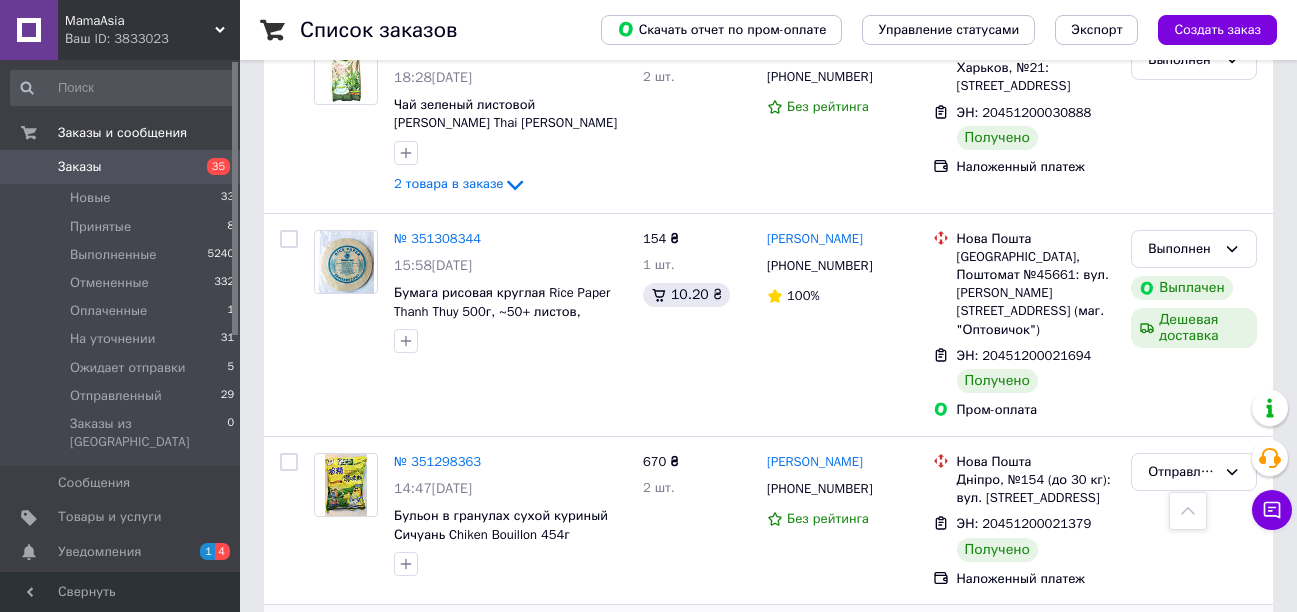 click 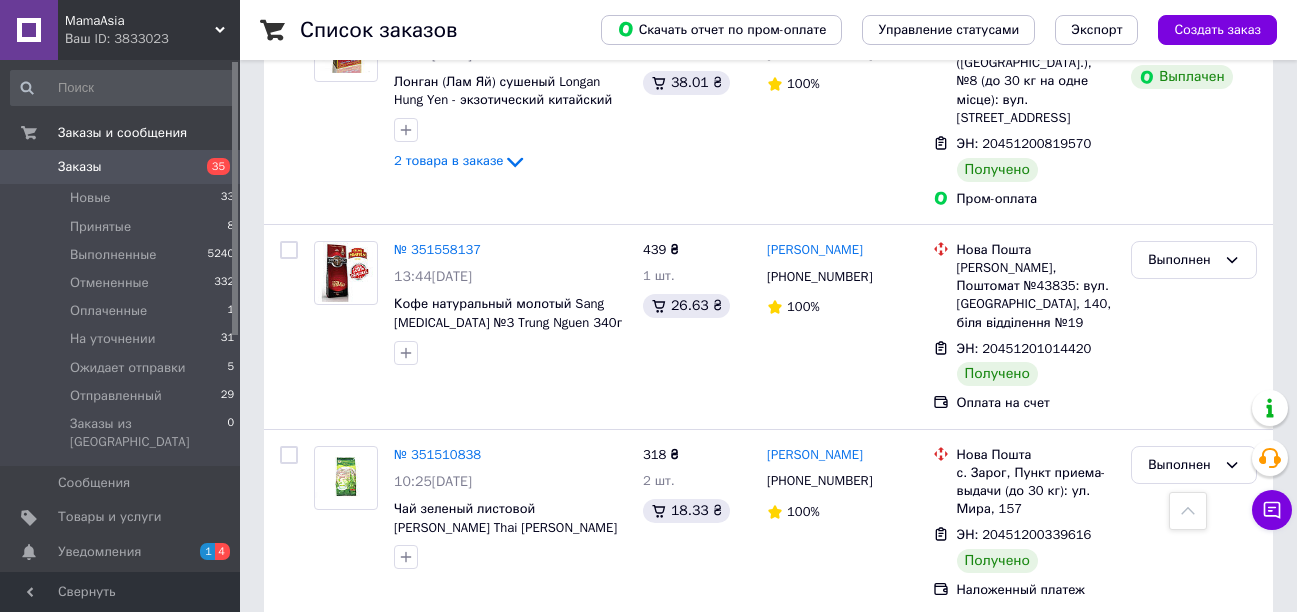 scroll, scrollTop: 9718, scrollLeft: 0, axis: vertical 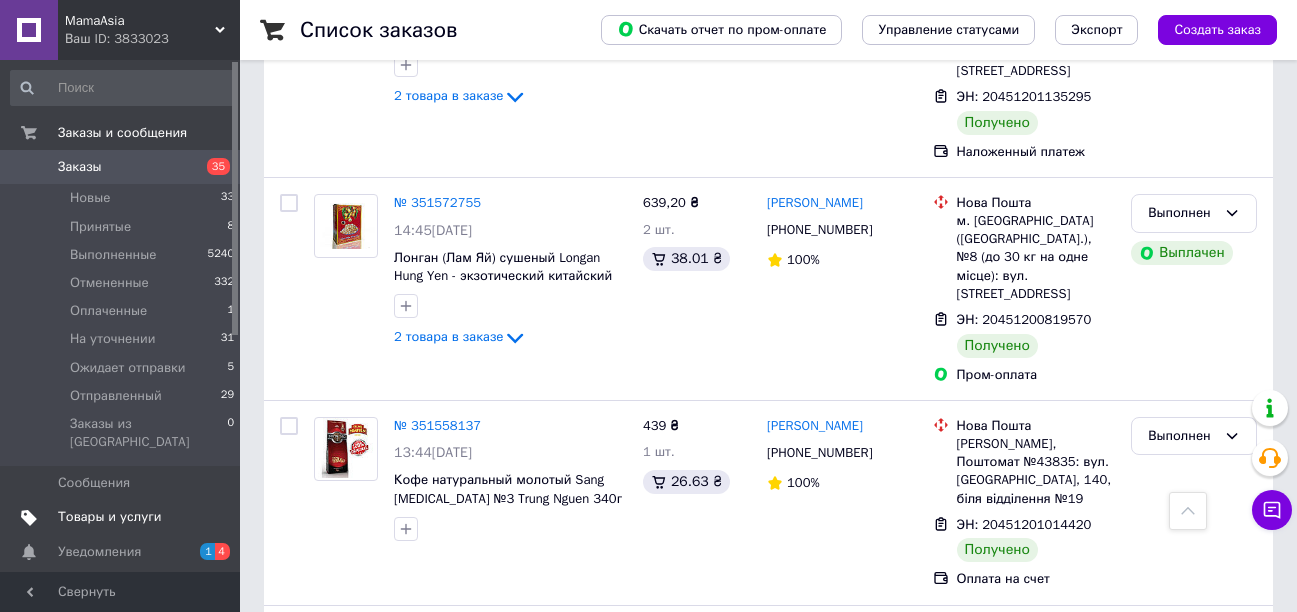 click on "Товары и услуги" at bounding box center (110, 517) 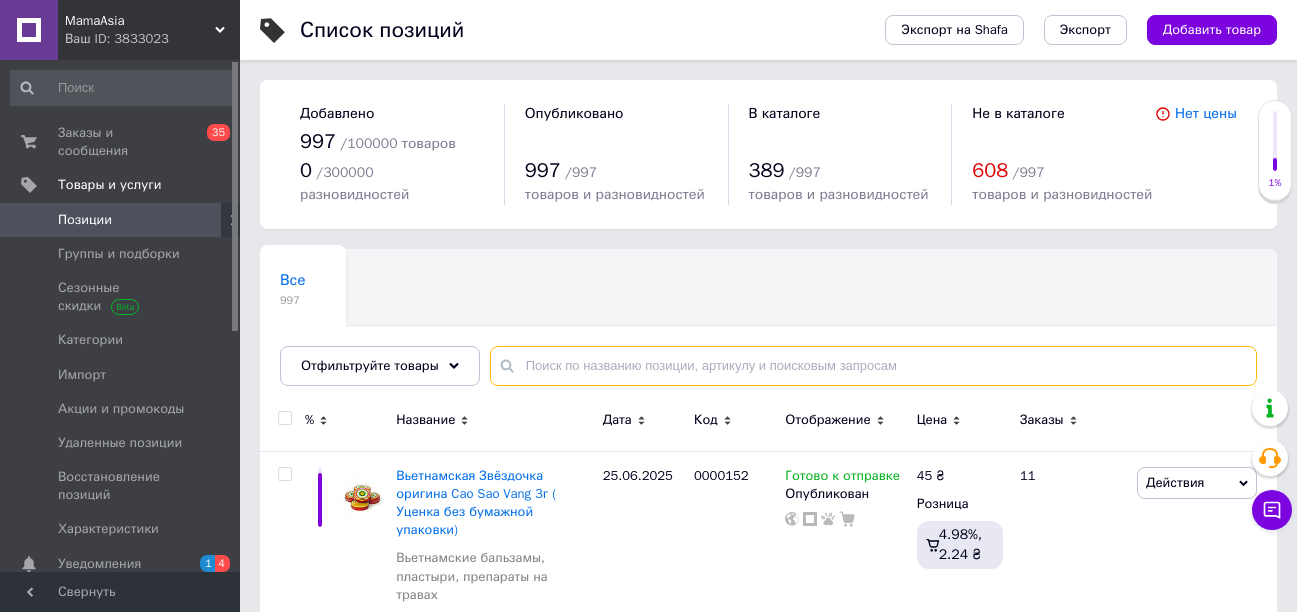 paste on "Кофе натуральный молотый Trung Nguen Che Phin №4 500г ([GEOGRAPHIC_DATA])" 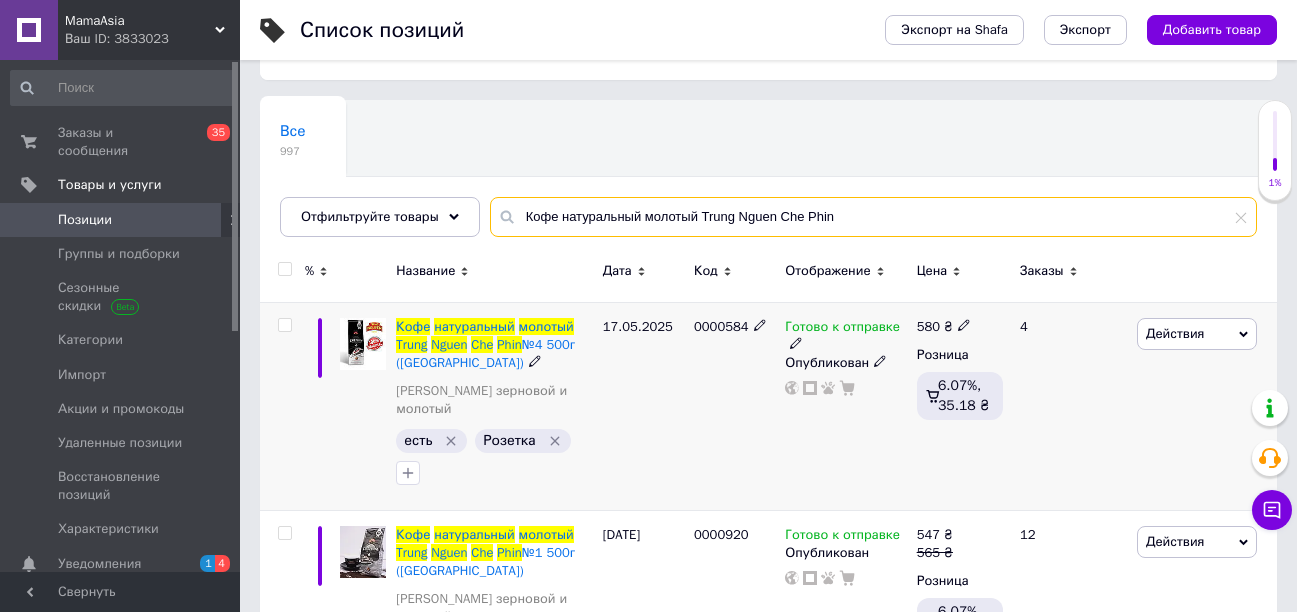scroll, scrollTop: 475, scrollLeft: 0, axis: vertical 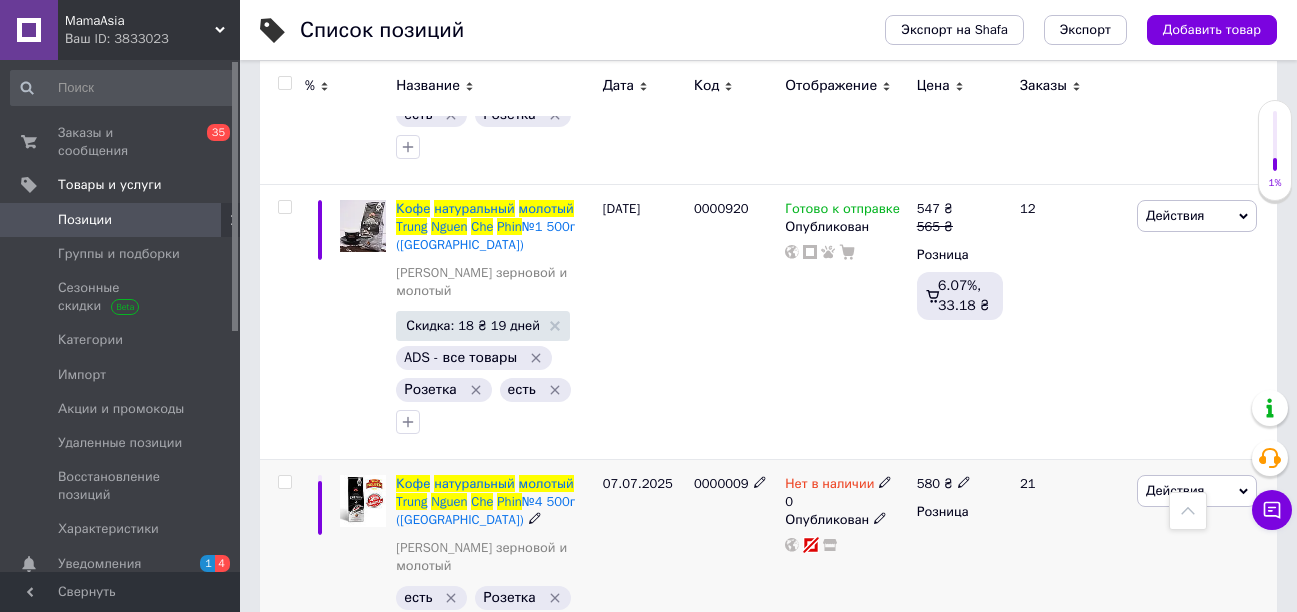 type on "Кофе натуральный молотый Trung Nguen Che Phin" 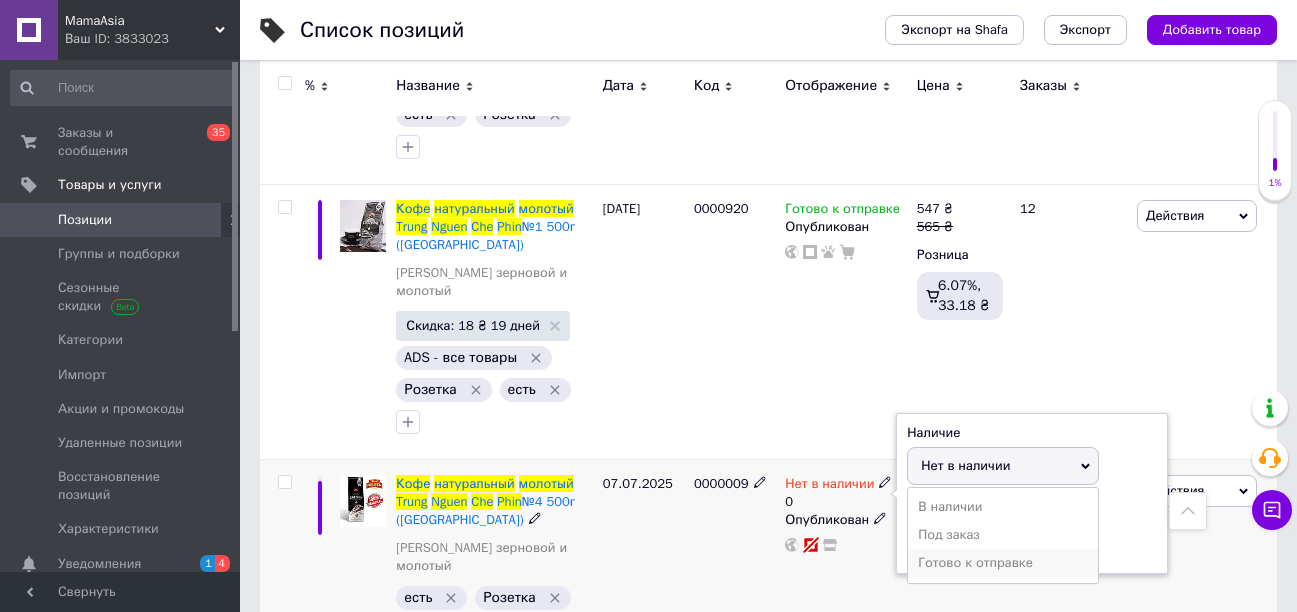 click on "Готово к отправке" at bounding box center [1003, 563] 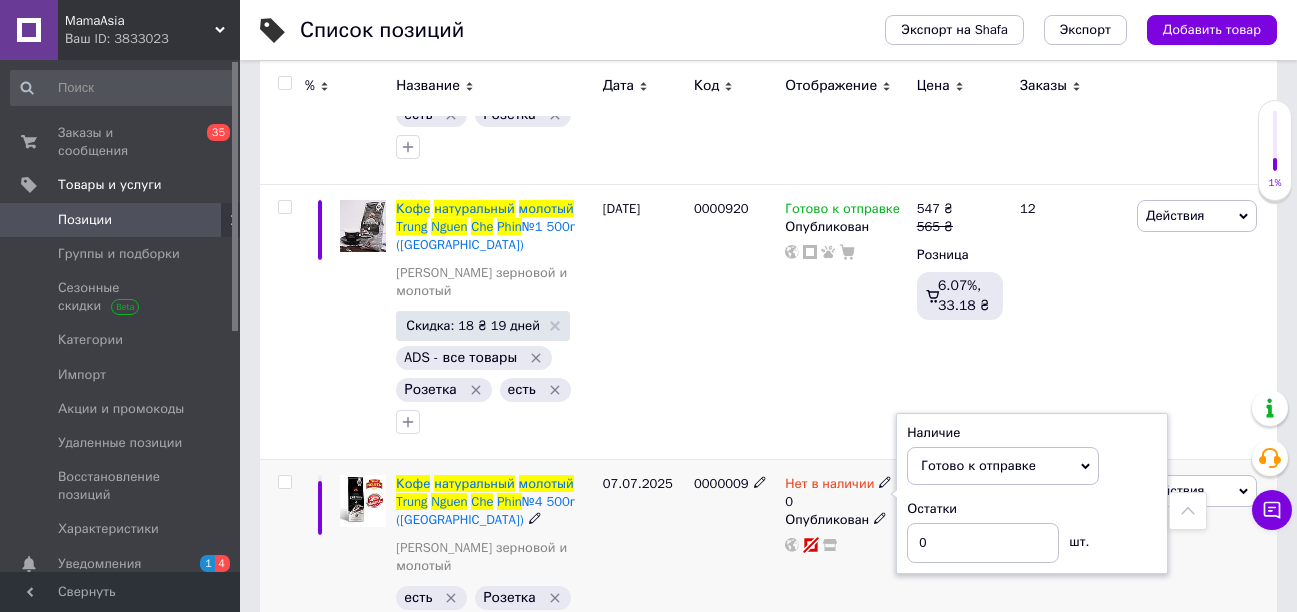 click on "0000009" at bounding box center (734, 562) 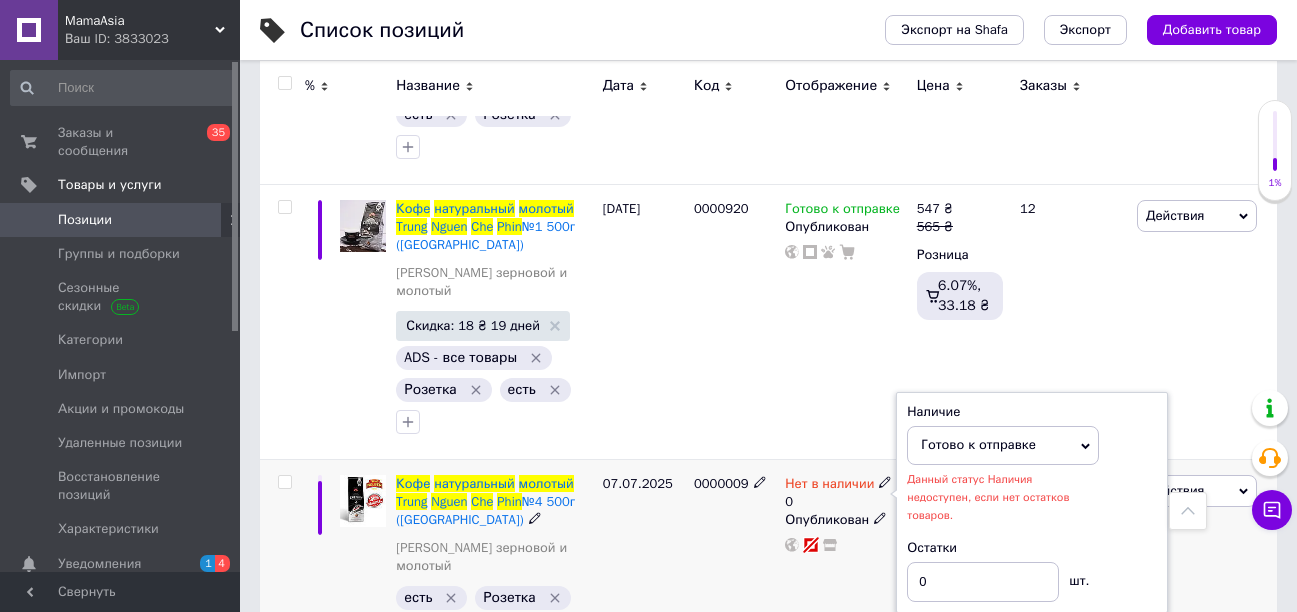 click on "07.07.2025" at bounding box center [643, 562] 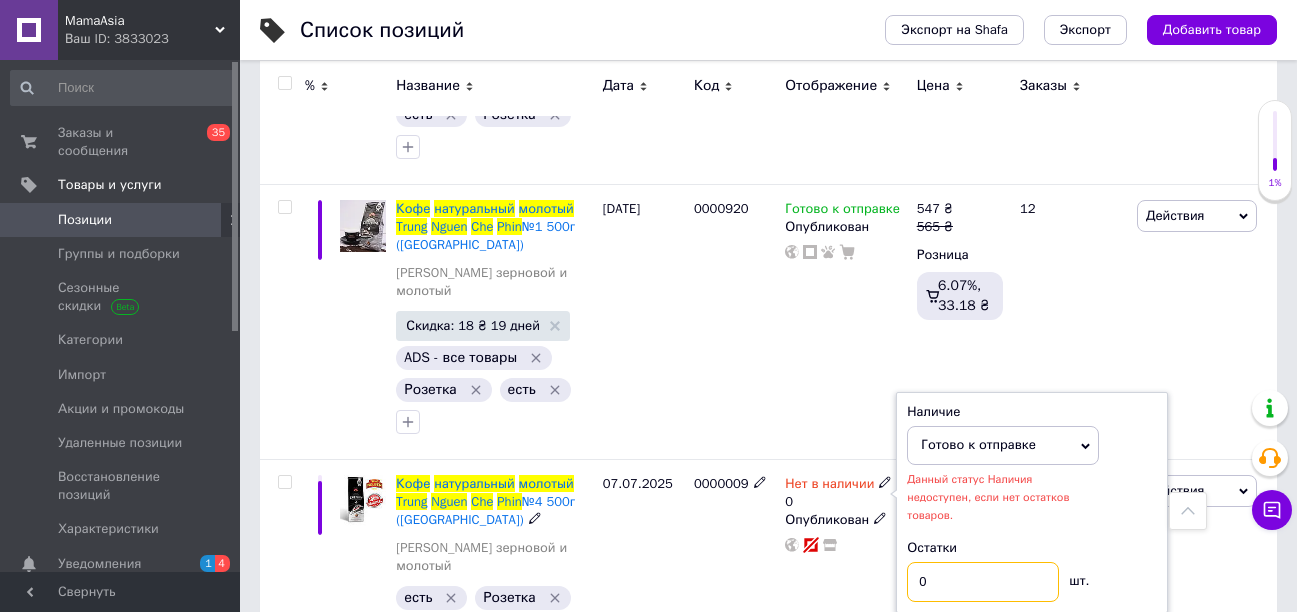 click on "0" at bounding box center [983, 582] 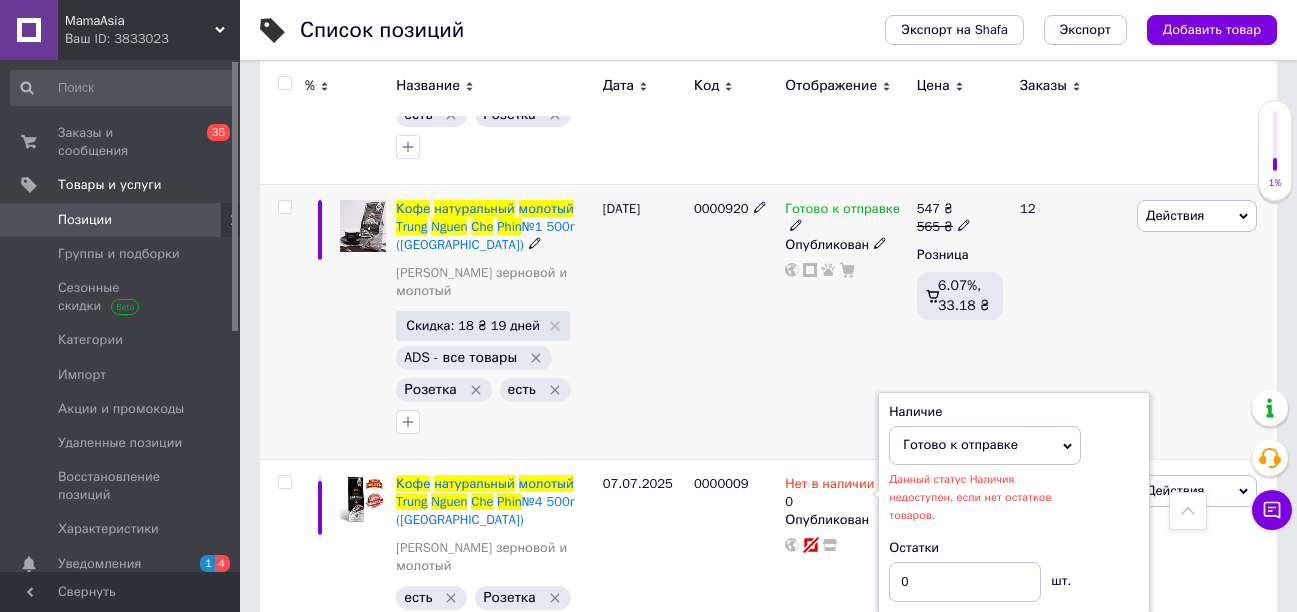 click on "Готово к отправке Опубликован" at bounding box center [845, 321] 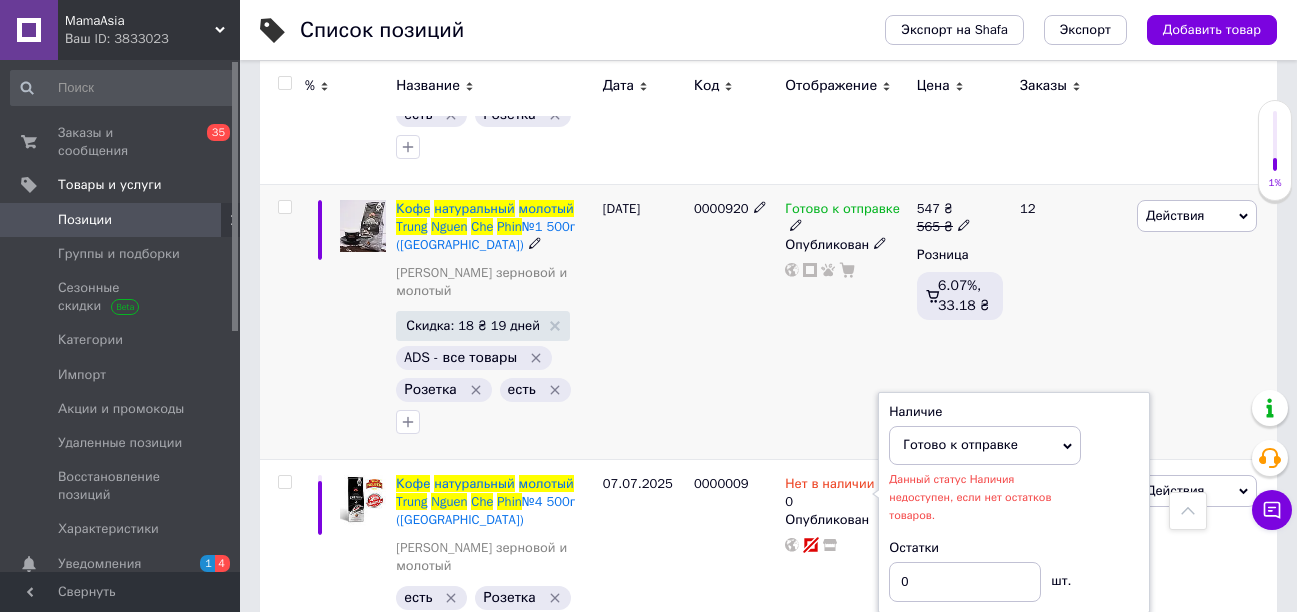 click on "Действия Редактировать Поднять в начало группы Копировать Скидка Подарок Сопутствующие Скрыть Ярлык Добавить на витрину Добавить в кампанию Каталог ProSale Удалить" at bounding box center (1204, 321) 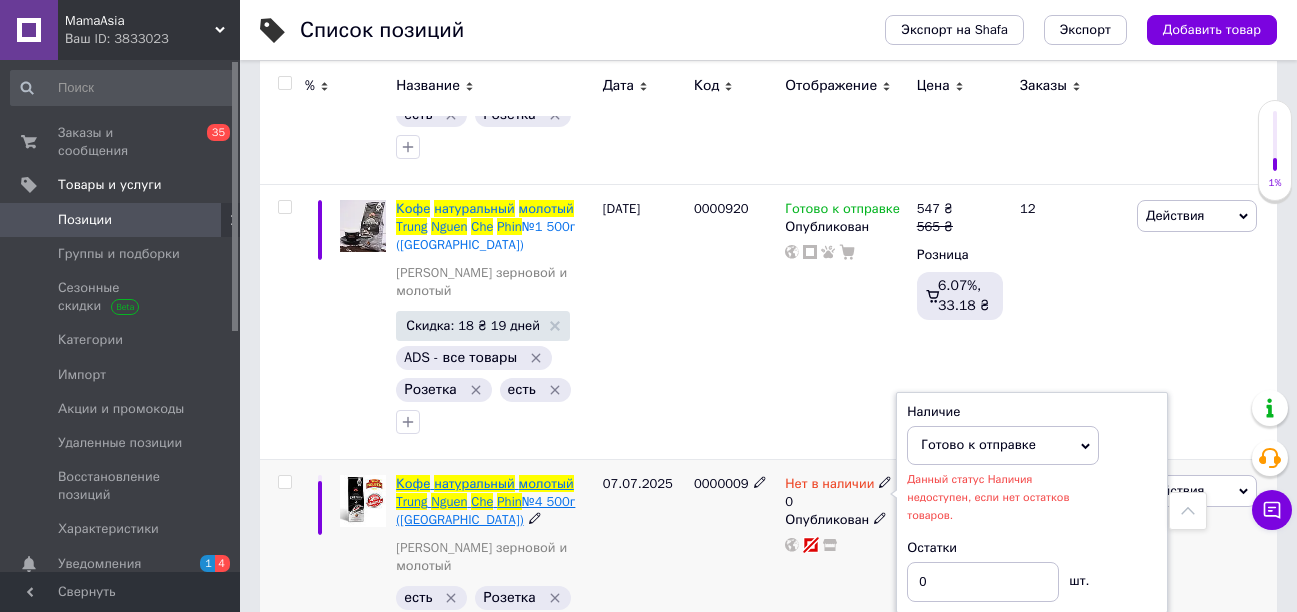 click on "Nguen" at bounding box center (449, 501) 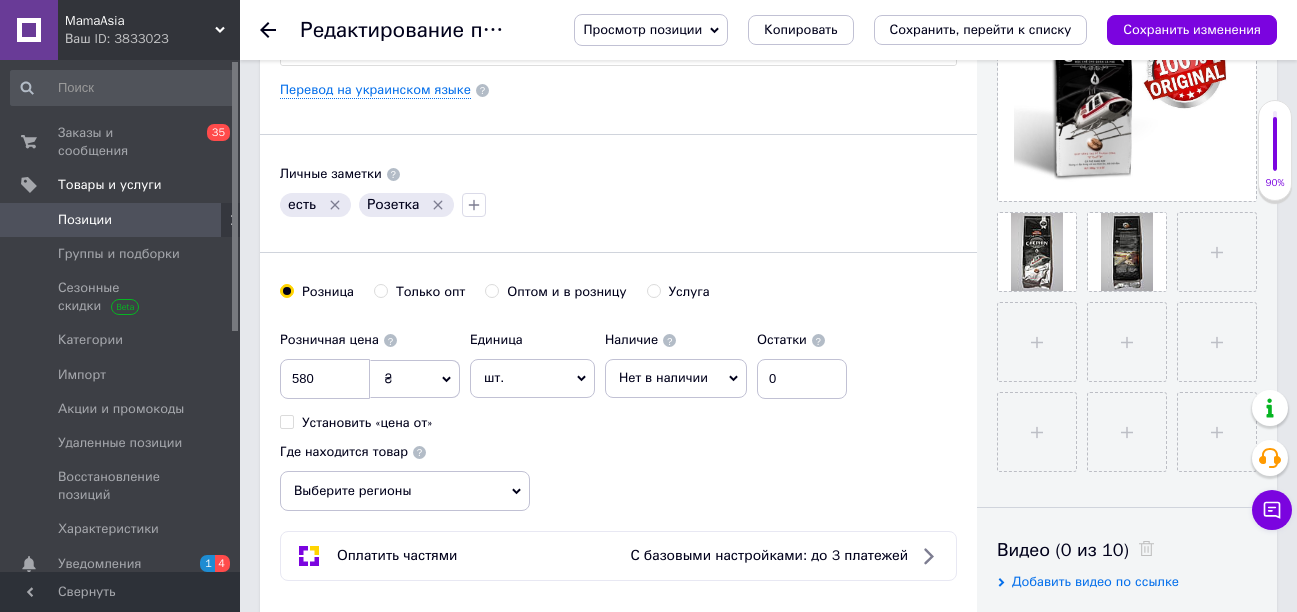 scroll, scrollTop: 600, scrollLeft: 0, axis: vertical 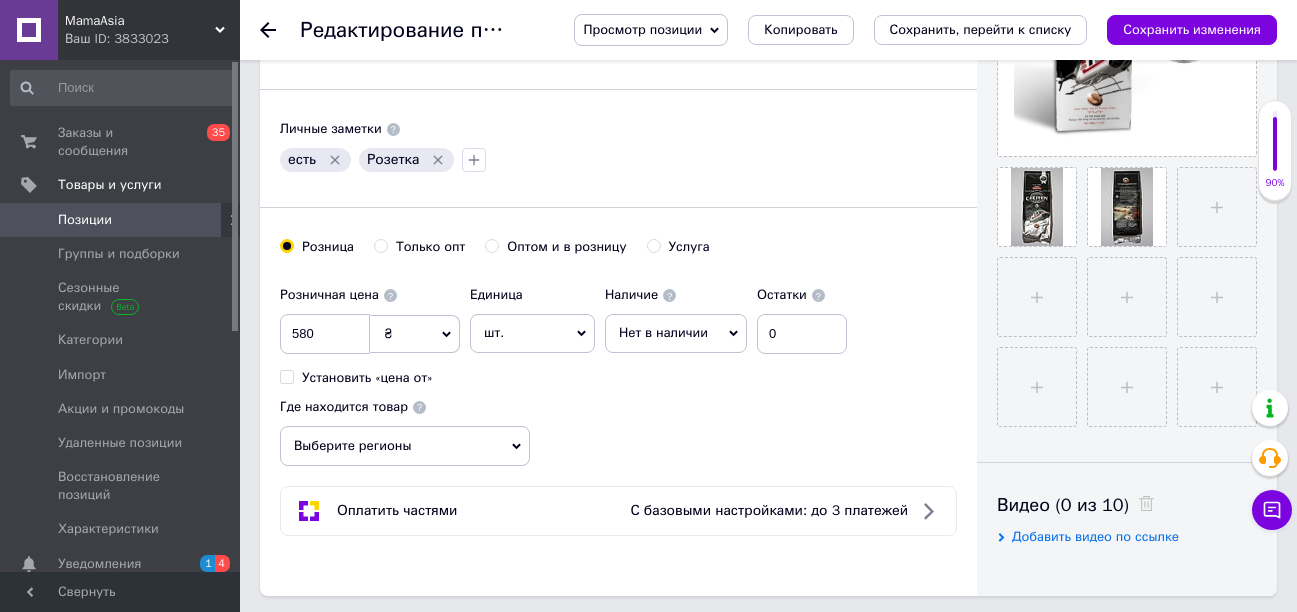 click on "Нет в наличии" at bounding box center [676, 333] 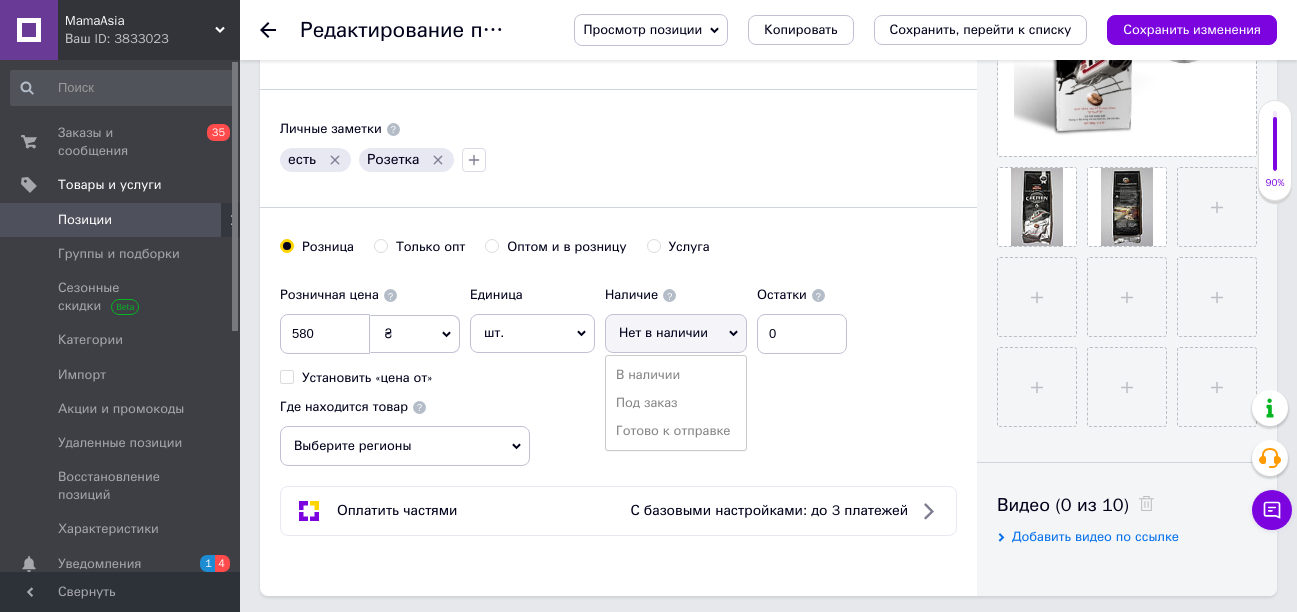 click on "Готово к отправке" at bounding box center [676, 431] 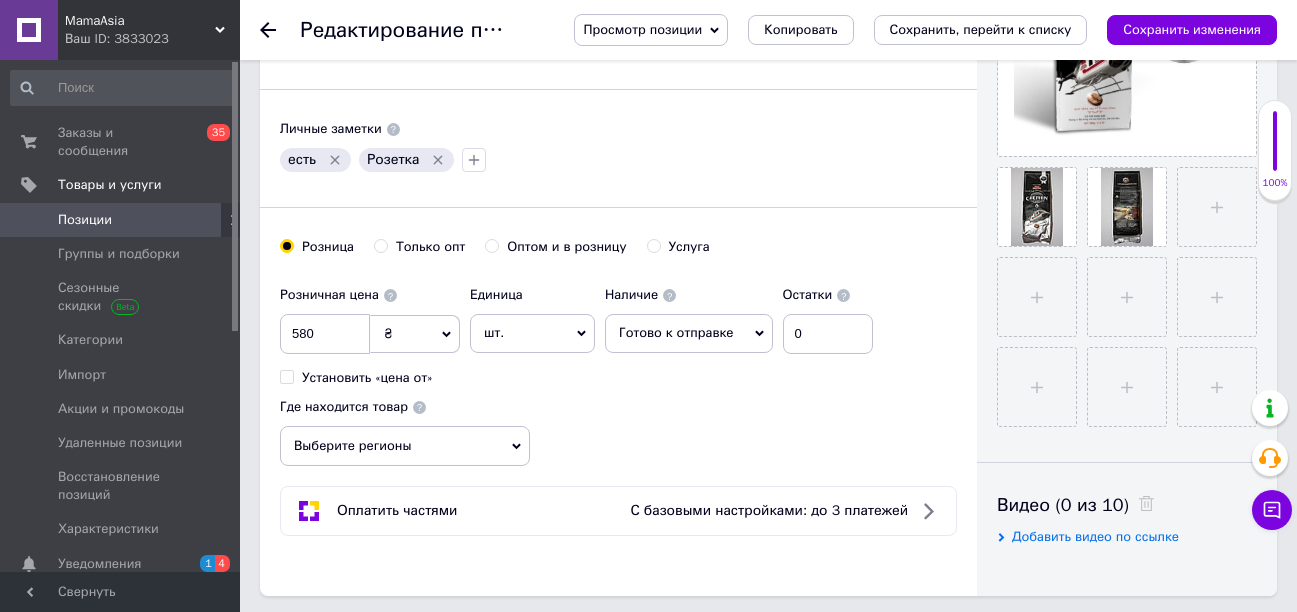 click on "Розничная цена 580 ₴ $ € CHF £ ¥ PLN ₸ MDL HUF KGS CN¥ TRY ₩ lei Установить «цена от» Единица шт. Популярное комплект упаковка кв.м пара м кг пог.м услуга т а автоцистерна ампула б баллон банка блистер бобина бочка бут бухта в ватт ведро выезд г г га гигакалория год гр/кв.м д дал два месяца день доза е еврокуб ед. к кВт канистра карат кв.дм кв.м кв.см кв.фут квартал кг кг/кв.м км колесо комплект коробка куб.дм куб.м л л лист м м мВт месяц мешок минута мл мм моток н набор неделя номер о объект п паллетоместо пара партия пач пог.м полгода посевная единица птицеместо р рейс рулон с т" at bounding box center (618, 371) 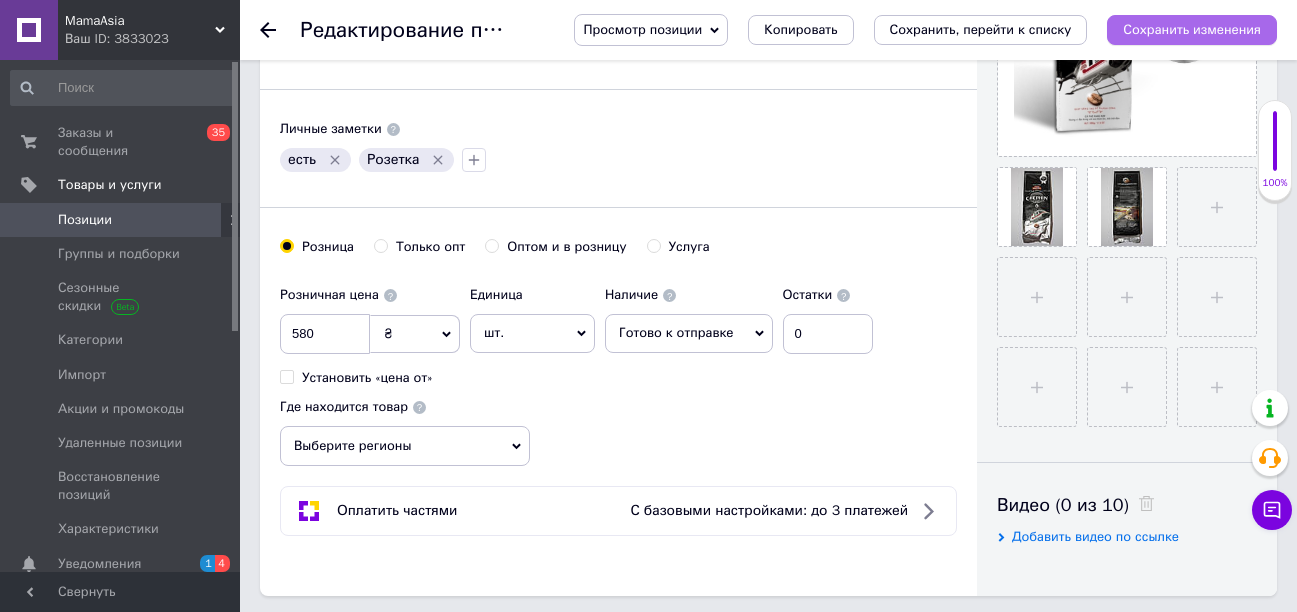 click on "Сохранить изменения" at bounding box center (1192, 29) 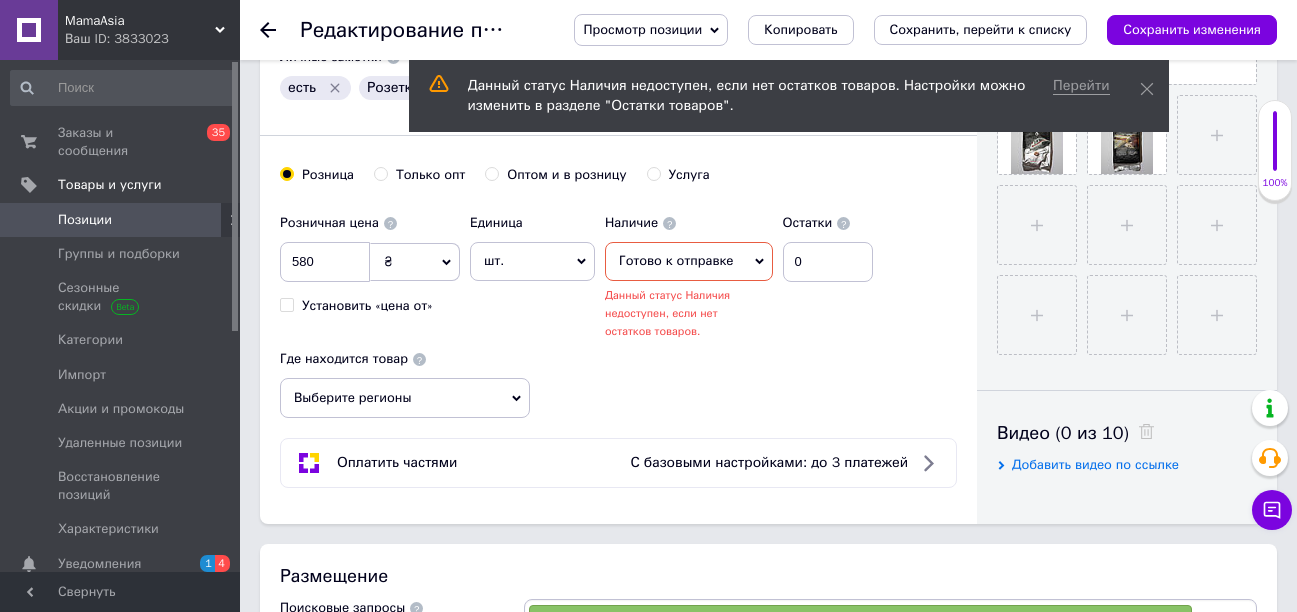 scroll, scrollTop: 679, scrollLeft: 0, axis: vertical 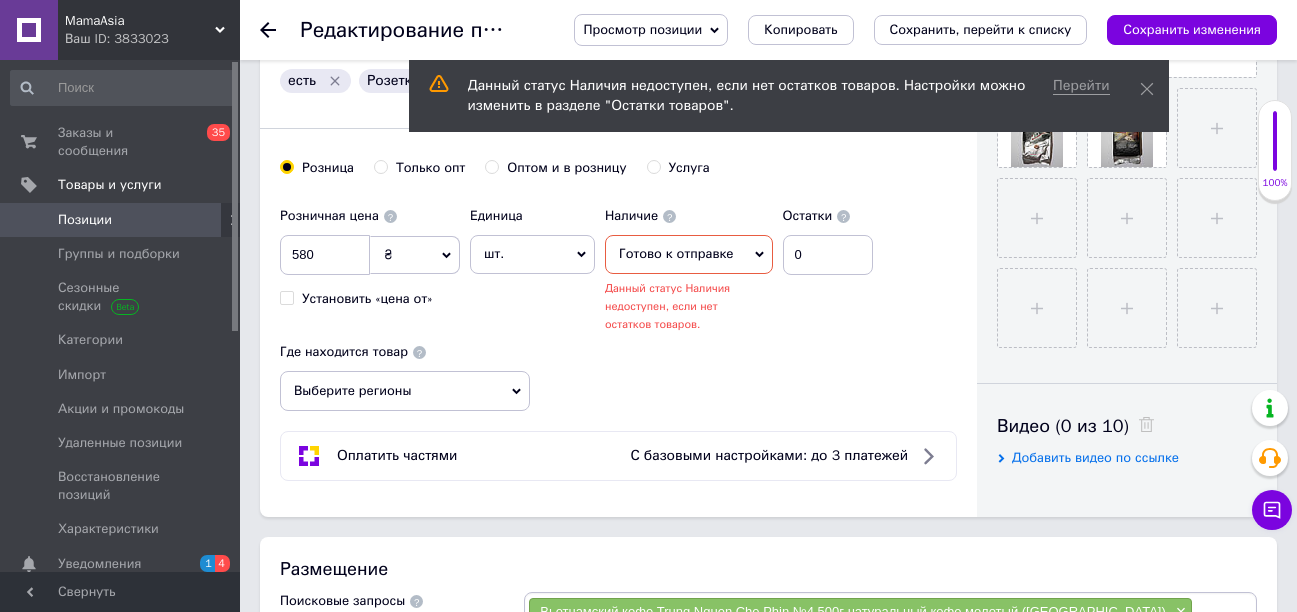 click at bounding box center (280, 30) 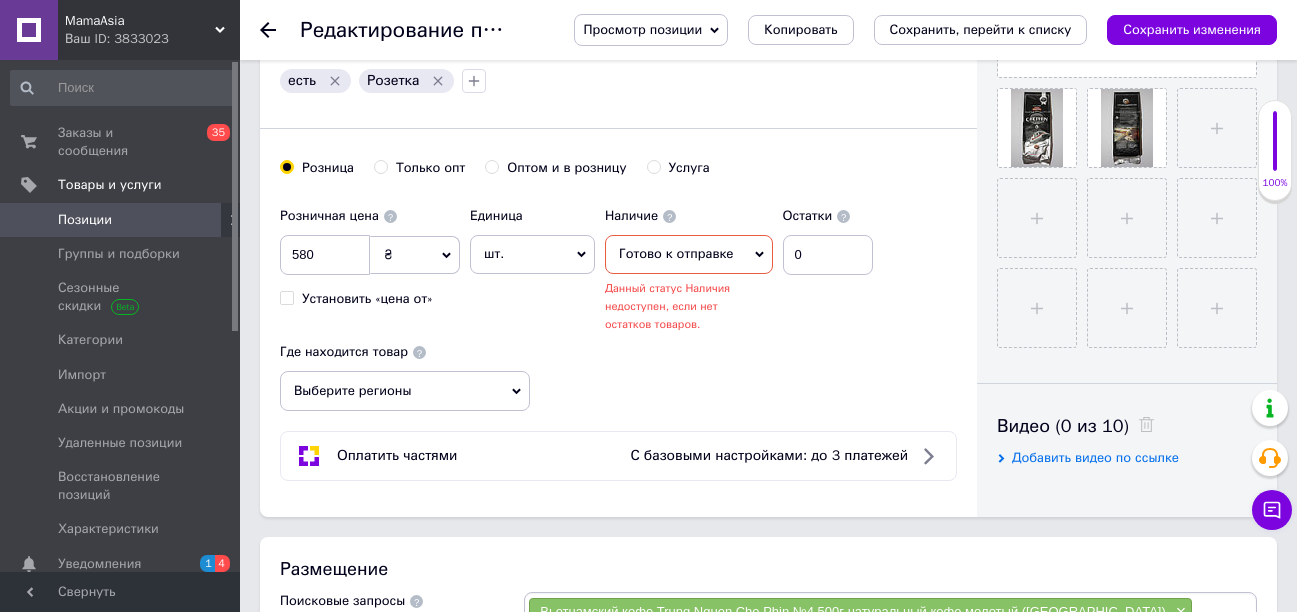 click 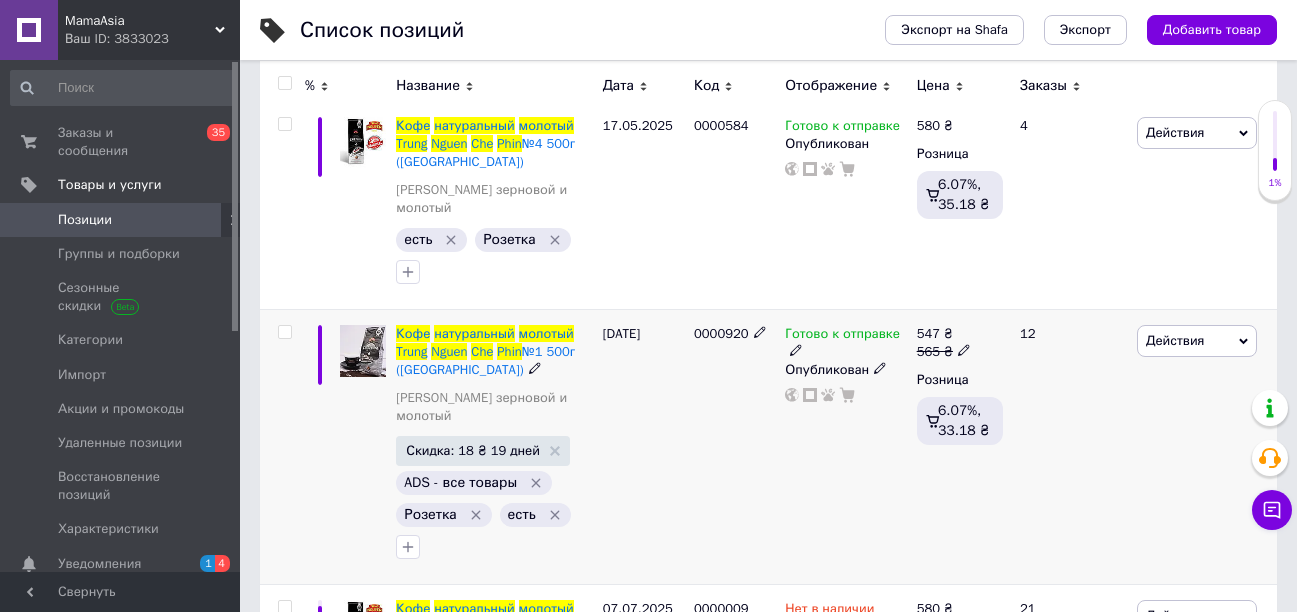 scroll, scrollTop: 475, scrollLeft: 0, axis: vertical 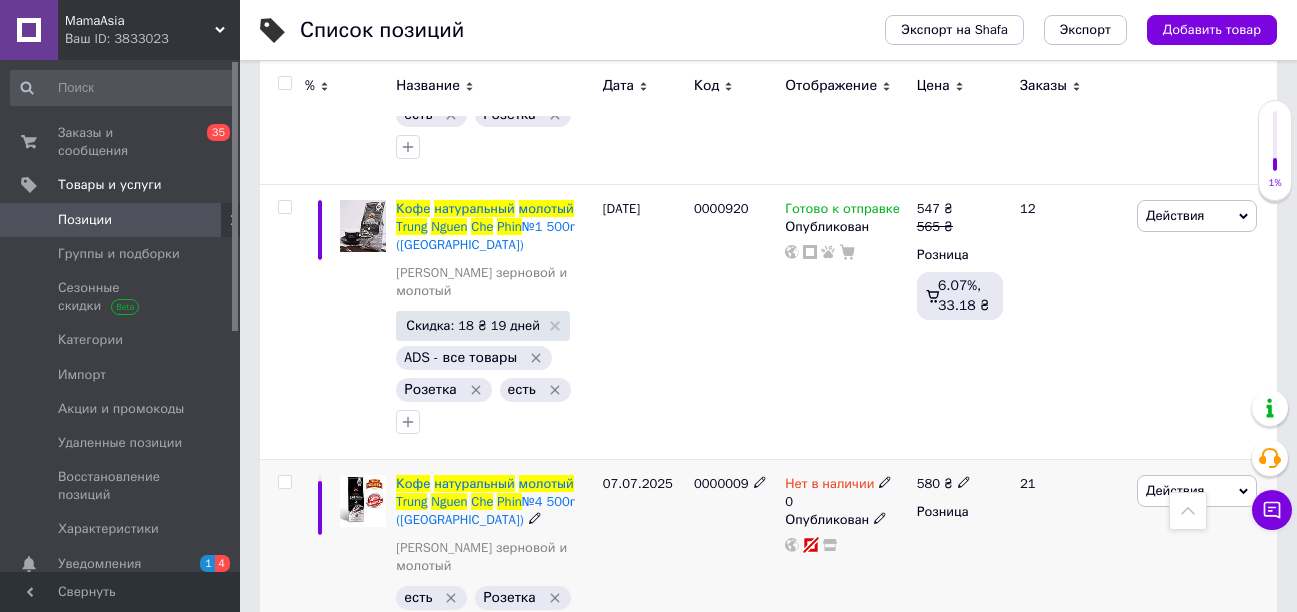 click 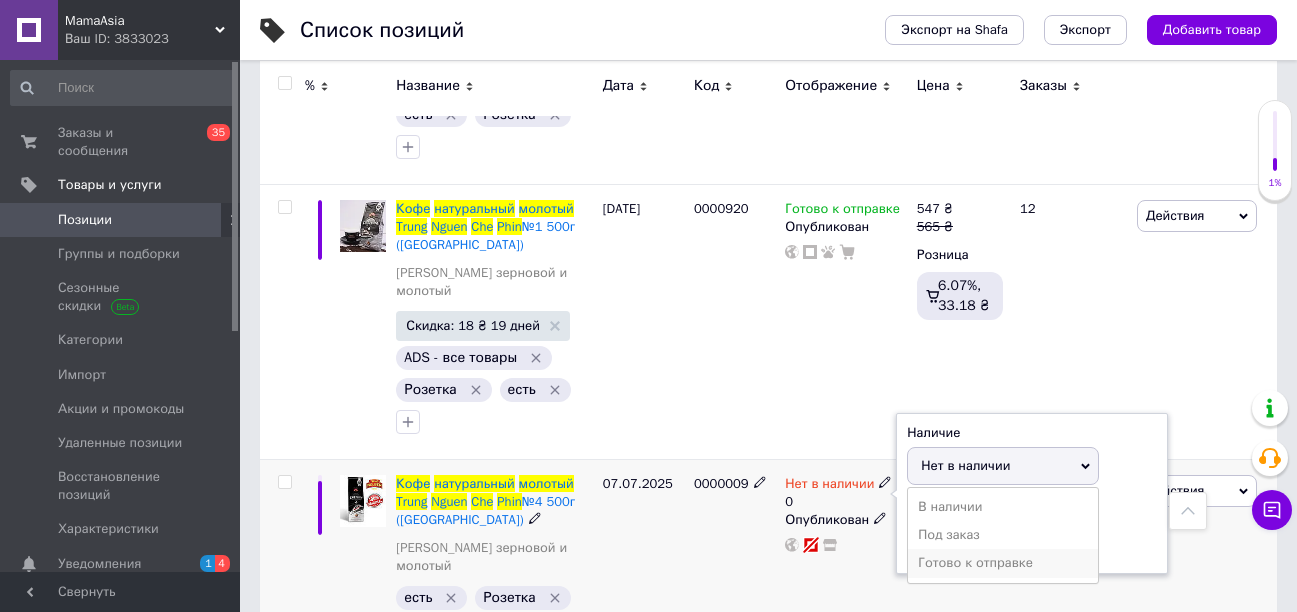click on "Готово к отправке" at bounding box center [1003, 563] 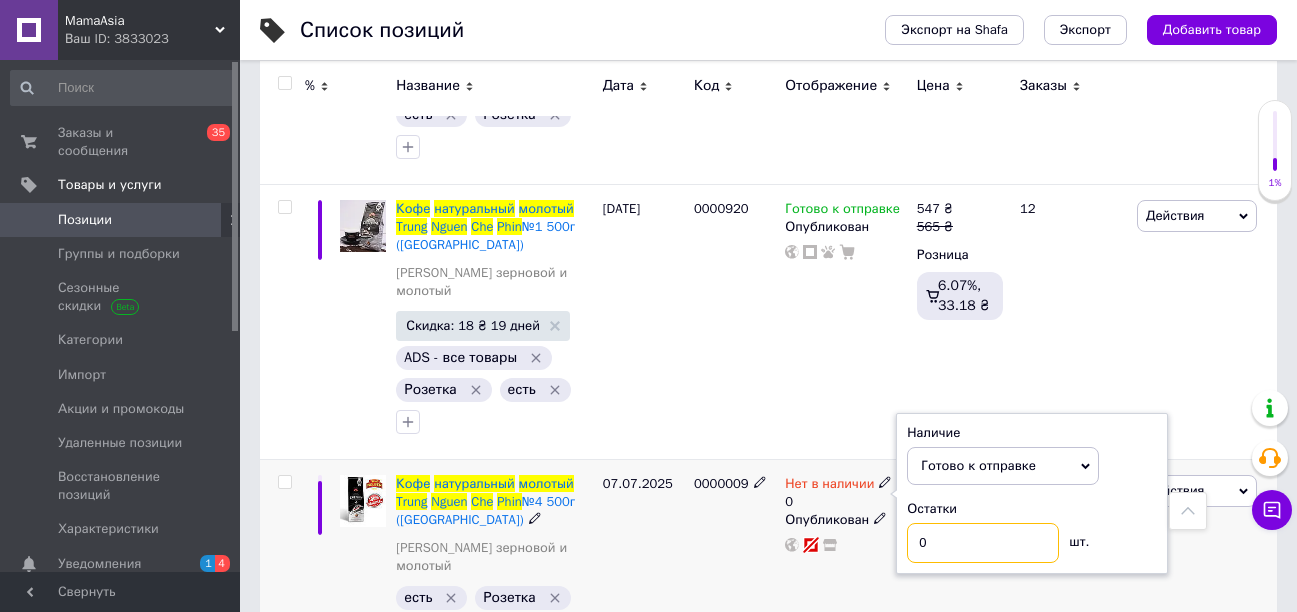 drag, startPoint x: 942, startPoint y: 483, endPoint x: 901, endPoint y: 487, distance: 41.19466 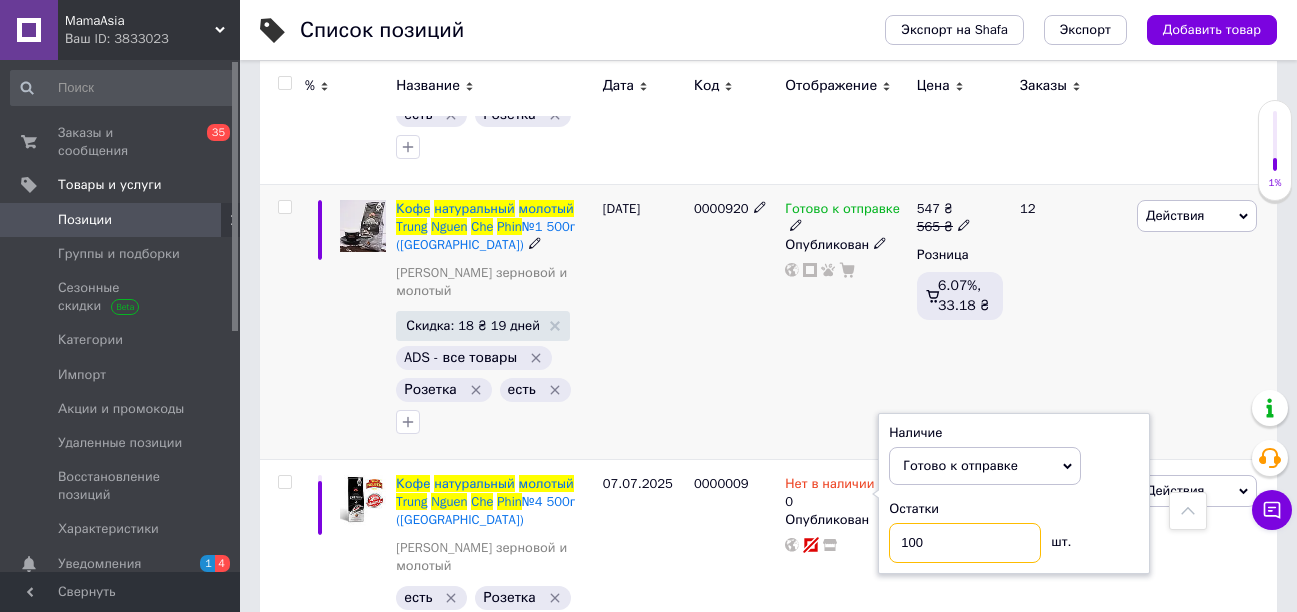 type on "100" 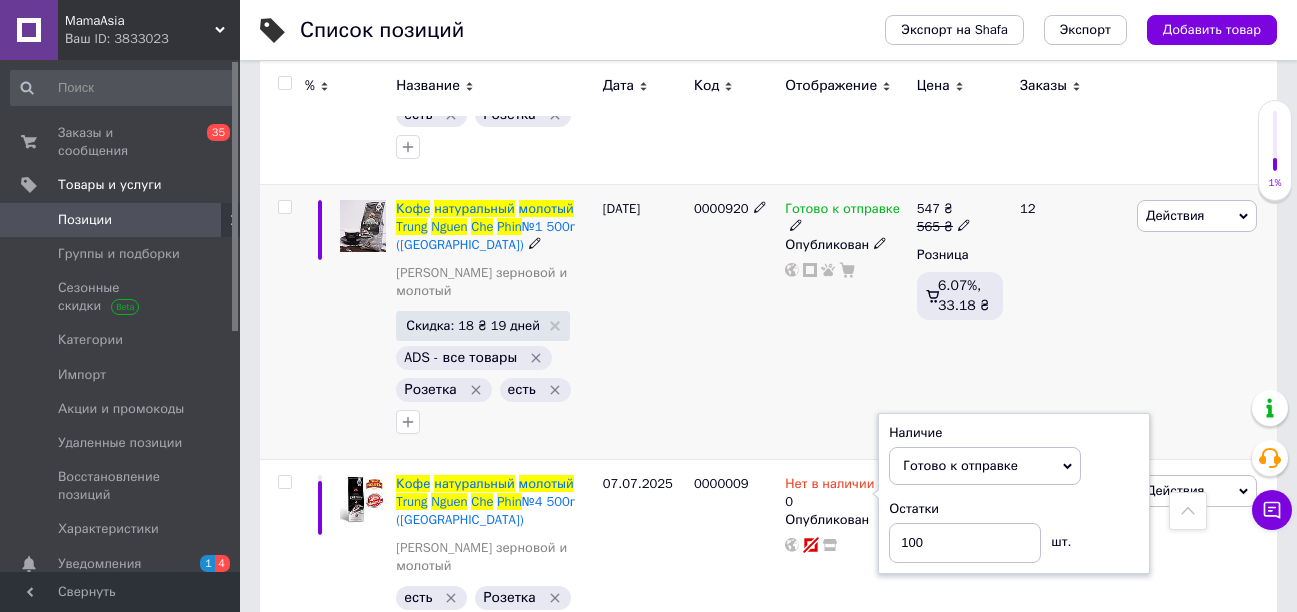 click on "Готово к отправке Опубликован" at bounding box center [845, 321] 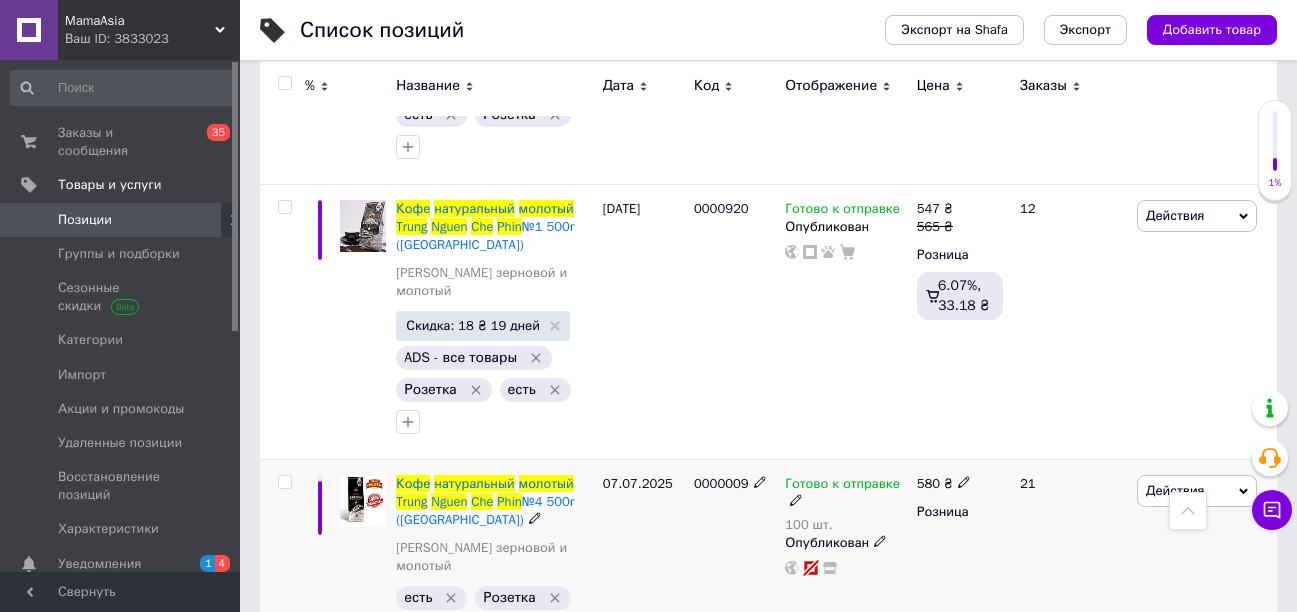 click 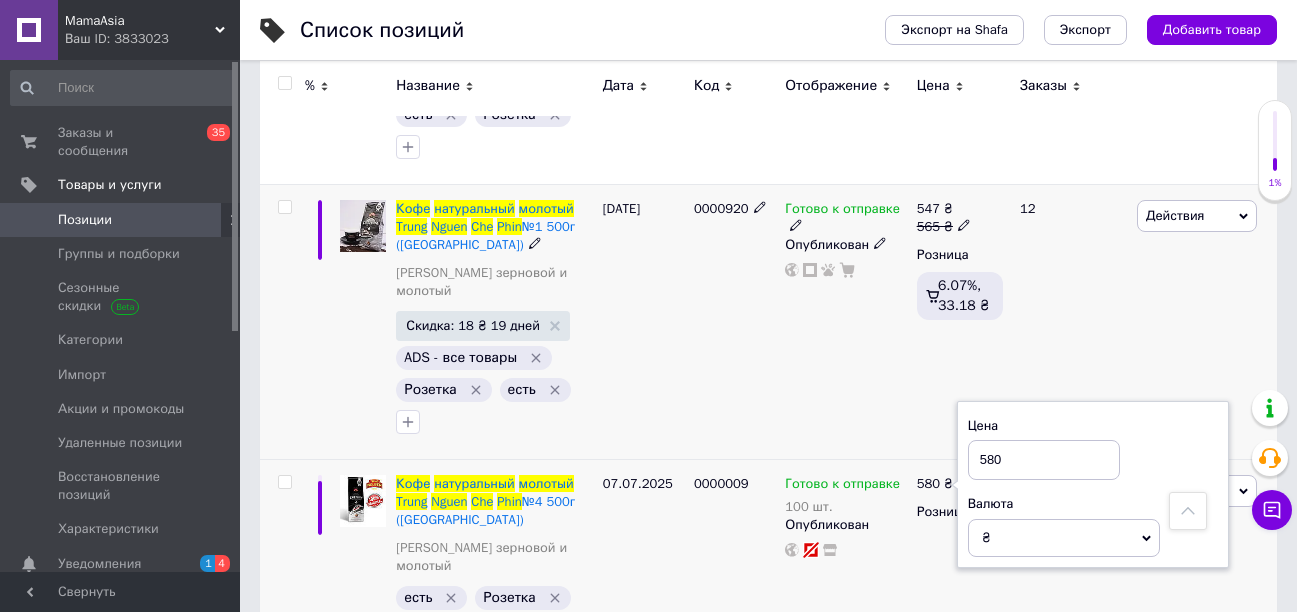 click on "Готово к отправке Опубликован" at bounding box center [845, 321] 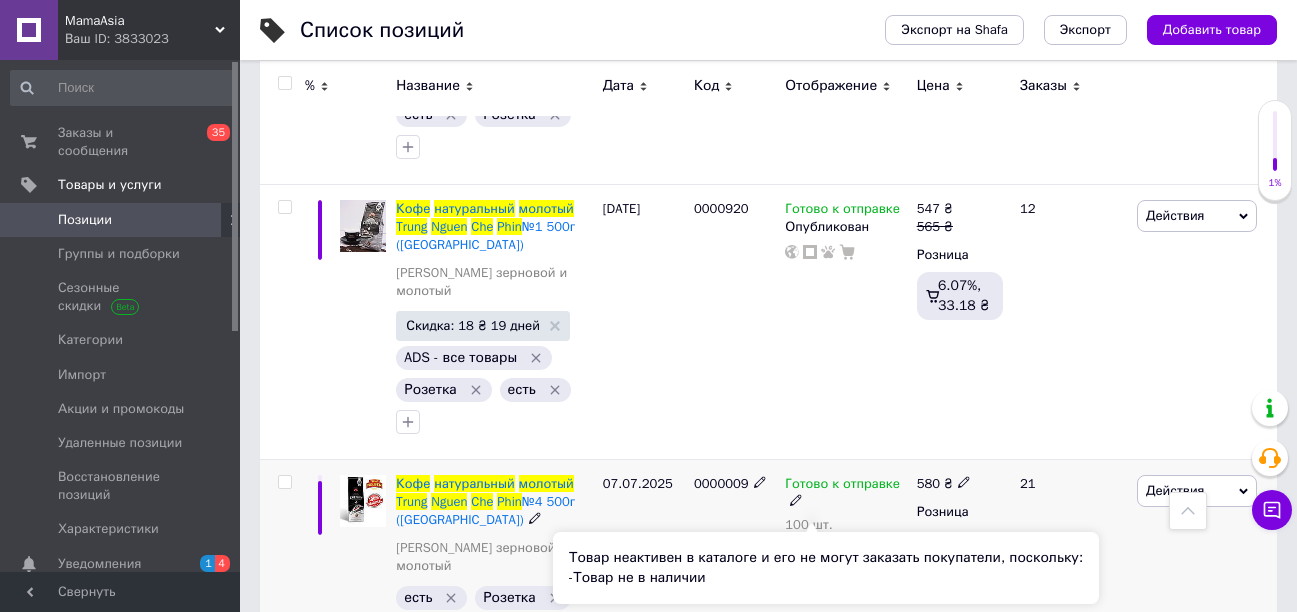 click 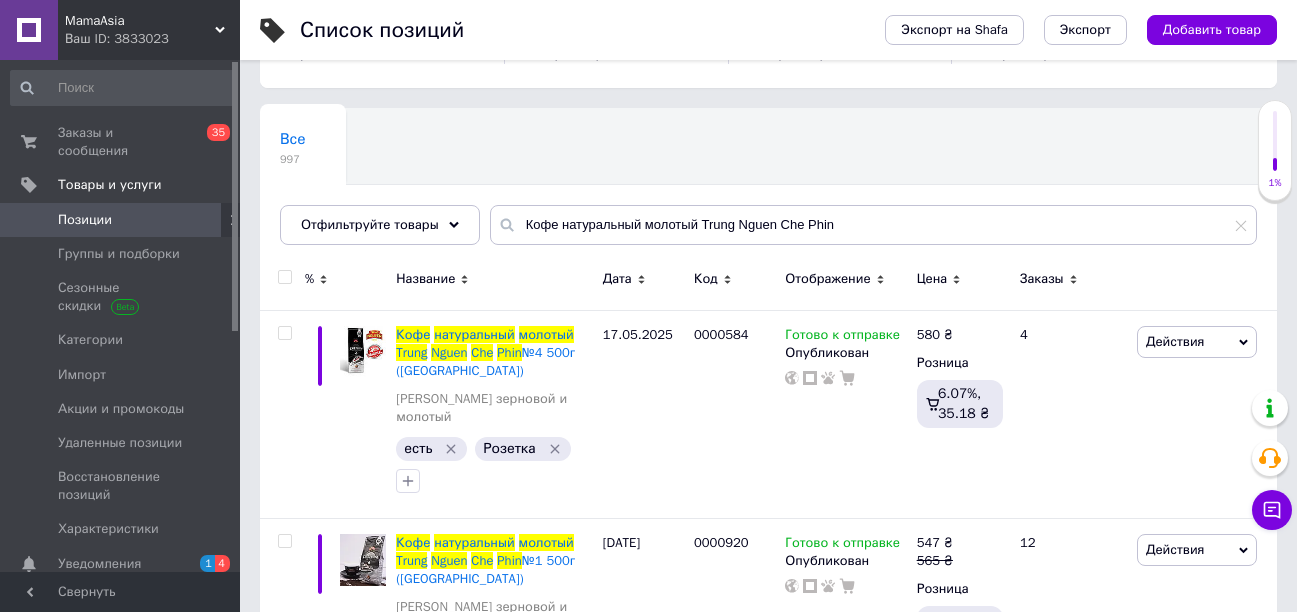scroll, scrollTop: 275, scrollLeft: 0, axis: vertical 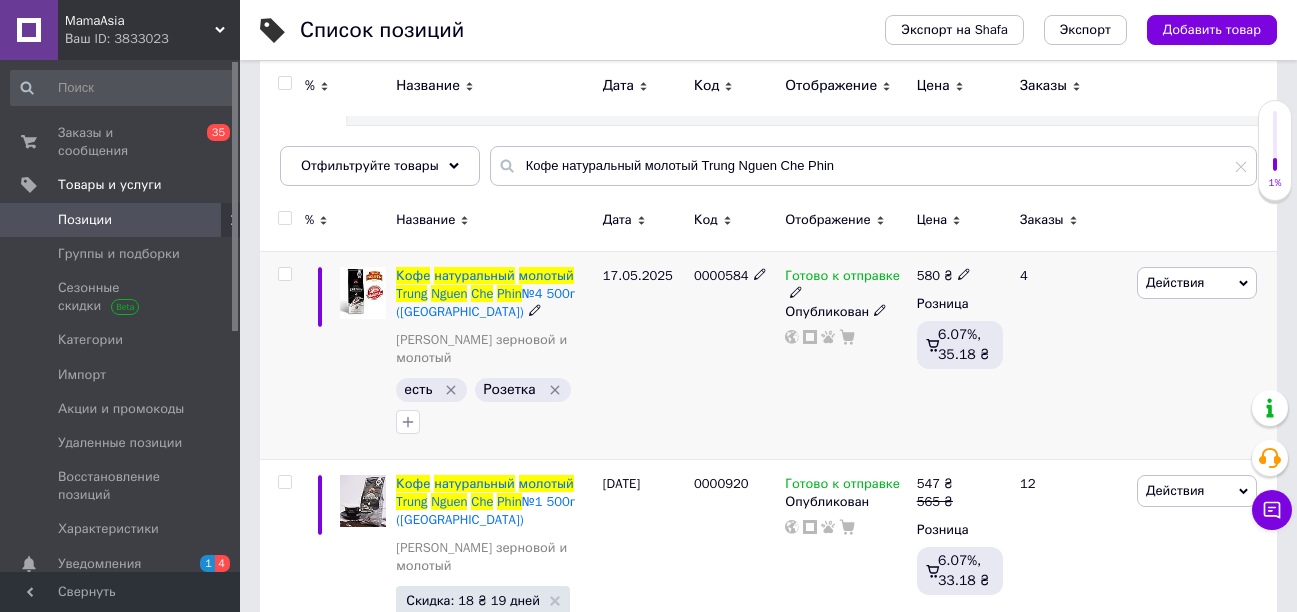 click 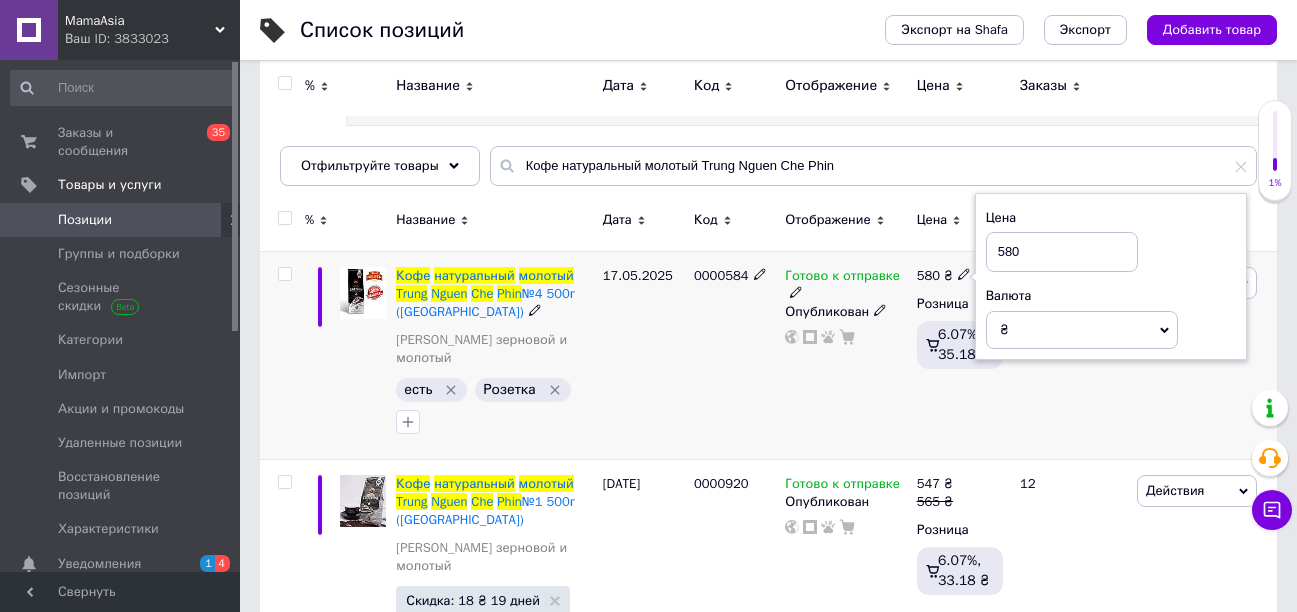 drag, startPoint x: 1017, startPoint y: 229, endPoint x: 992, endPoint y: 238, distance: 26.57066 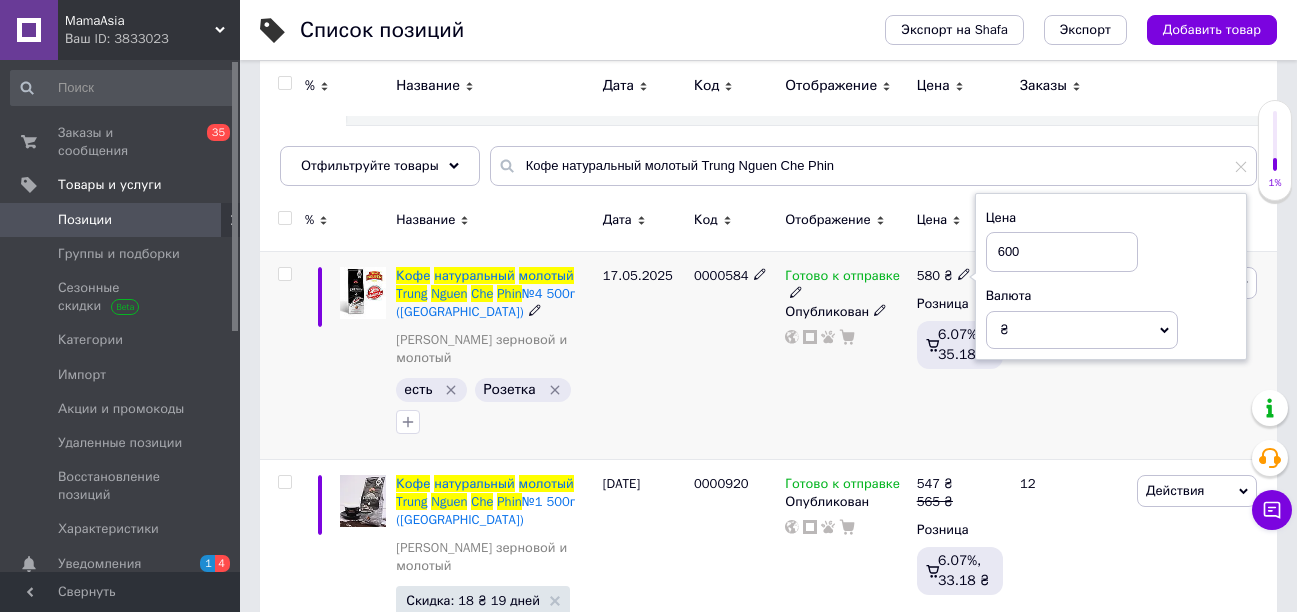 type on "600" 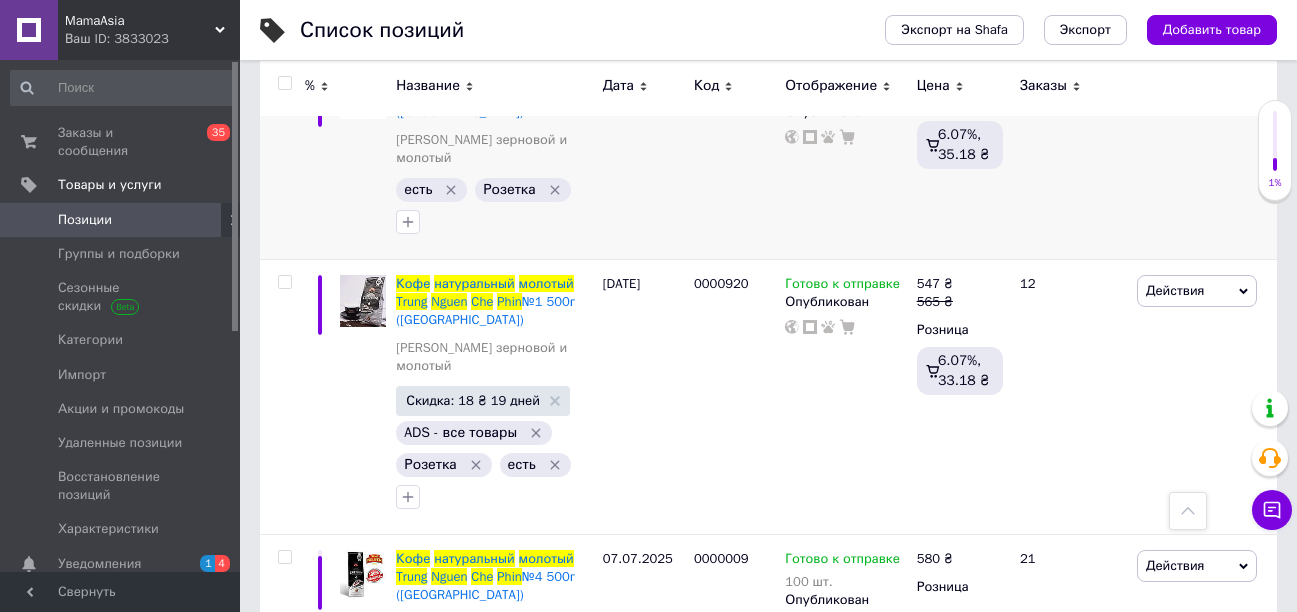 scroll, scrollTop: 300, scrollLeft: 0, axis: vertical 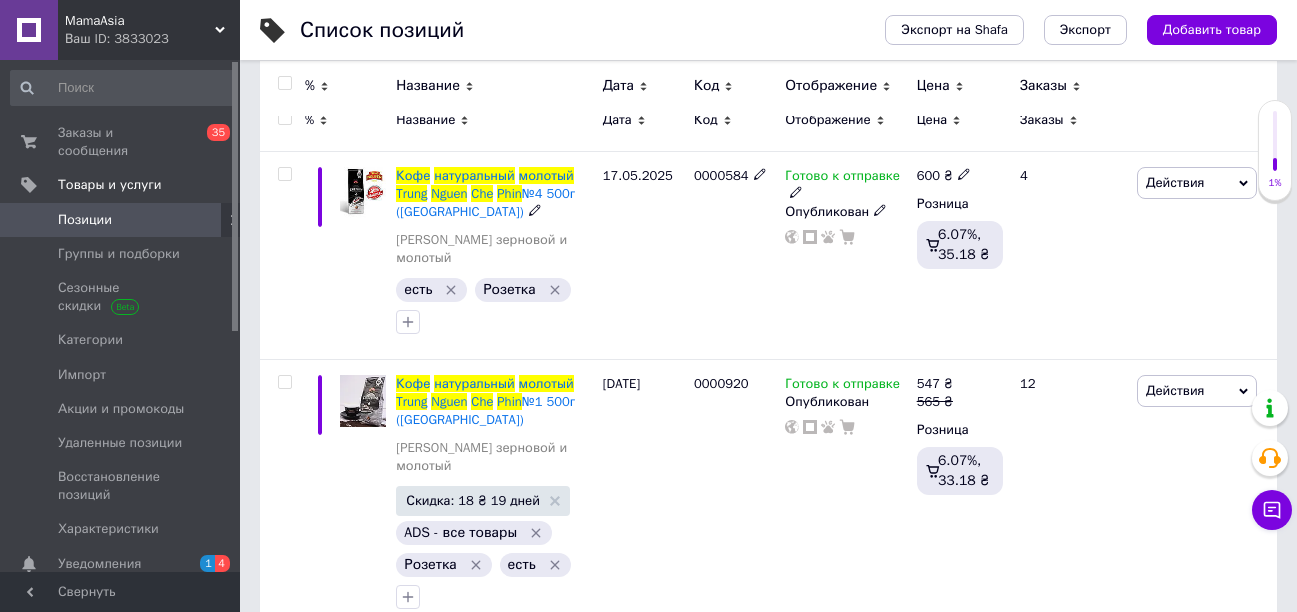 click on "Кофе   натуральный   молотый   Trung   Nguen   Che   Phin  №4 500г ([GEOGRAPHIC_DATA])" at bounding box center (485, 193) 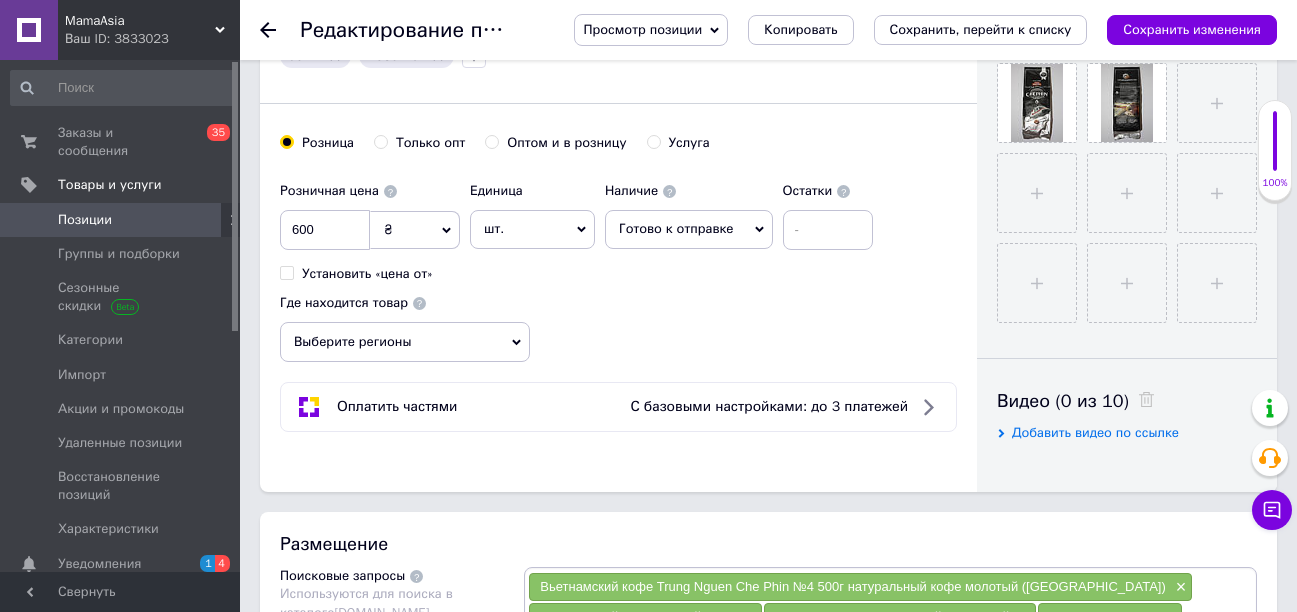 scroll, scrollTop: 700, scrollLeft: 0, axis: vertical 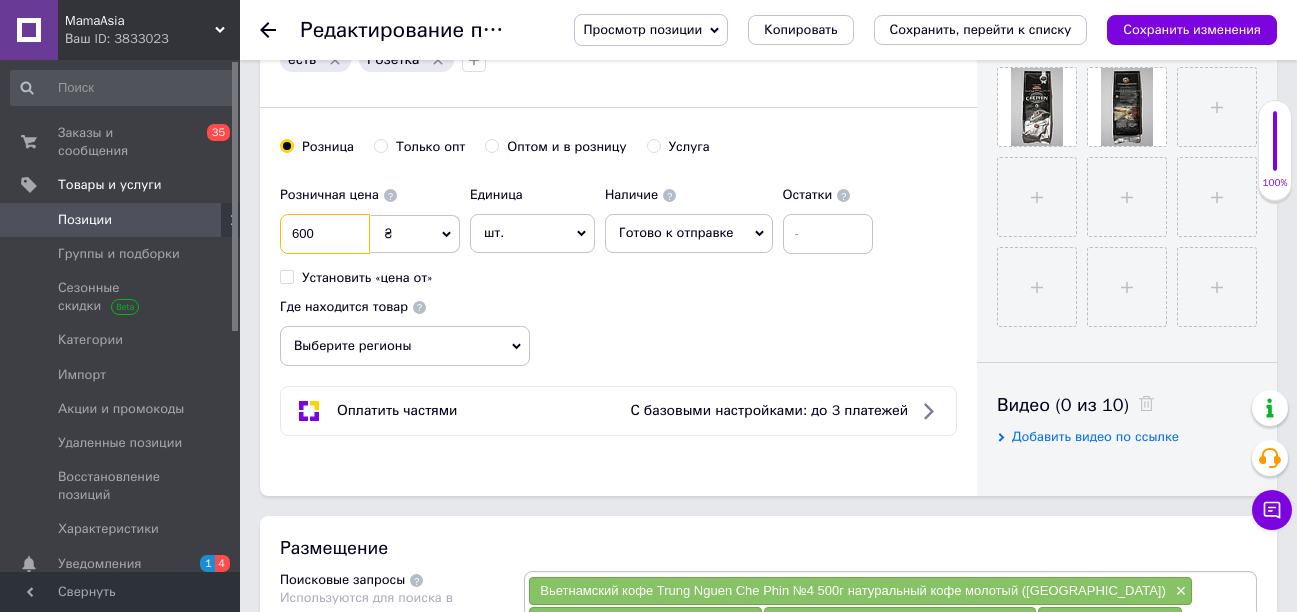 drag, startPoint x: 343, startPoint y: 227, endPoint x: 256, endPoint y: 239, distance: 87.823685 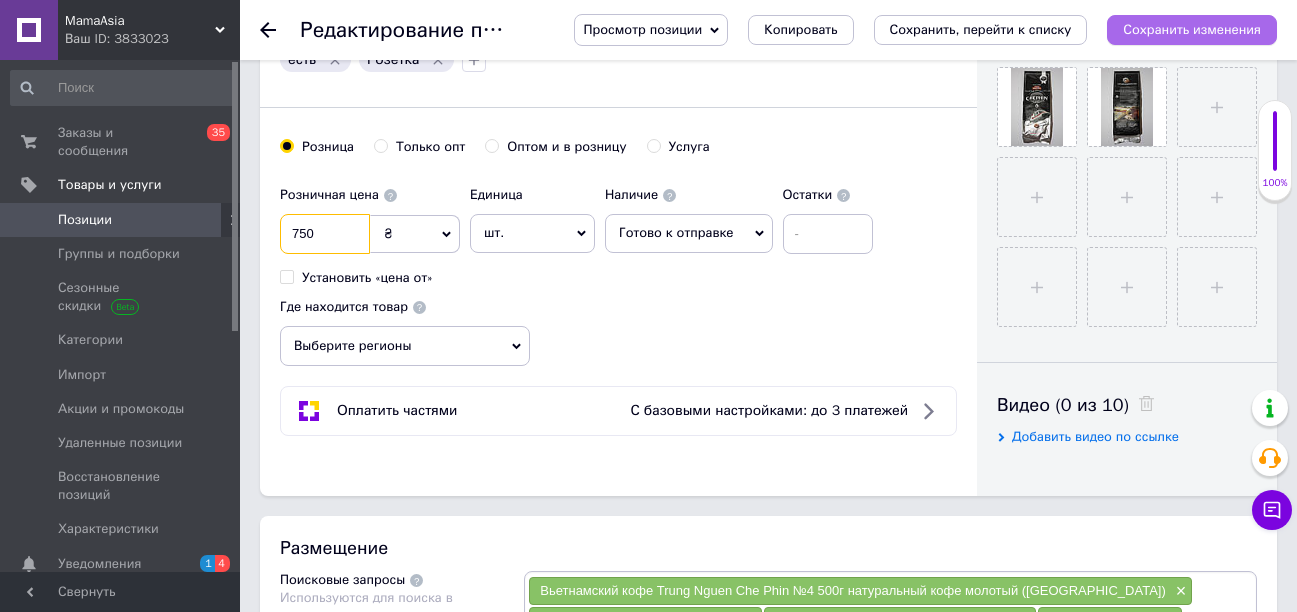 type on "750" 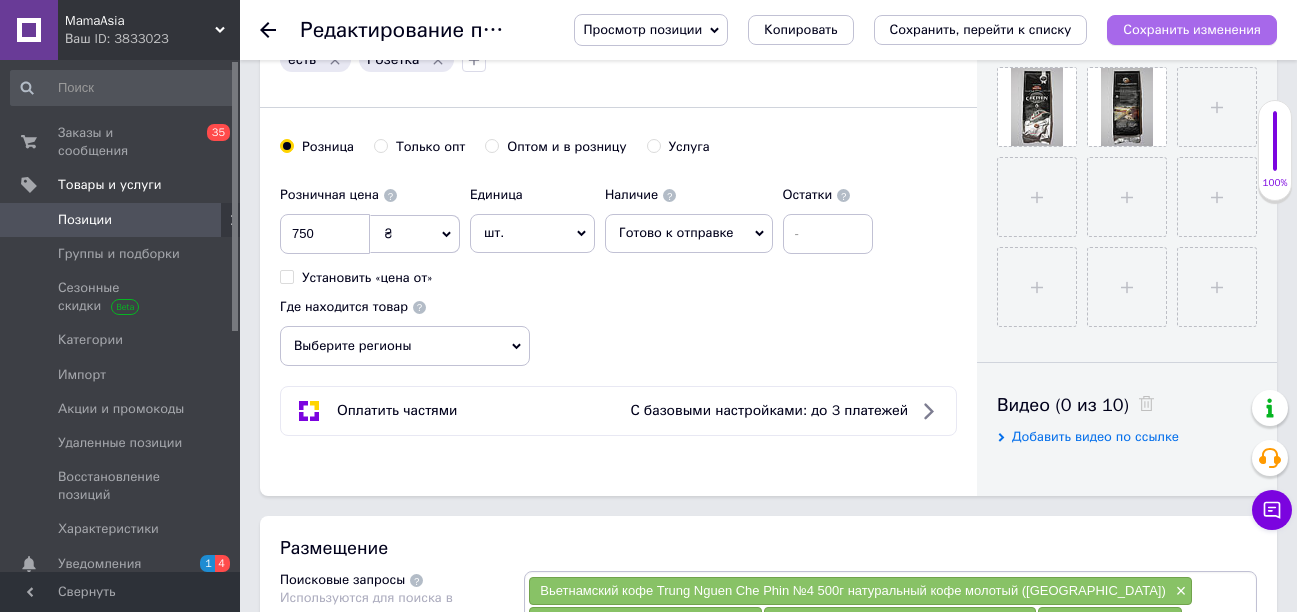 click on "Сохранить изменения" at bounding box center (1192, 29) 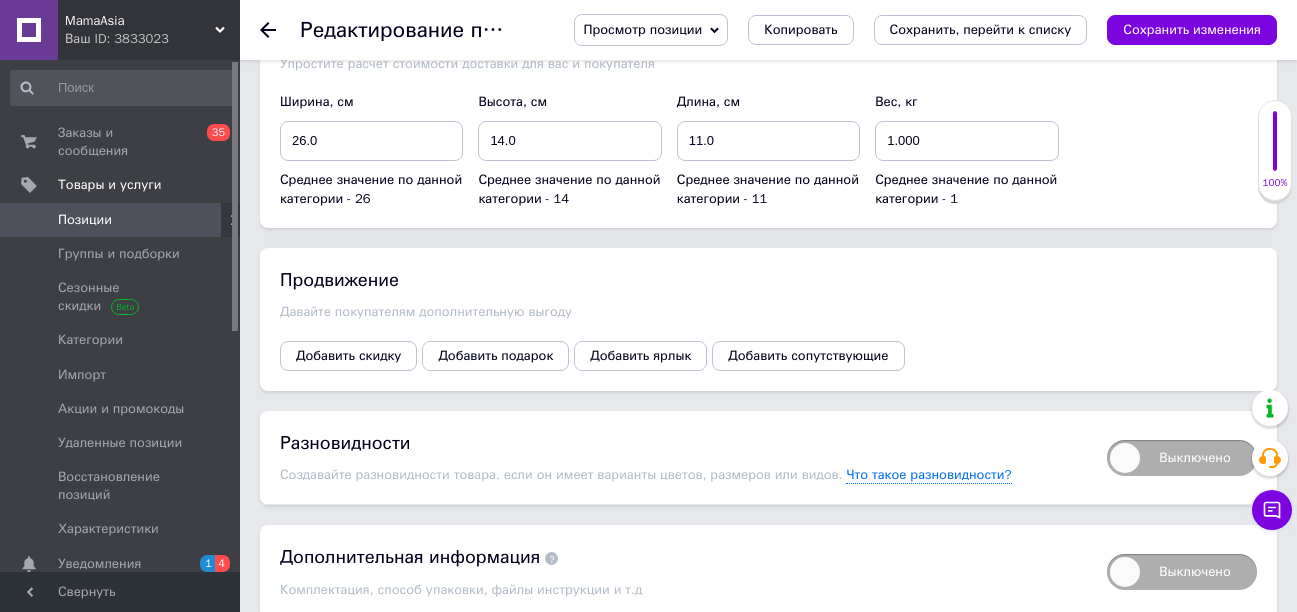 scroll, scrollTop: 2325, scrollLeft: 0, axis: vertical 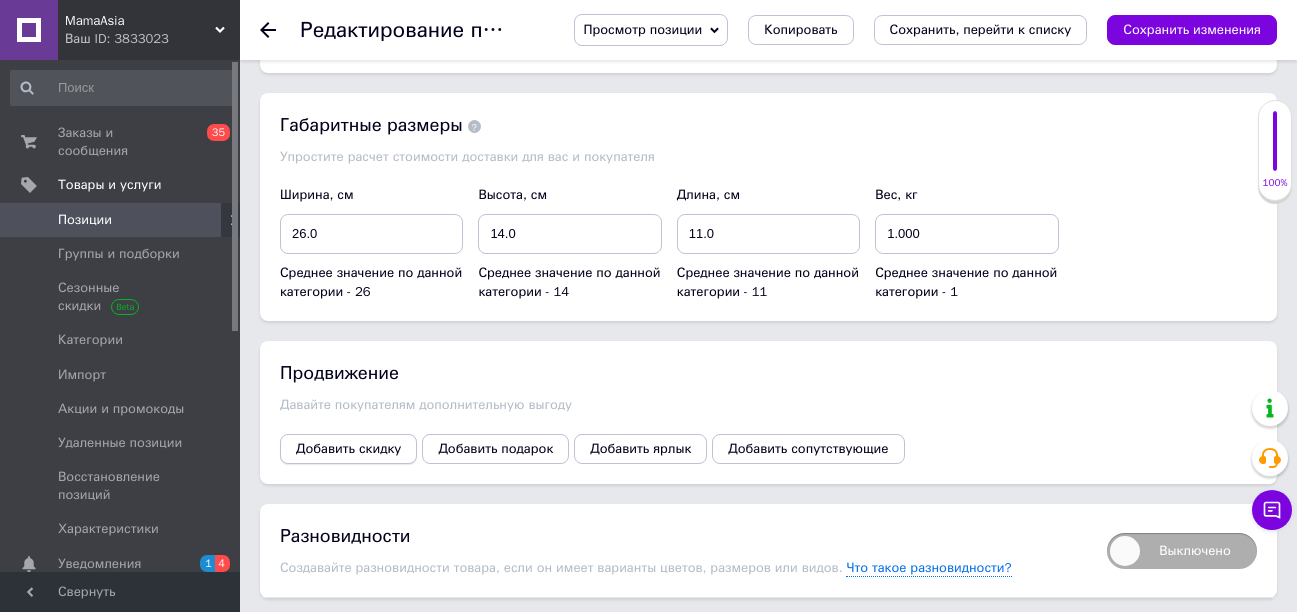 click on "Добавить скидку" at bounding box center [348, 449] 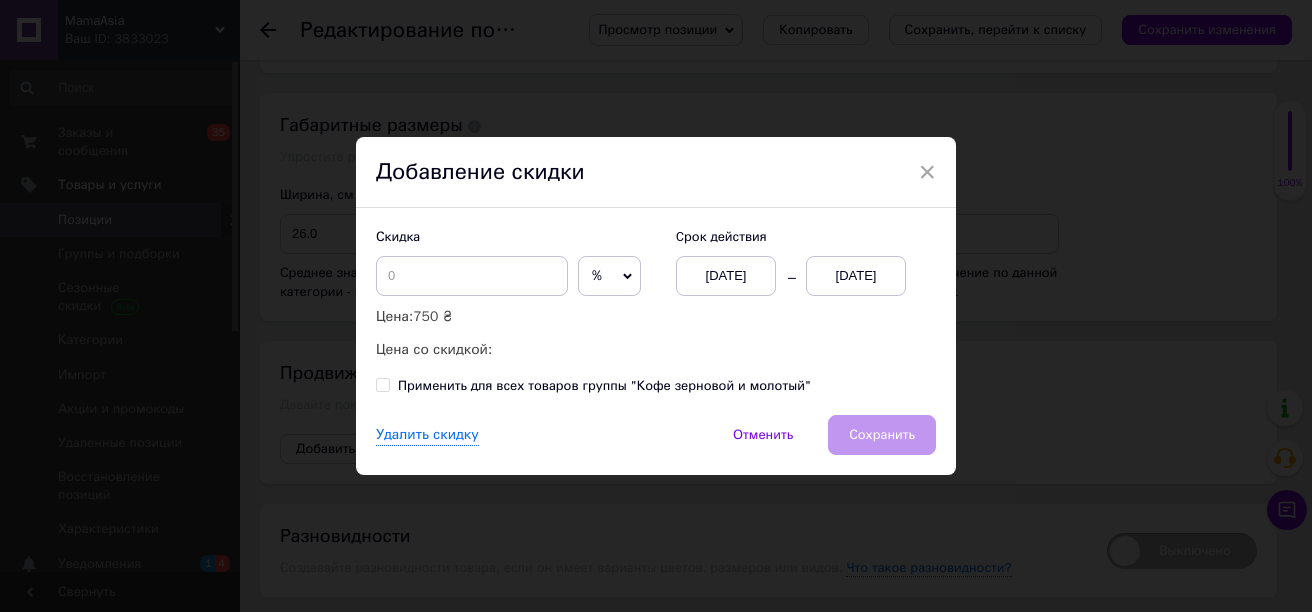click on "%" at bounding box center (609, 276) 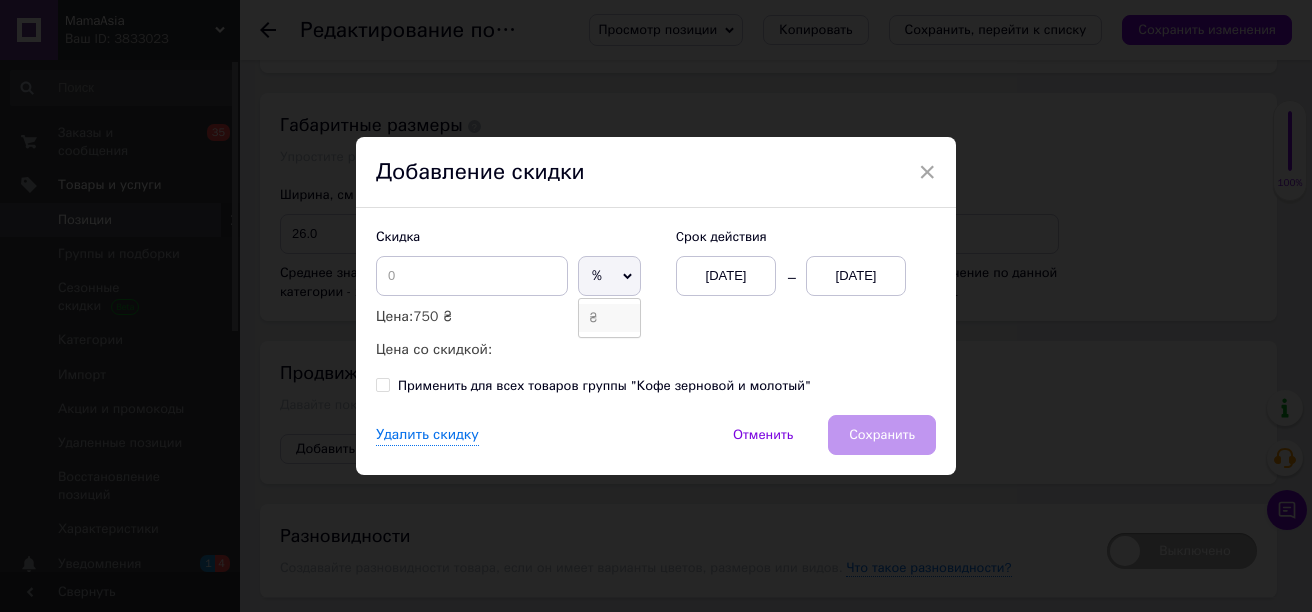 click on "₴" at bounding box center [609, 318] 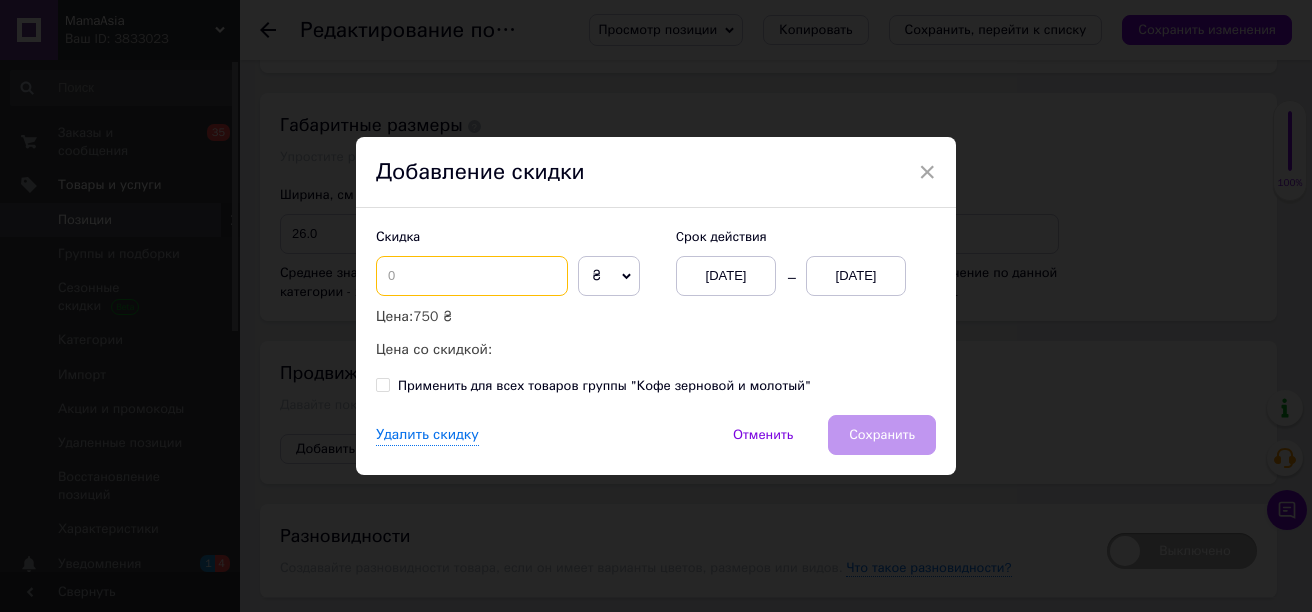 click at bounding box center [472, 276] 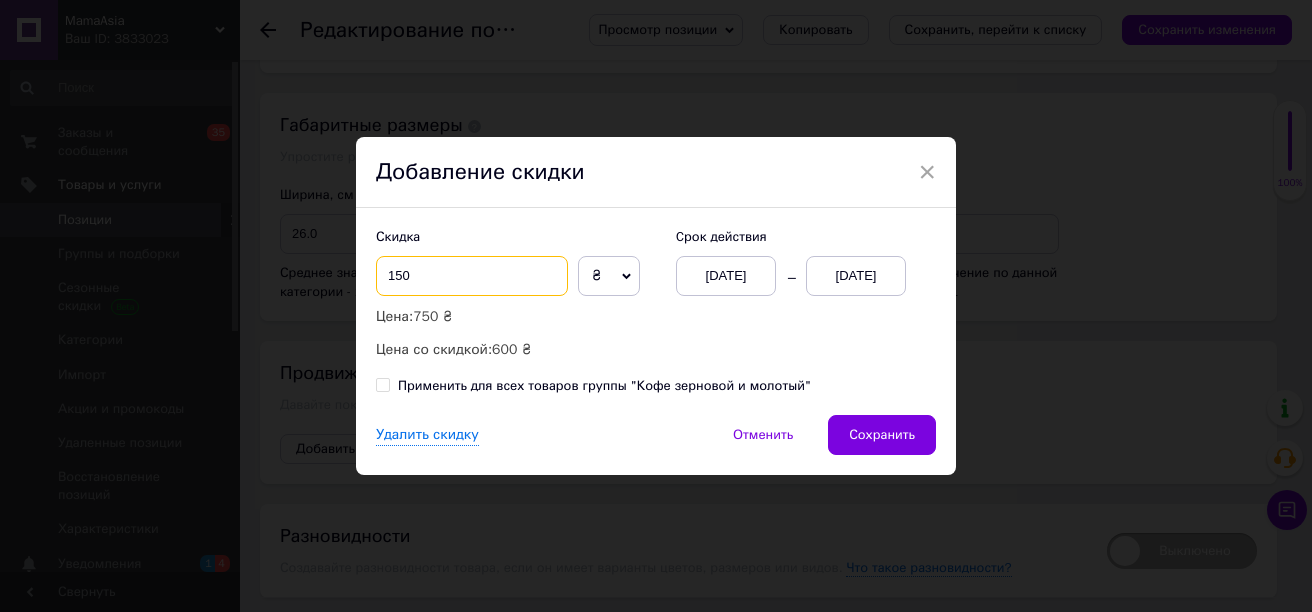 type on "150" 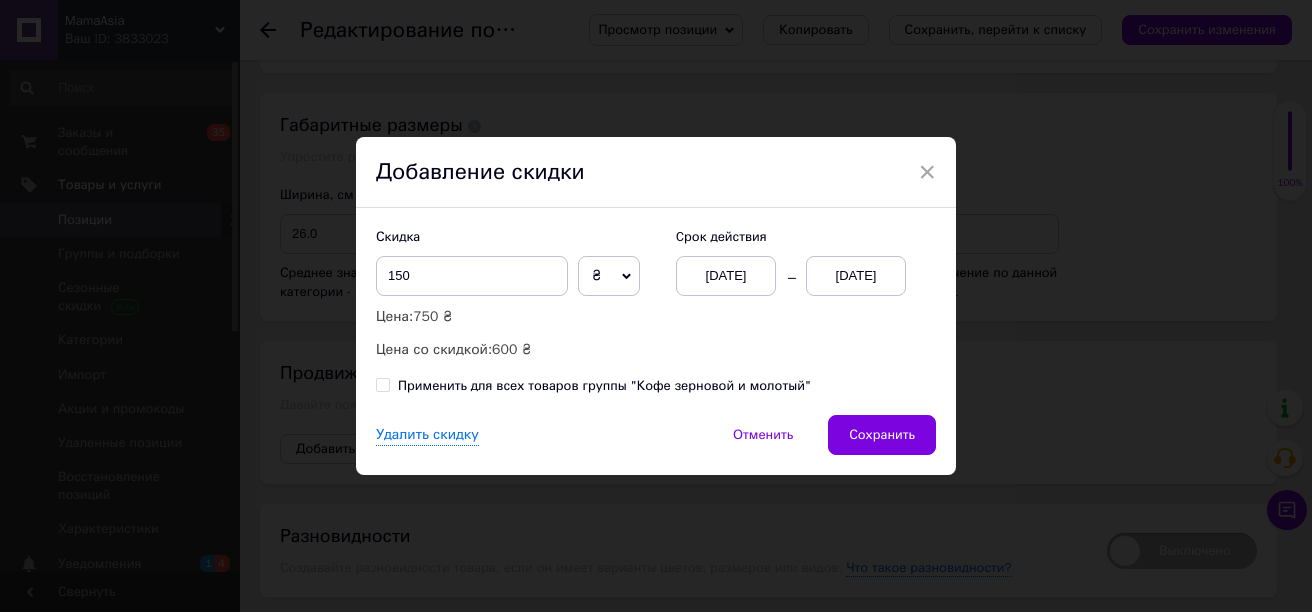 click on "[DATE]" at bounding box center (856, 276) 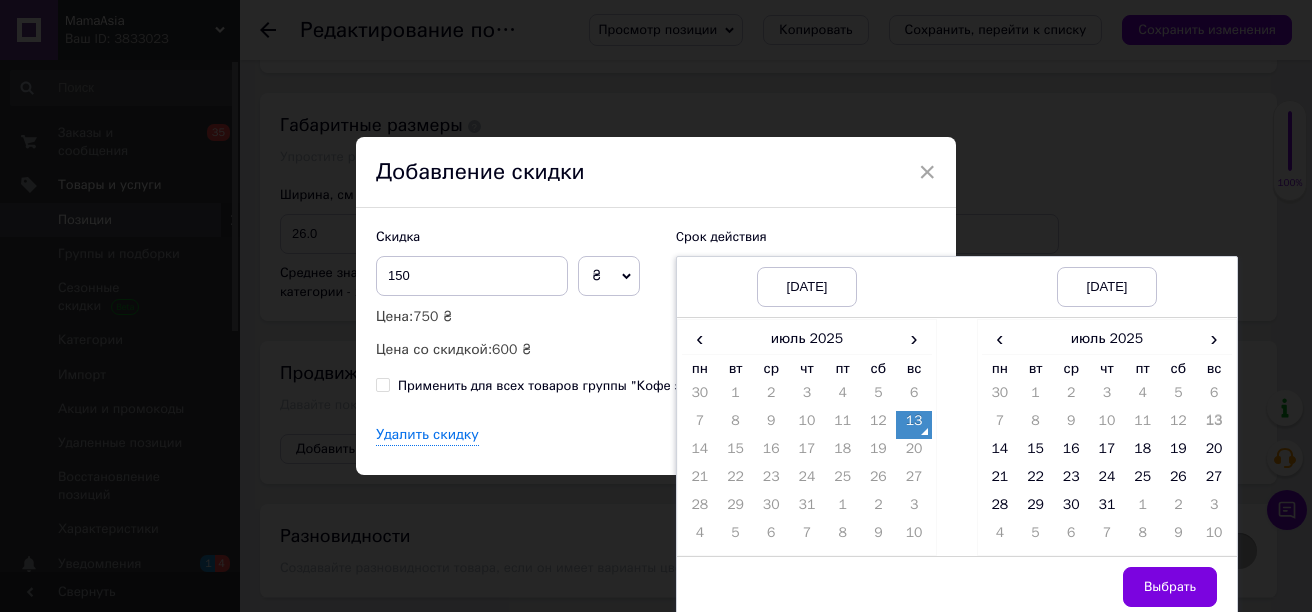click on "13" at bounding box center (914, 425) 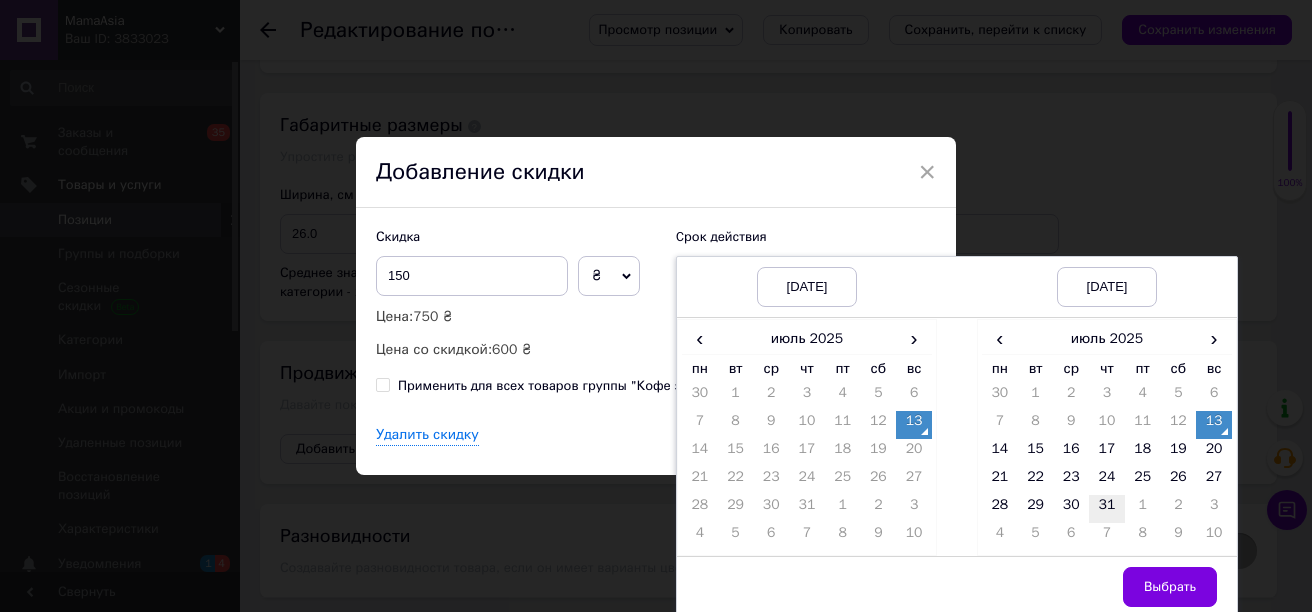 click on "31" at bounding box center (1107, 509) 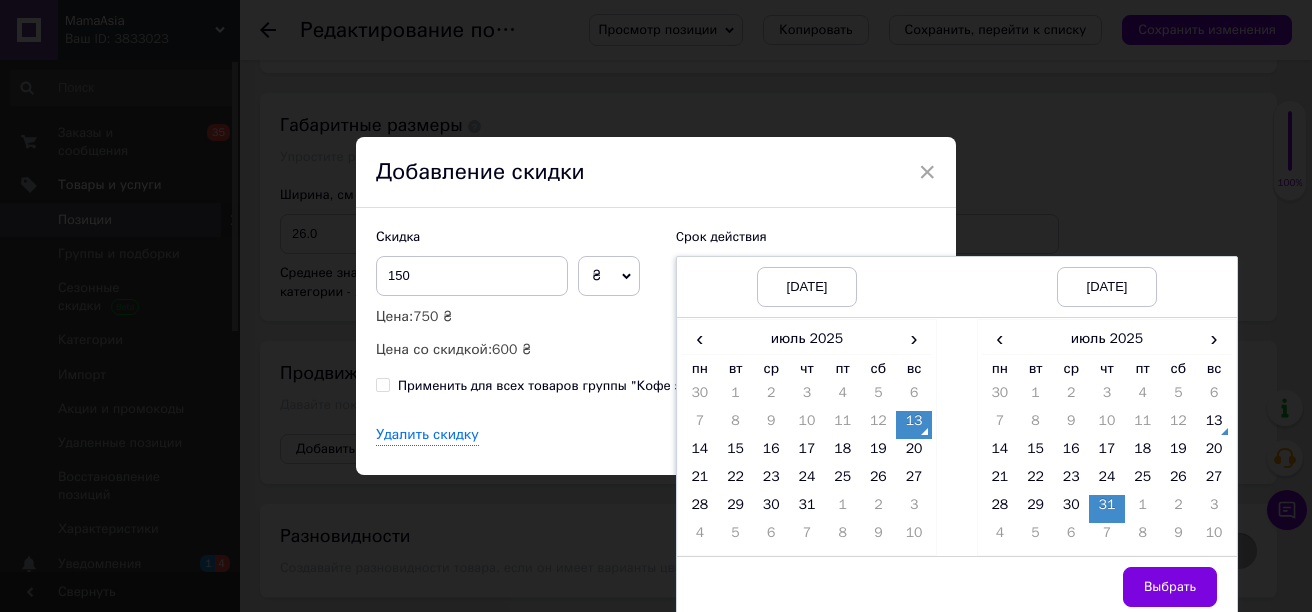 click on "Выбрать" at bounding box center [1170, 587] 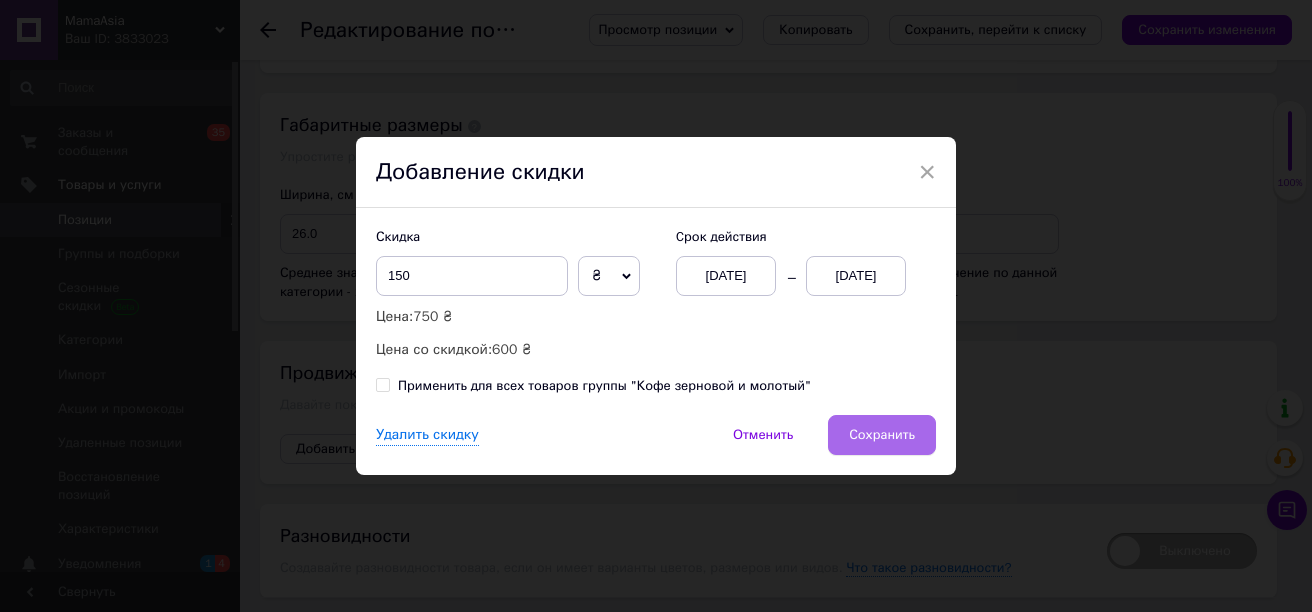 click on "Сохранить" at bounding box center [882, 435] 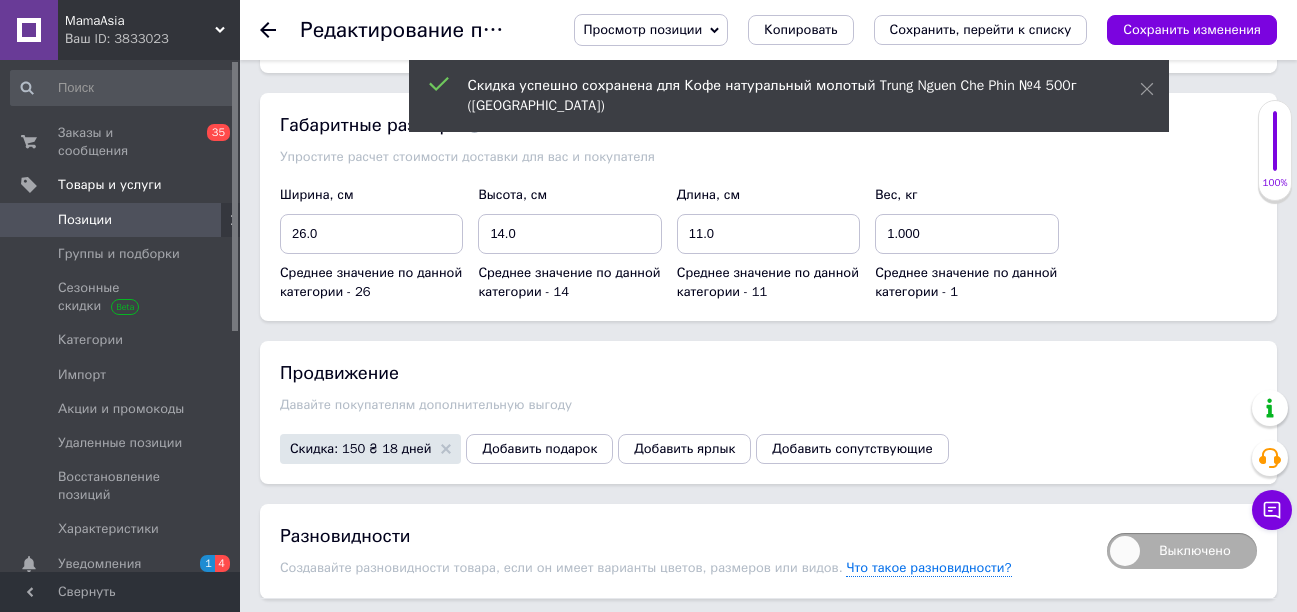 click 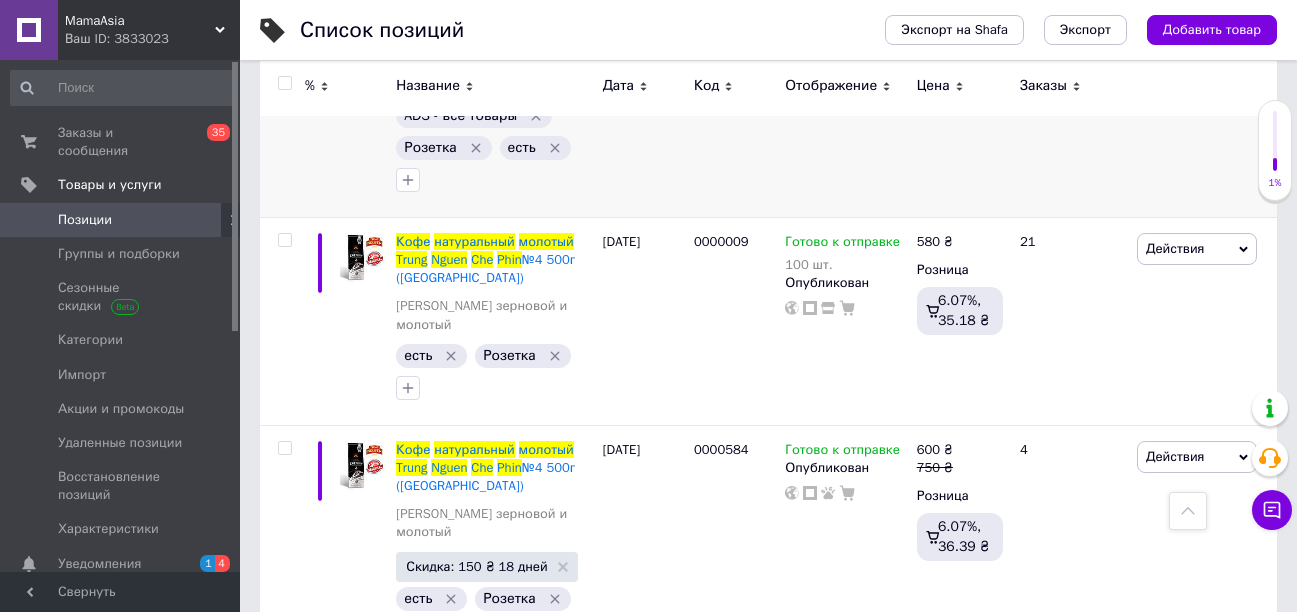 scroll, scrollTop: 510, scrollLeft: 0, axis: vertical 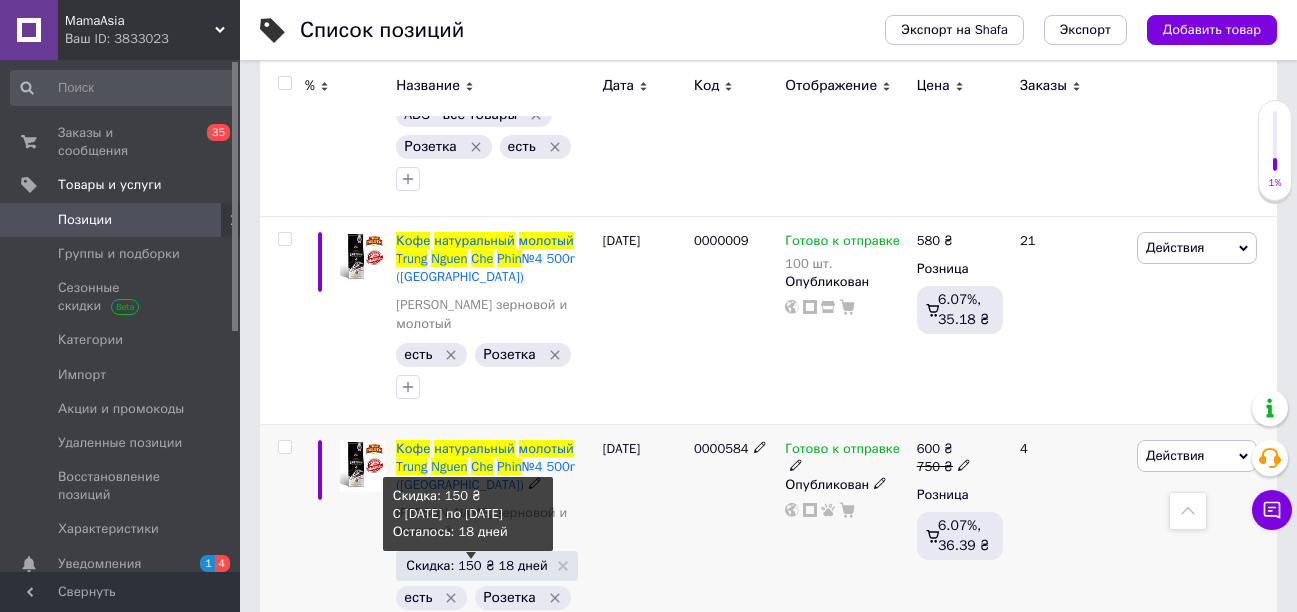 click on "Скидка: 150 ₴ 18 дней" at bounding box center (476, 565) 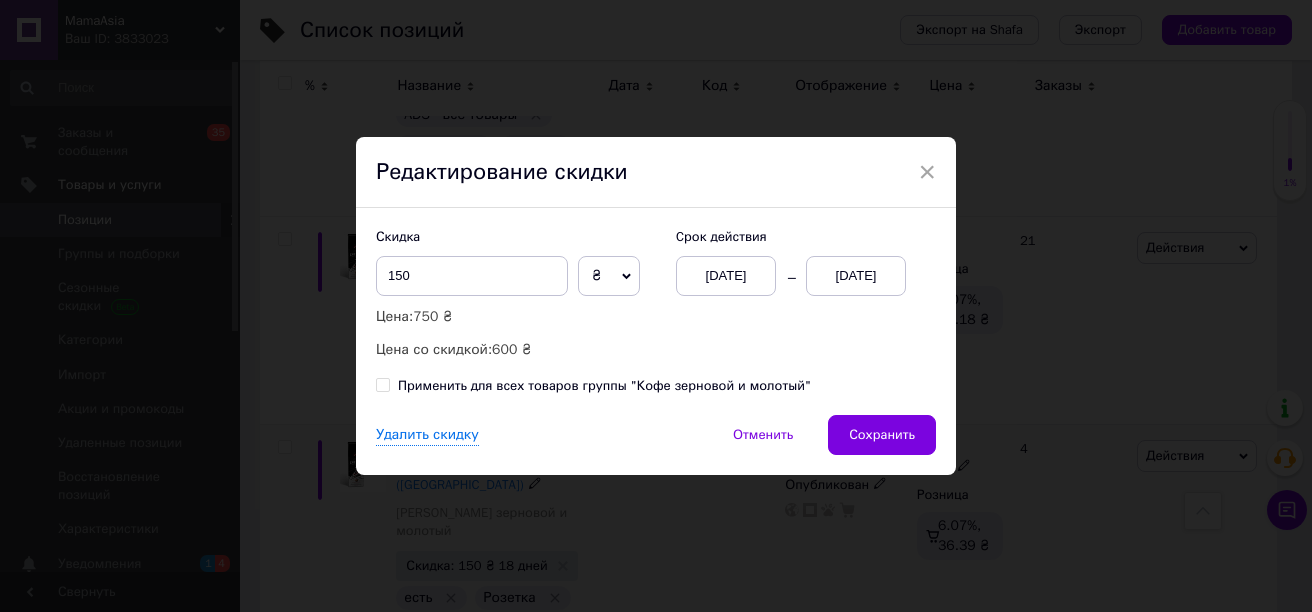 click on "[DATE]" at bounding box center (856, 276) 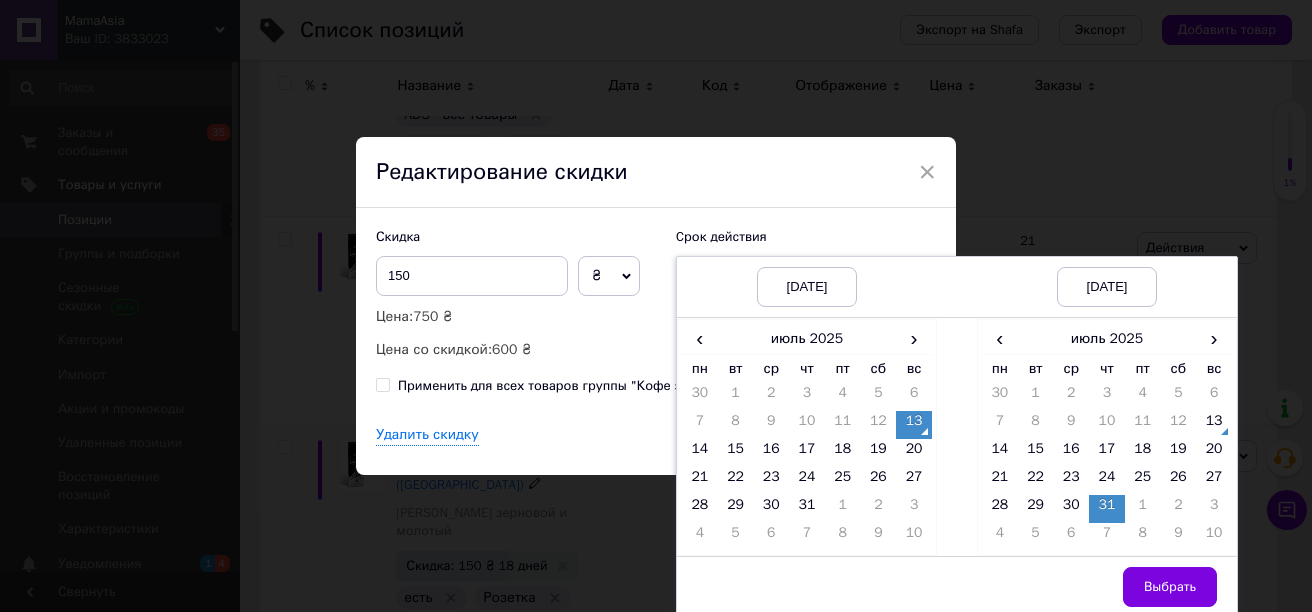 click on "13" at bounding box center (914, 425) 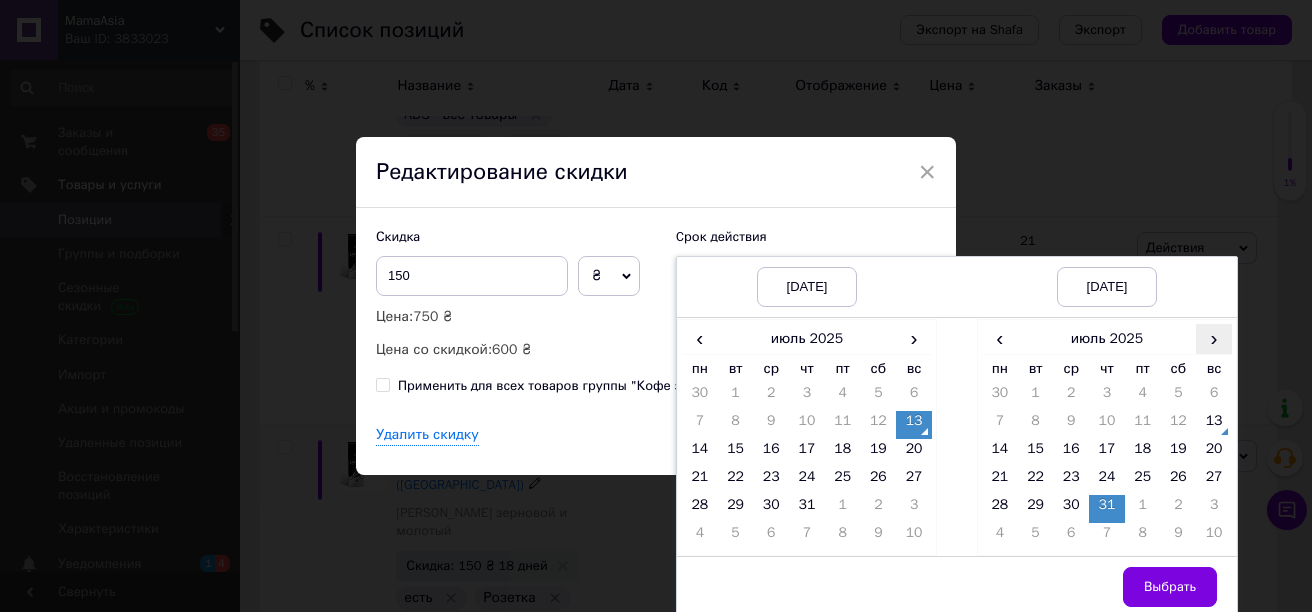 click on "›" at bounding box center (1214, 338) 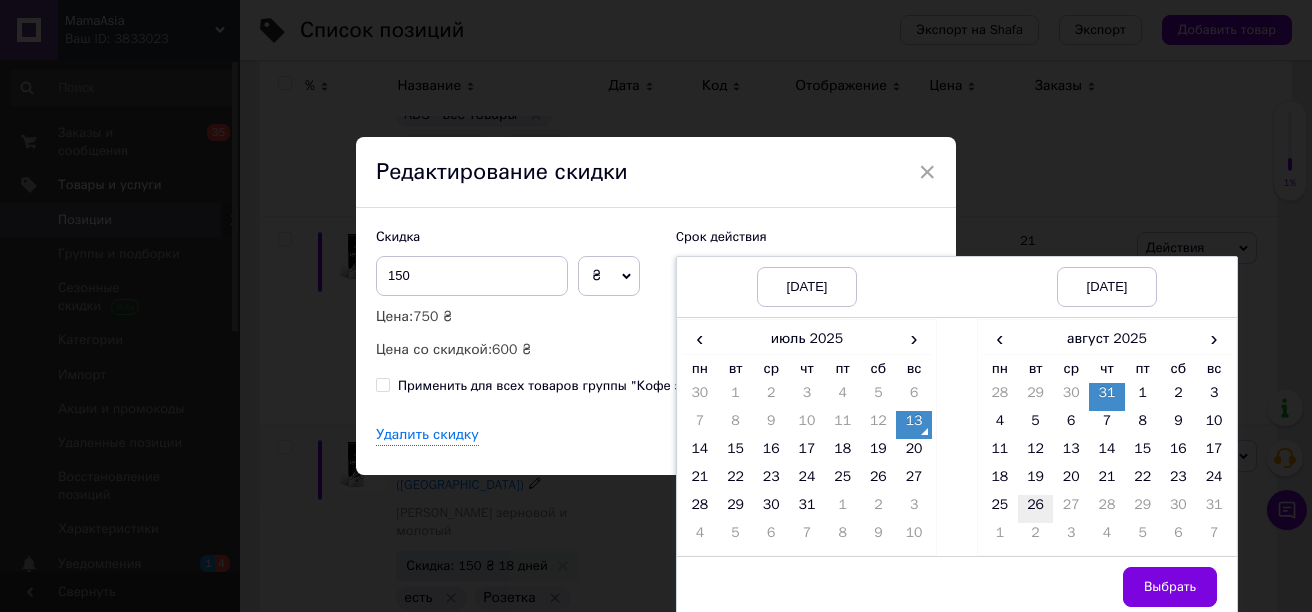click on "26" at bounding box center (1036, 509) 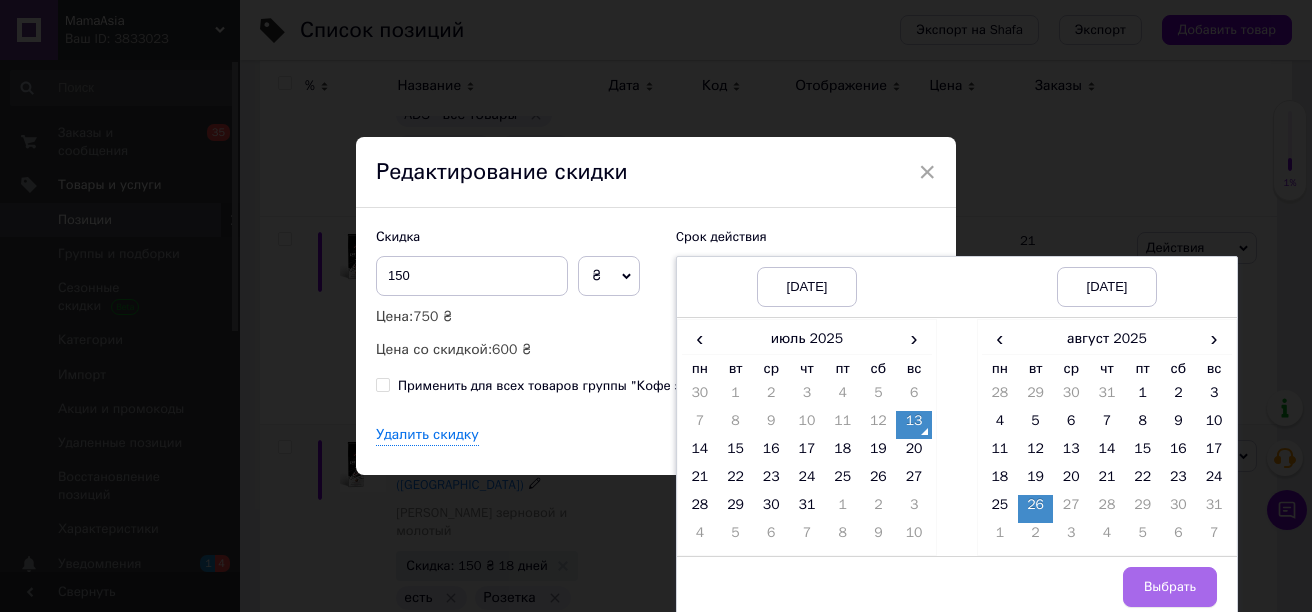 click on "Выбрать" at bounding box center (1170, 587) 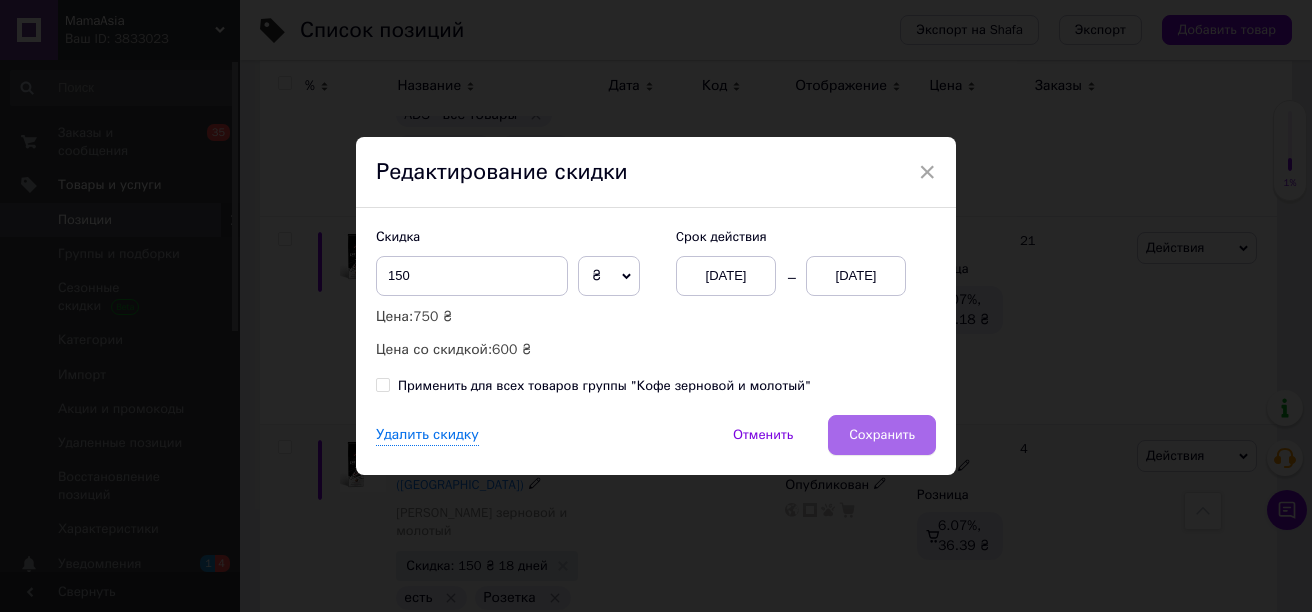 click on "Сохранить" at bounding box center (882, 435) 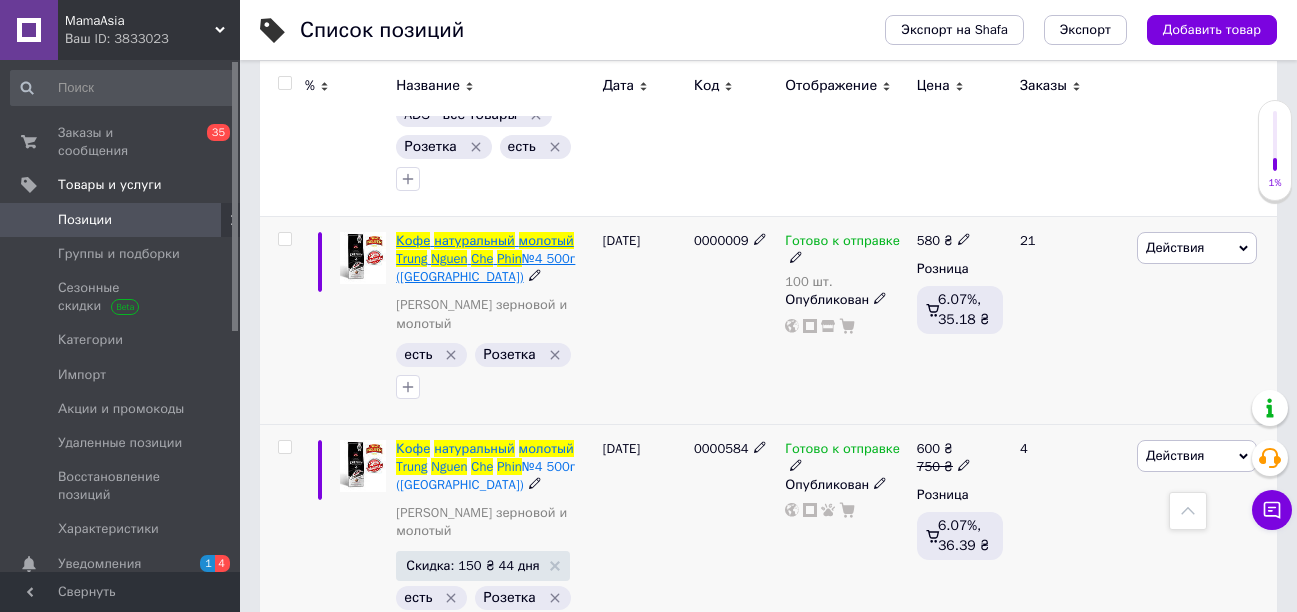 click on "натуральный" at bounding box center [474, 240] 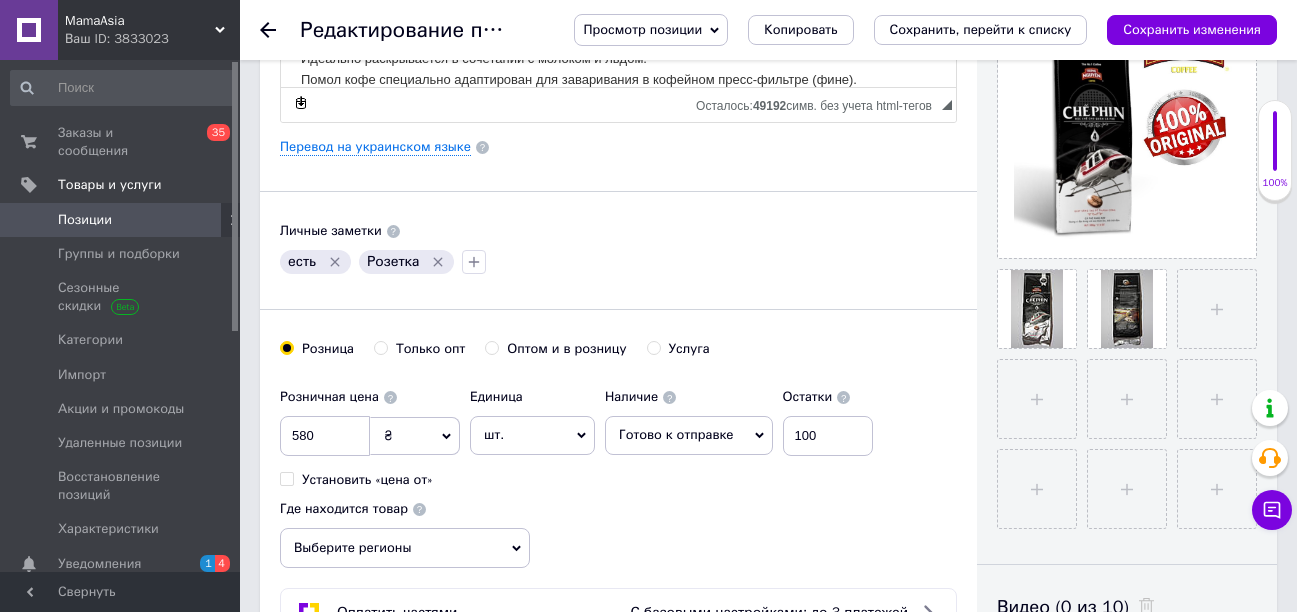 scroll, scrollTop: 500, scrollLeft: 0, axis: vertical 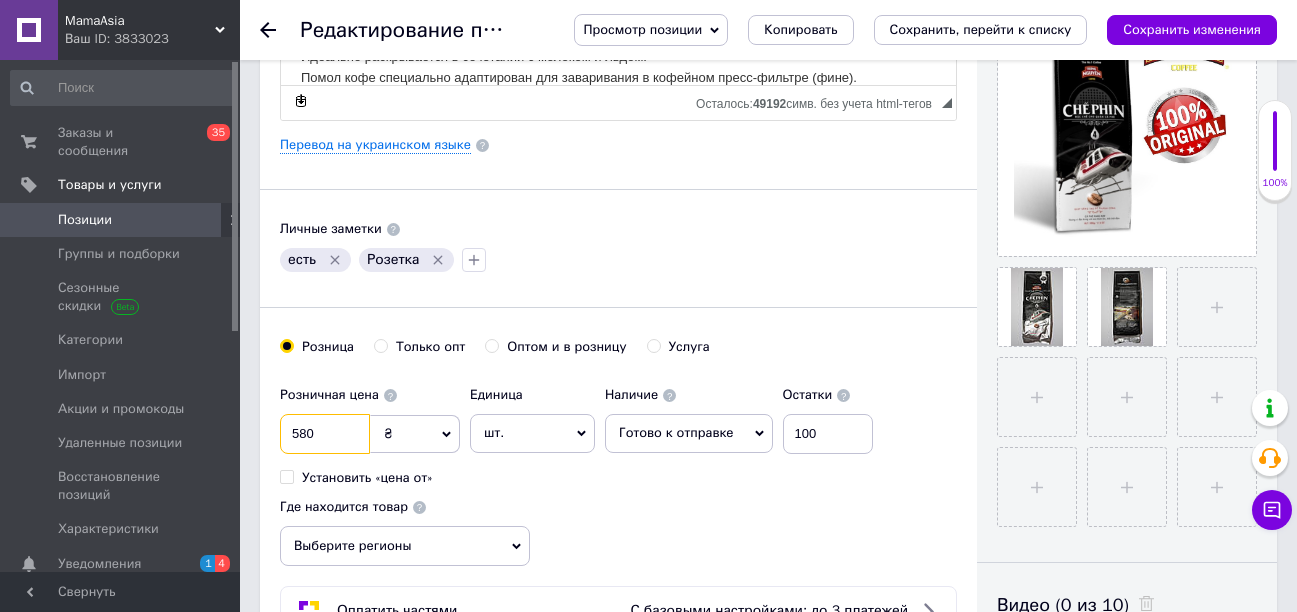 drag, startPoint x: 320, startPoint y: 433, endPoint x: 286, endPoint y: 441, distance: 34.928497 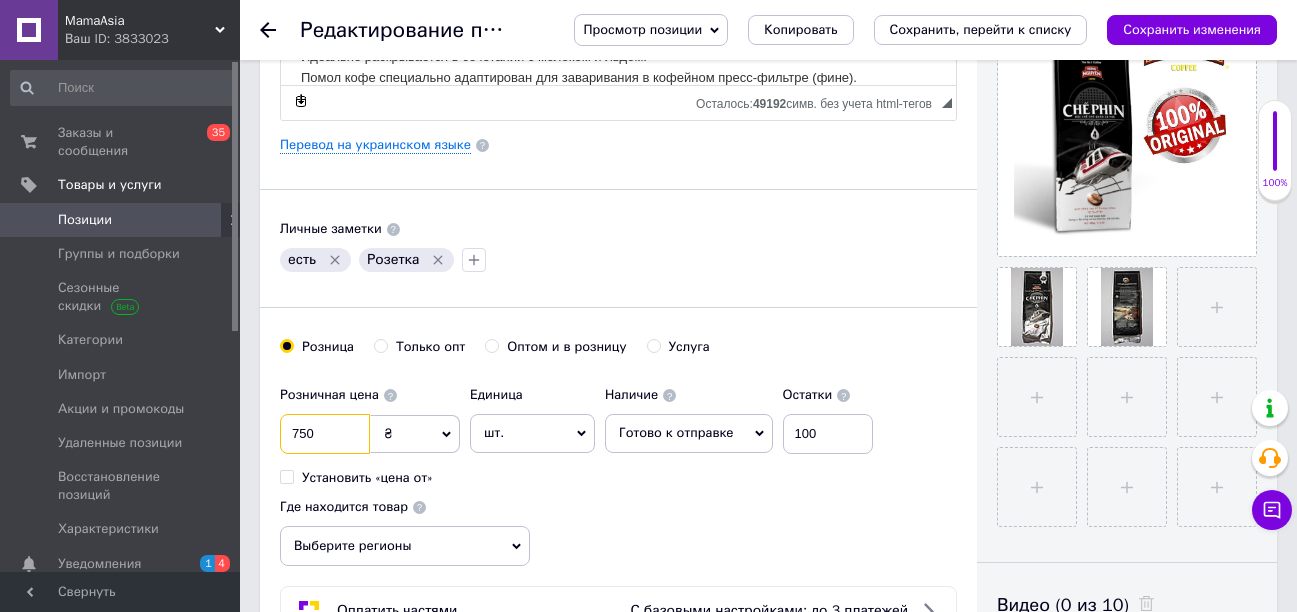 type on "750" 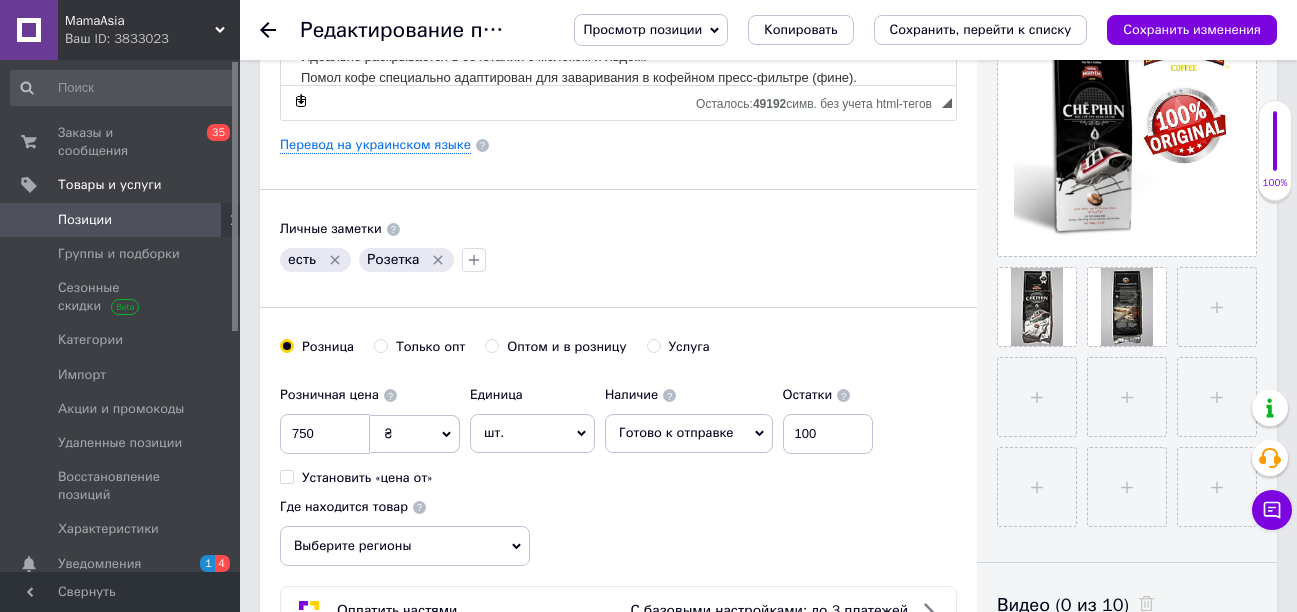 click on "Розничная цена 750 ₴ $ € CHF £ ¥ PLN ₸ MDL HUF KGS CN¥ TRY ₩ lei Установить «цена от» Единица шт. Популярное комплект упаковка кв.м пара м кг пог.м услуга т а автоцистерна ампула б баллон банка блистер бобина бочка бут бухта в ватт ведро выезд г г га гигакалория год гр/кв.м д дал два месяца день доза е еврокуб ед. к кВт канистра карат кв.дм кв.м кв.см кв.фут квартал кг кг/кв.м км колесо комплект коробка куб.дм куб.м л л лист м м мВт месяц мешок минута мл мм моток н набор неделя номер о объект п паллетоместо пара партия пач пог.м полгода посевная единица птицеместо р рейс рулон с т" at bounding box center (618, 471) 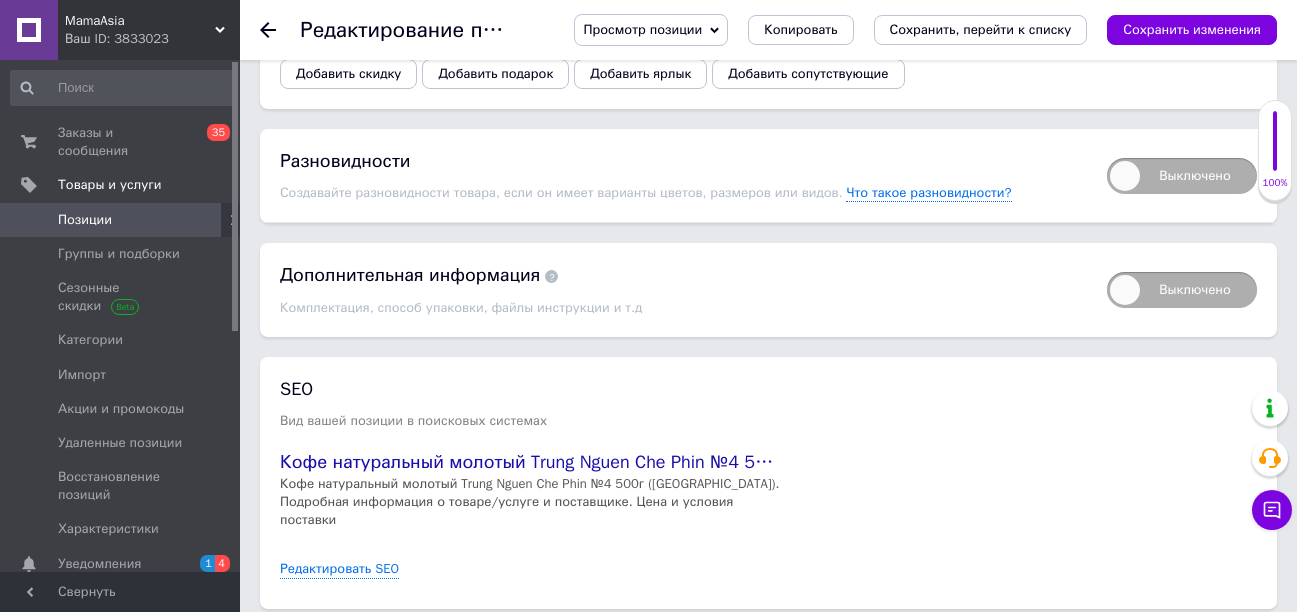 scroll, scrollTop: 2500, scrollLeft: 0, axis: vertical 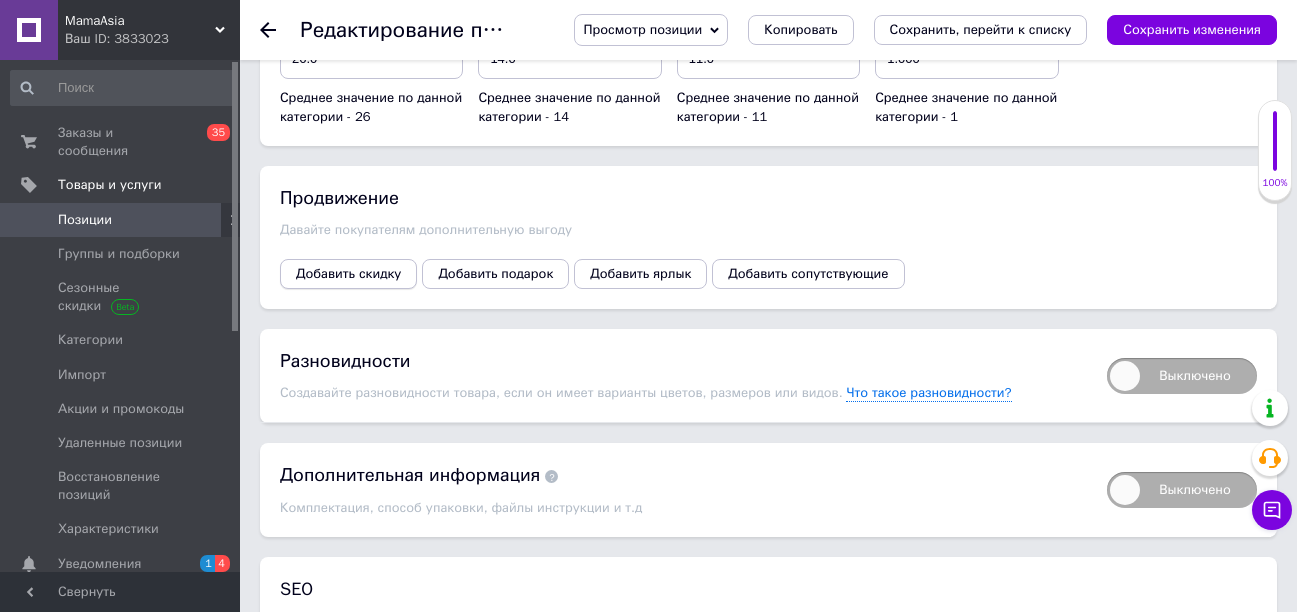 click on "Добавить скидку" at bounding box center (348, 274) 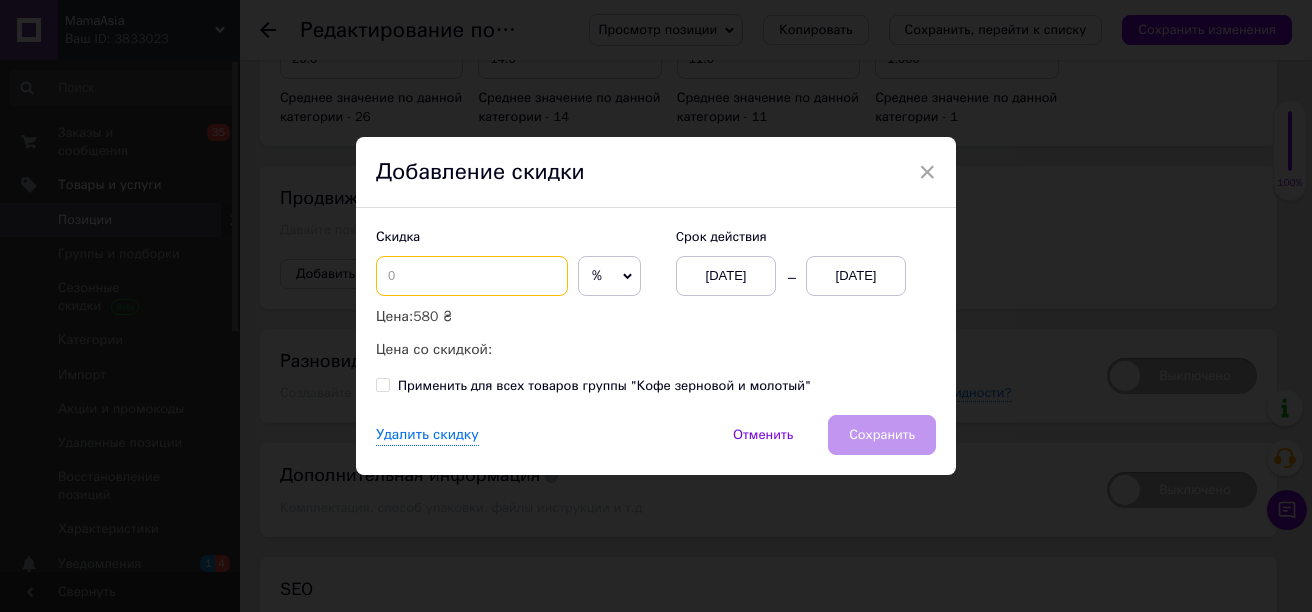 click at bounding box center (472, 276) 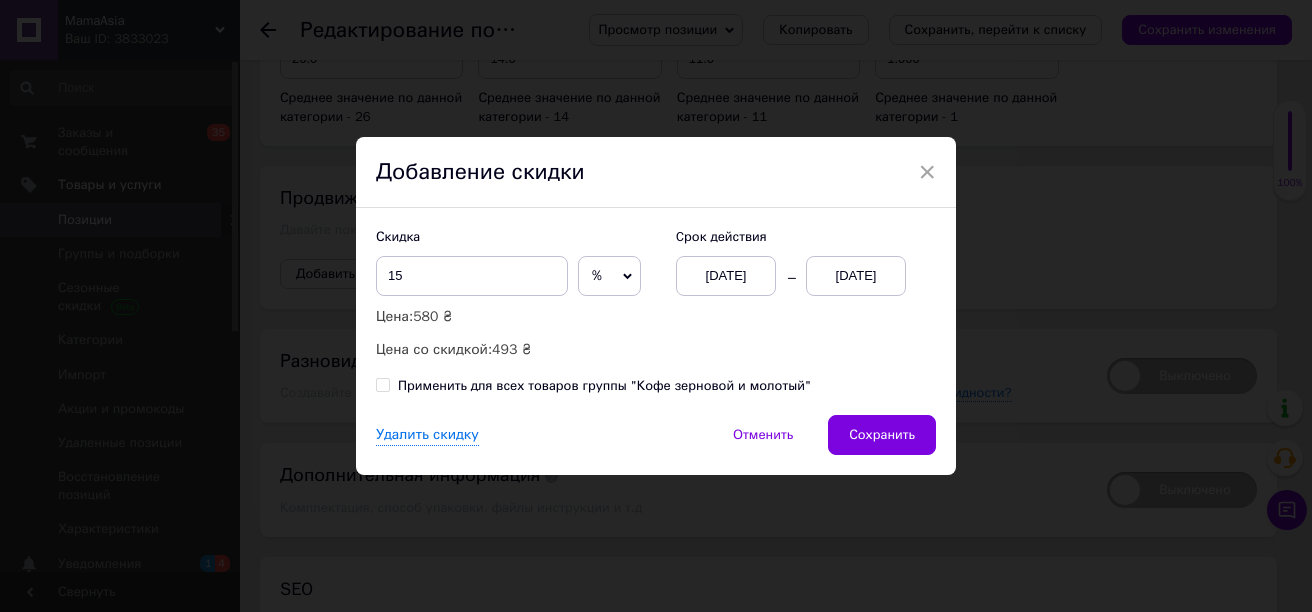 click 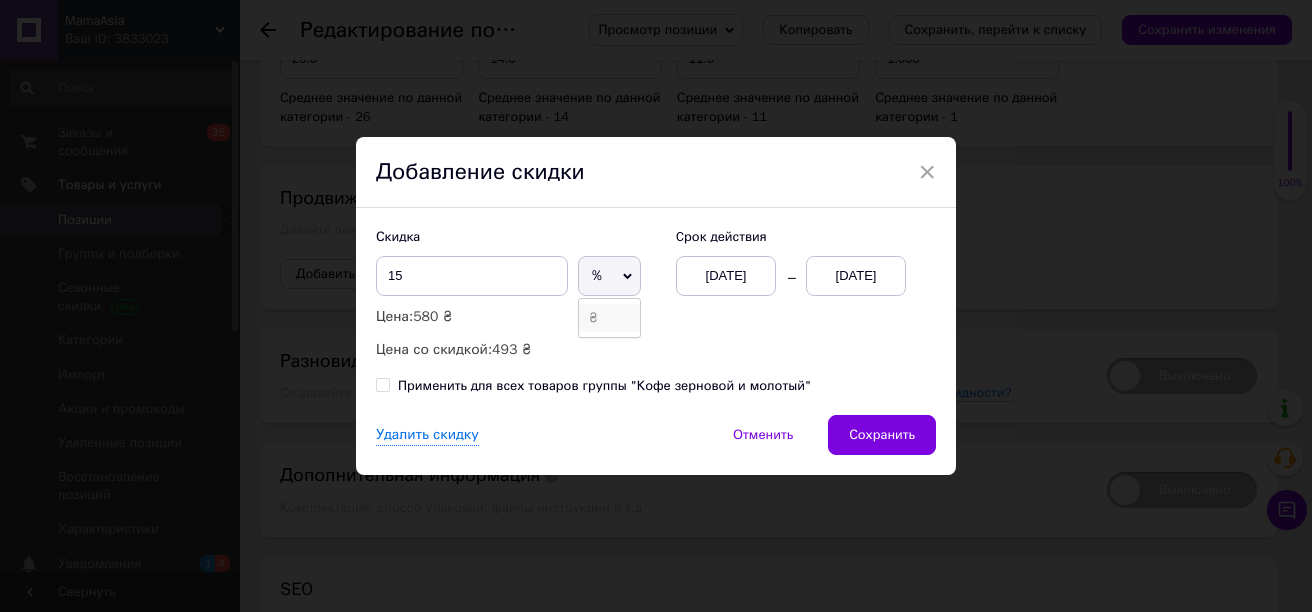 click on "₴" at bounding box center [609, 318] 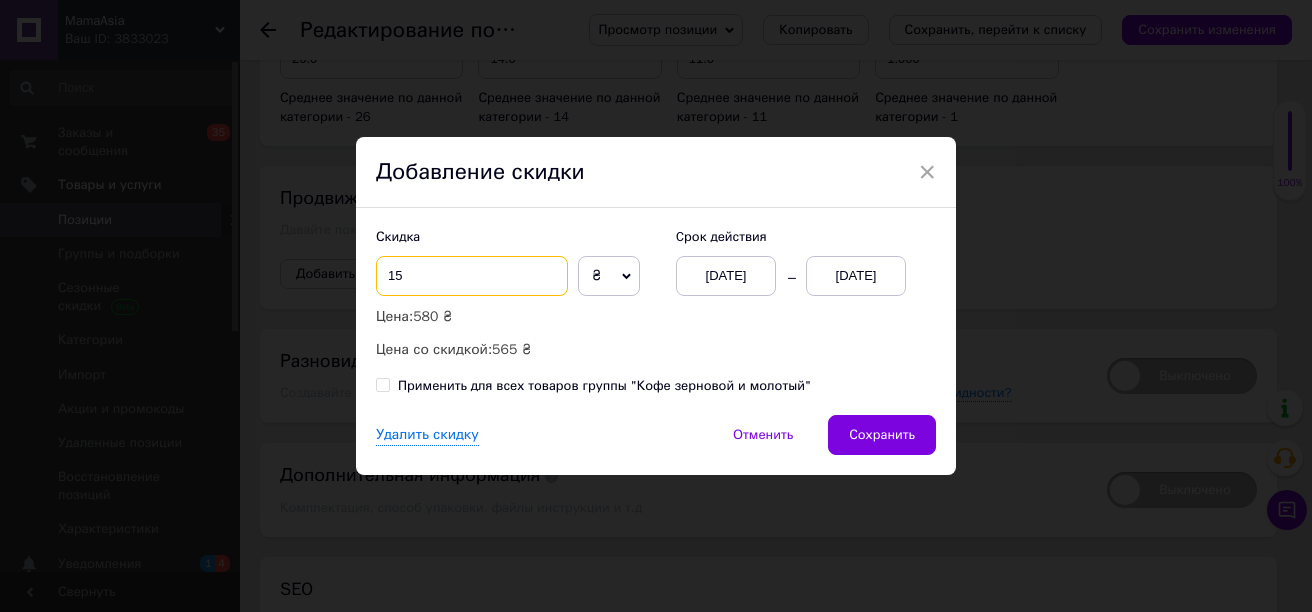 drag, startPoint x: 434, startPoint y: 268, endPoint x: 457, endPoint y: 269, distance: 23.021729 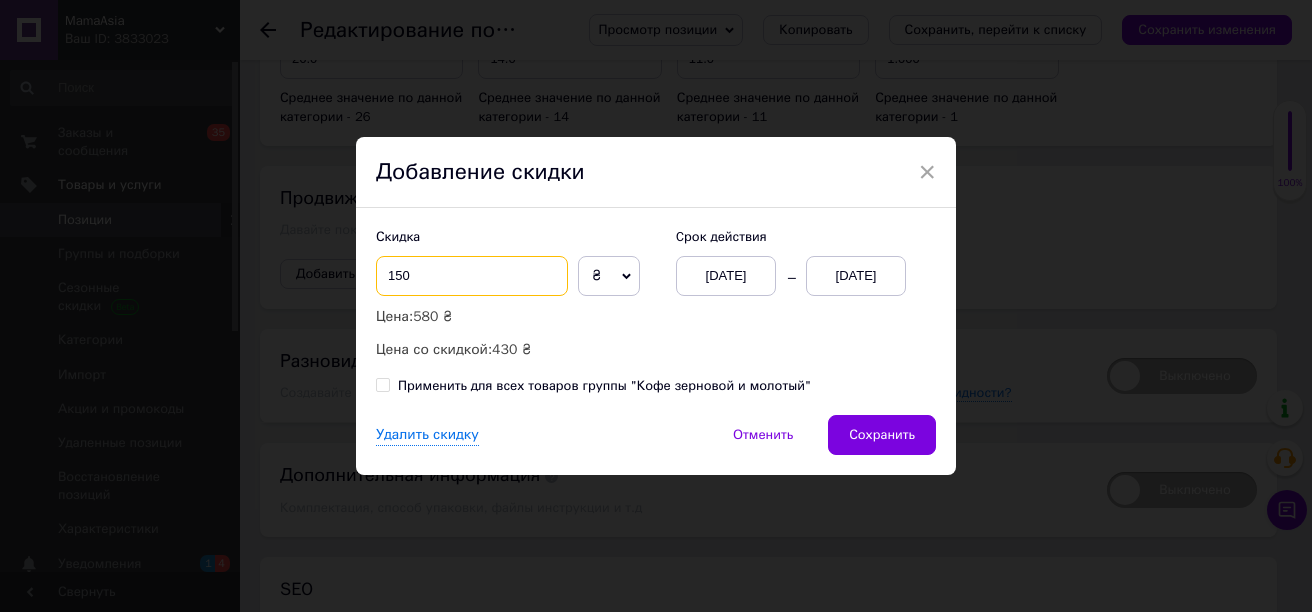 type on "150" 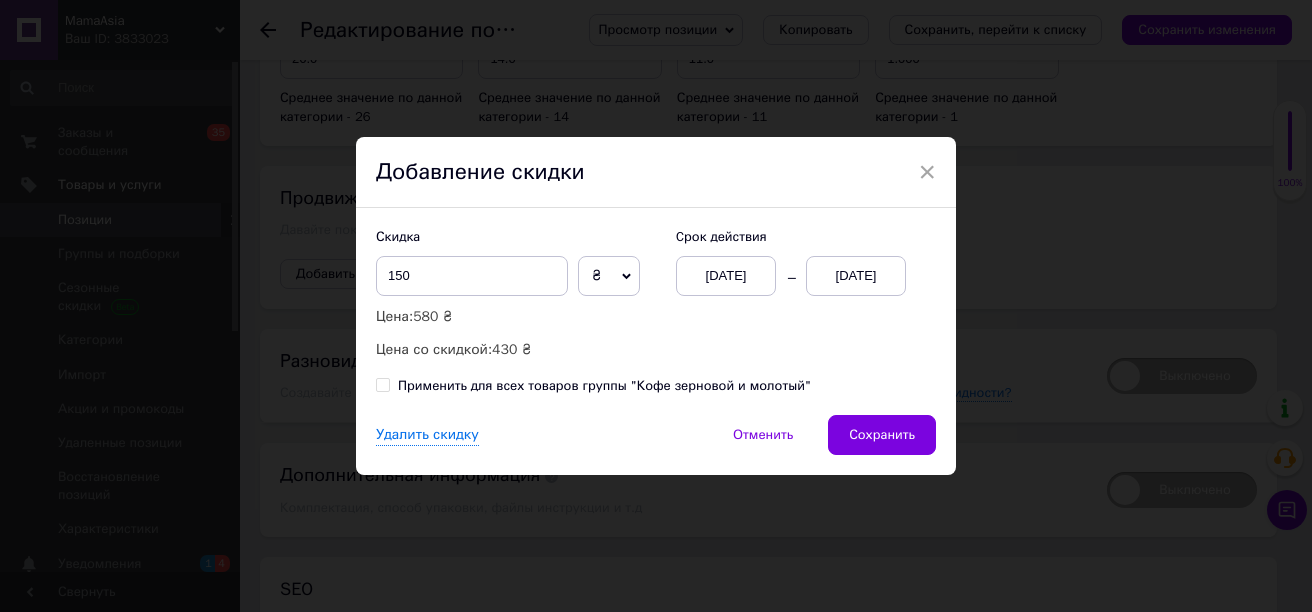 click on "[DATE]" at bounding box center [856, 276] 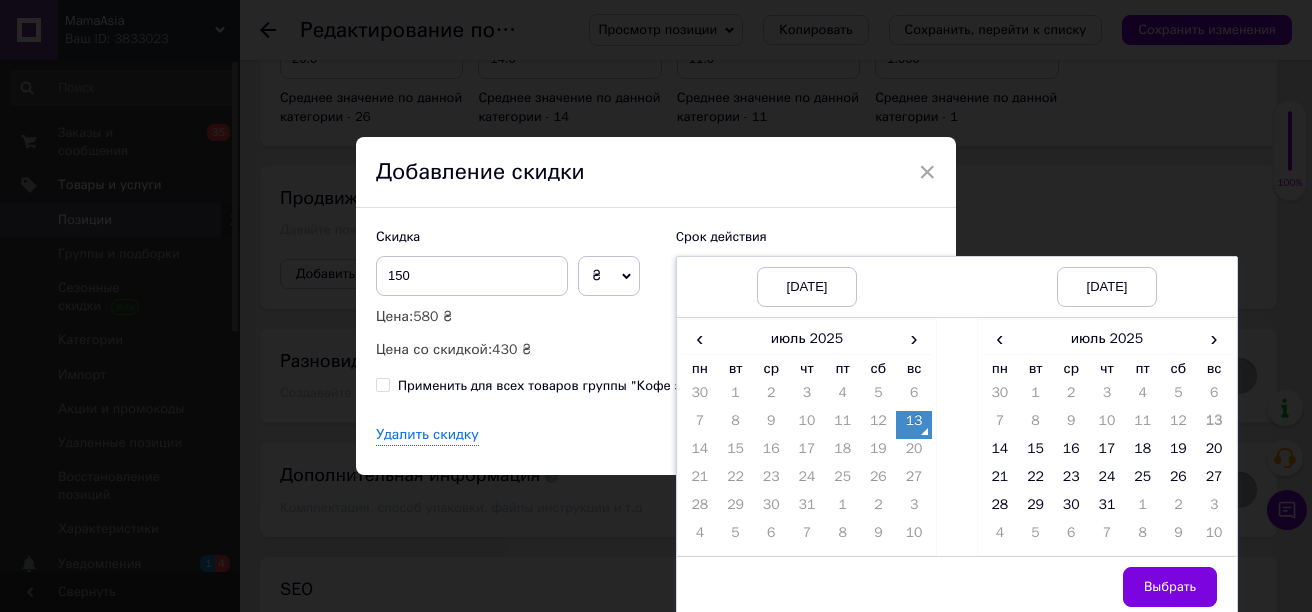 click on "13" at bounding box center [914, 425] 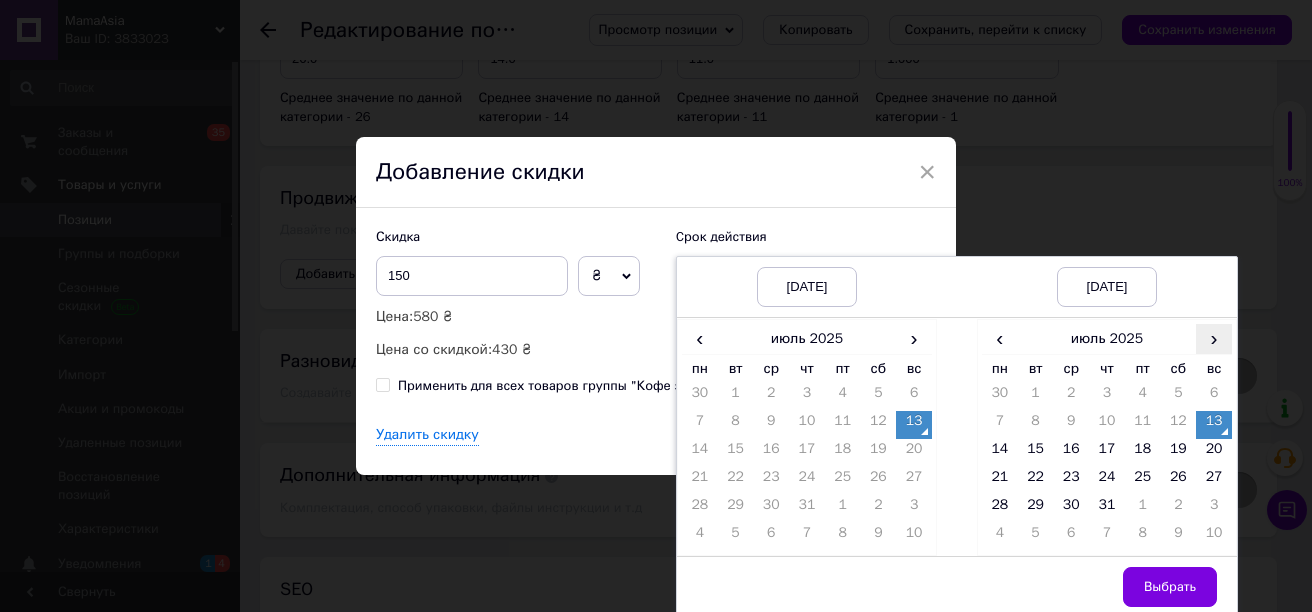 click on "›" at bounding box center (1214, 338) 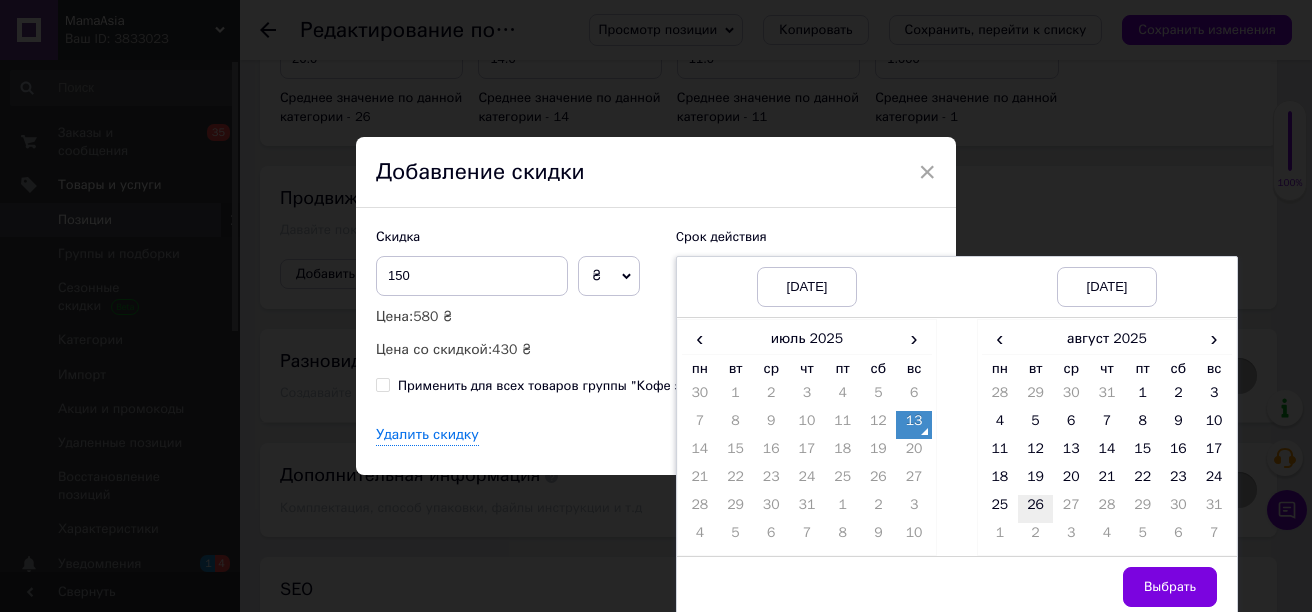 click on "26" at bounding box center [1036, 509] 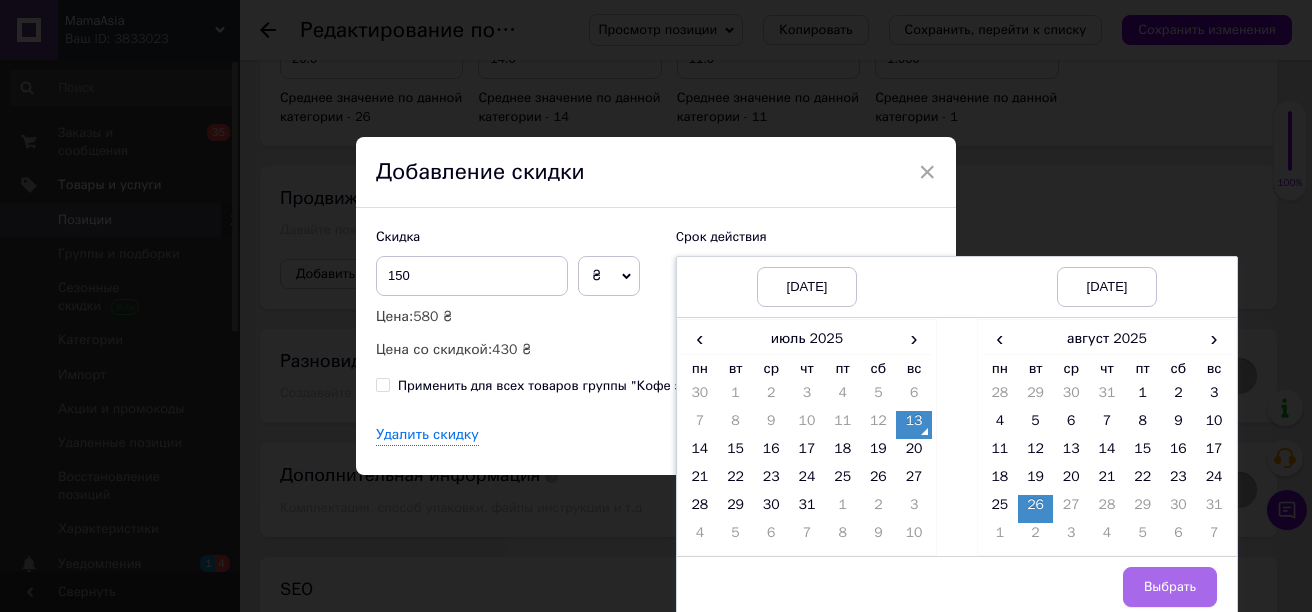 click on "Выбрать" at bounding box center (1170, 587) 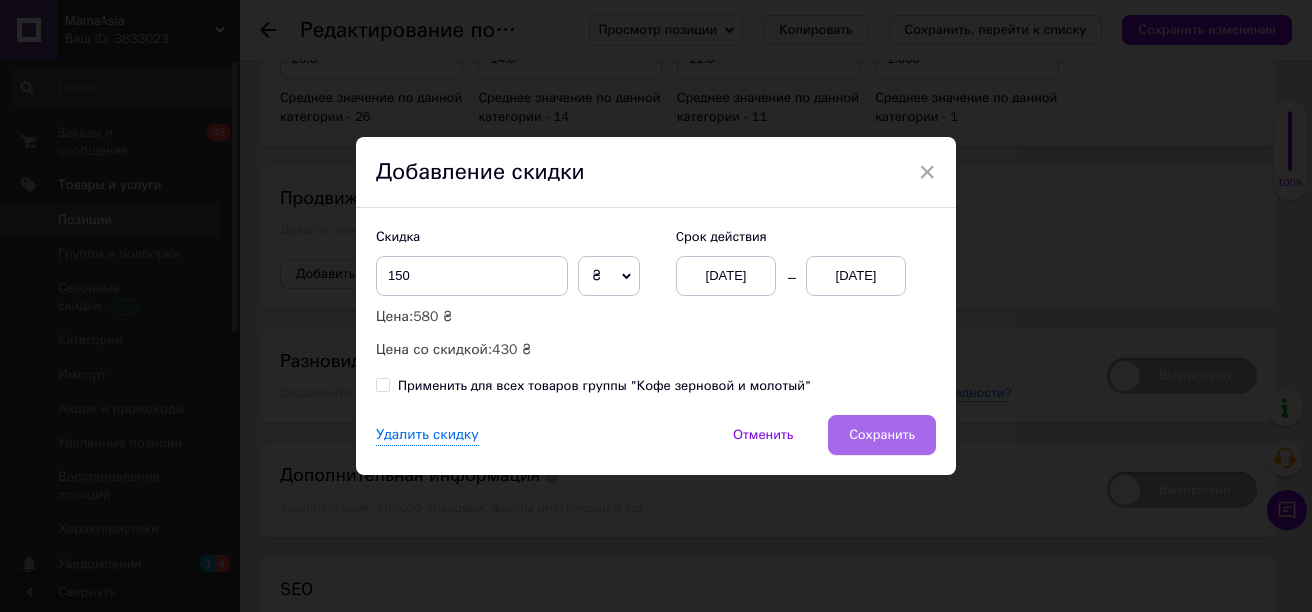 click on "Сохранить" at bounding box center (882, 435) 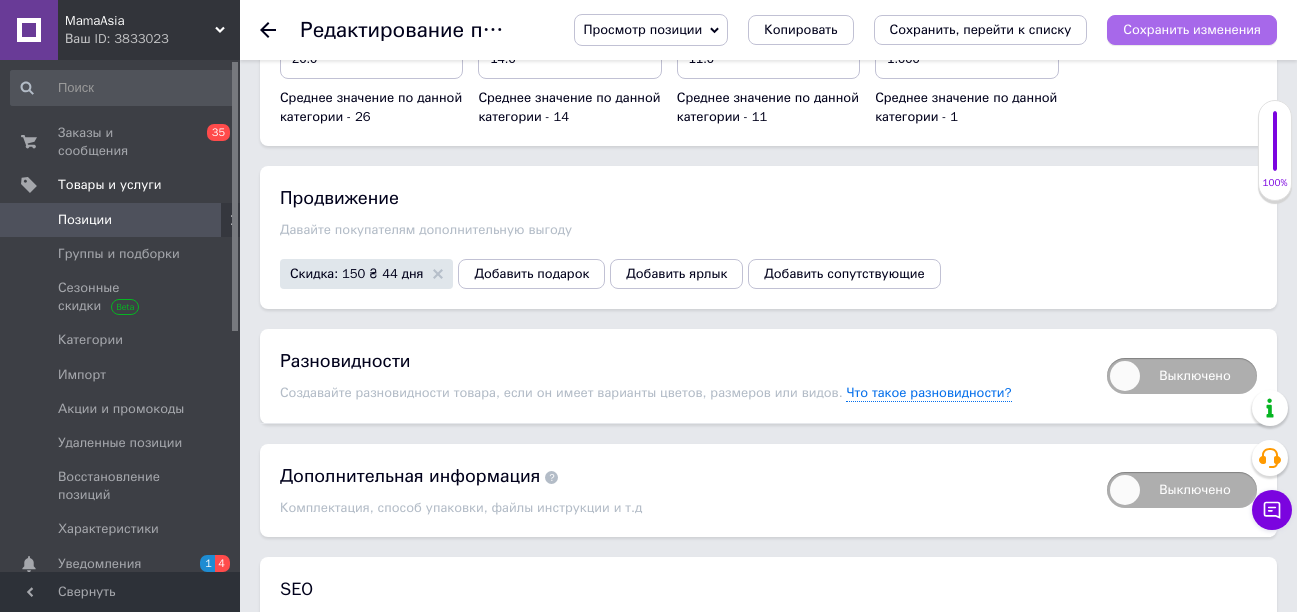 click on "Сохранить изменения" at bounding box center (1192, 29) 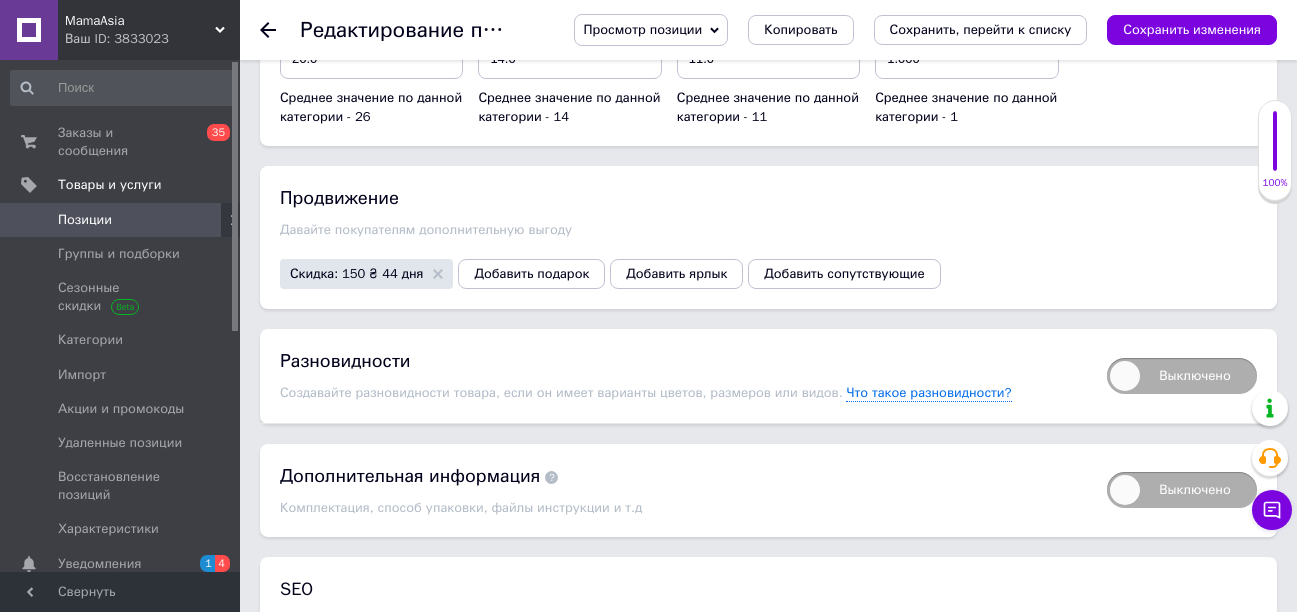 click on "Редактирование позиции: Кофе натуральный молотый Trung Nguen Che Phin №4 500г ([GEOGRAPHIC_DATA]) Просмотр позиции Сохранить и посмотреть на сайте Сохранить и посмотреть на портале Копировать Сохранить, перейти к списку Сохранить изменения" at bounding box center (768, 30) 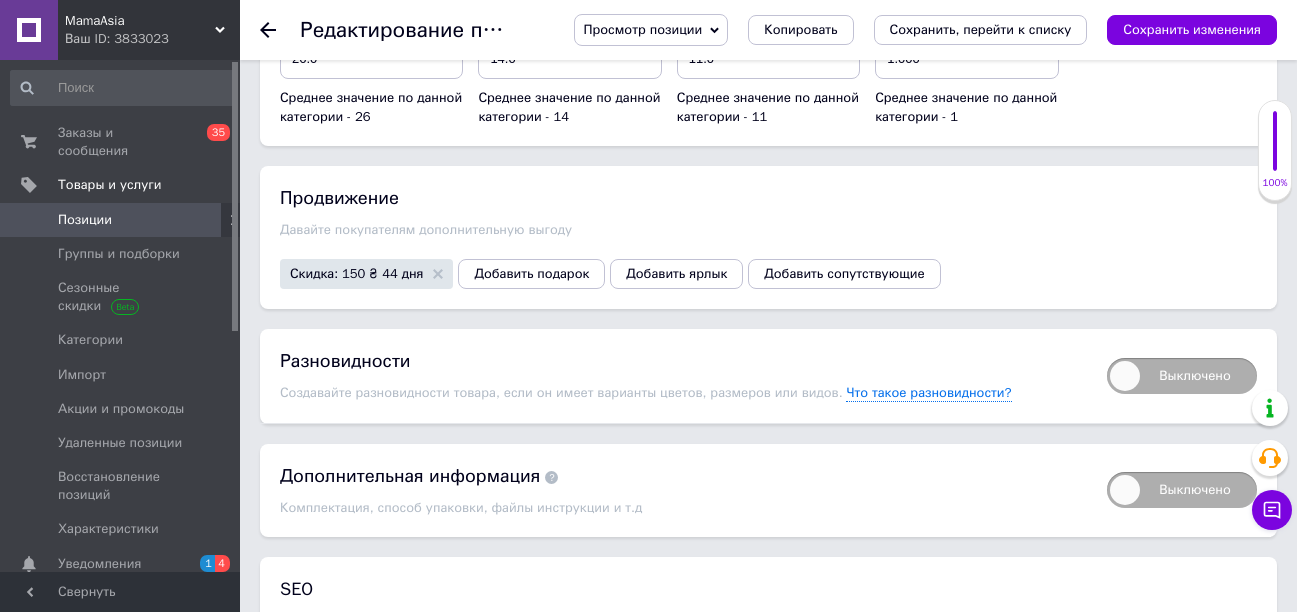 click 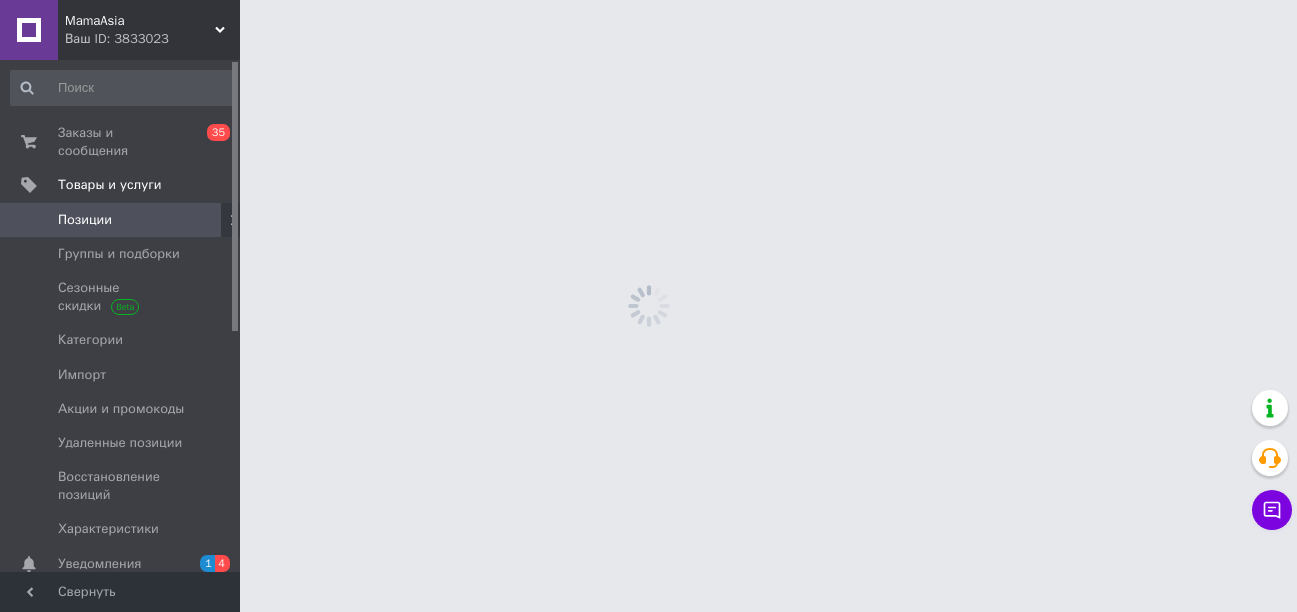 scroll, scrollTop: 0, scrollLeft: 0, axis: both 